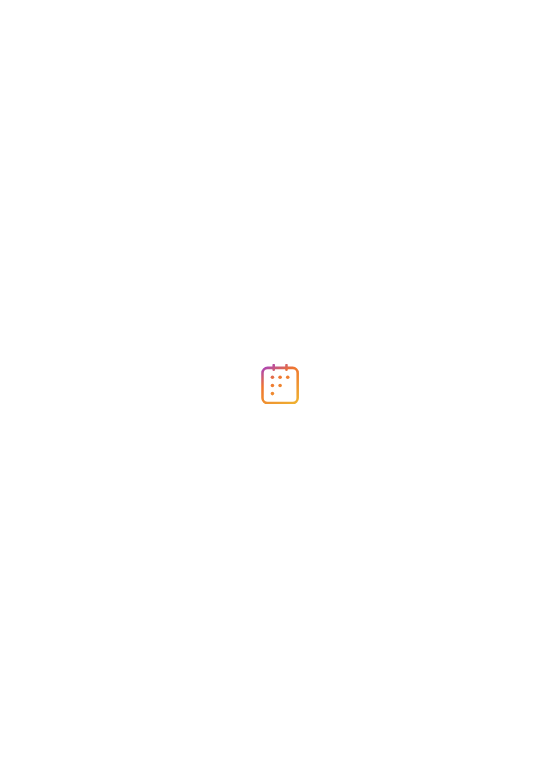 scroll, scrollTop: 0, scrollLeft: 0, axis: both 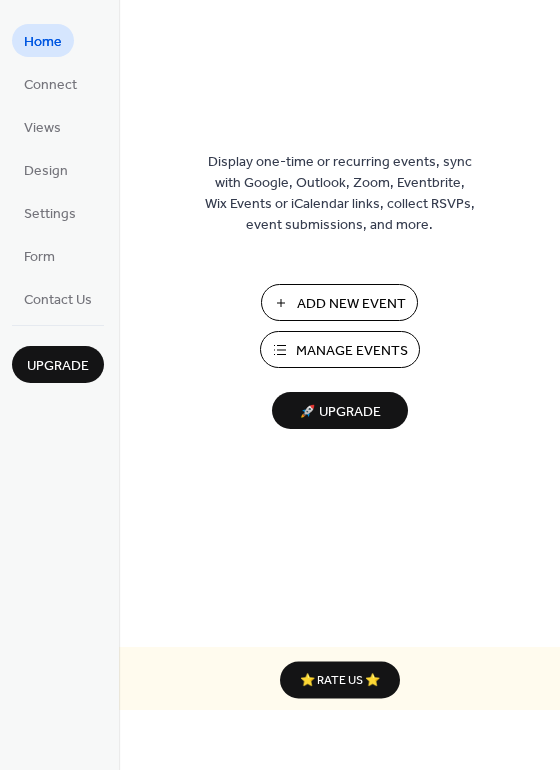 click on "Manage Events" at bounding box center (352, 351) 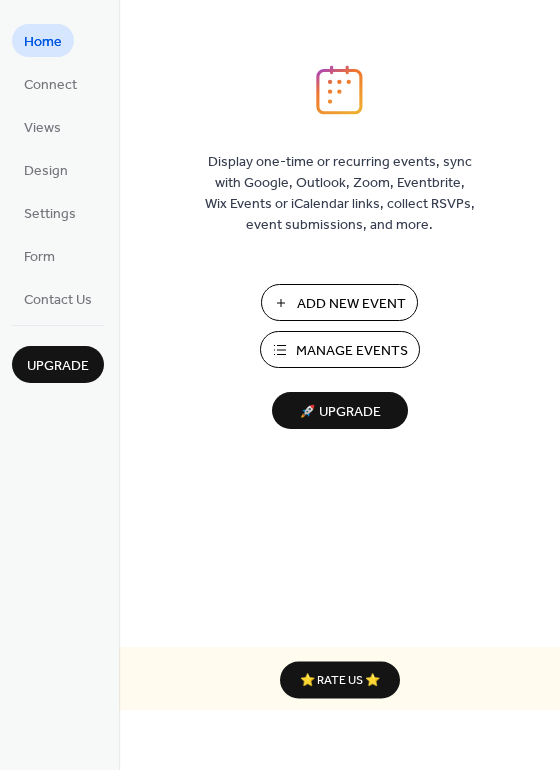 click on "Manage Events" at bounding box center [352, 351] 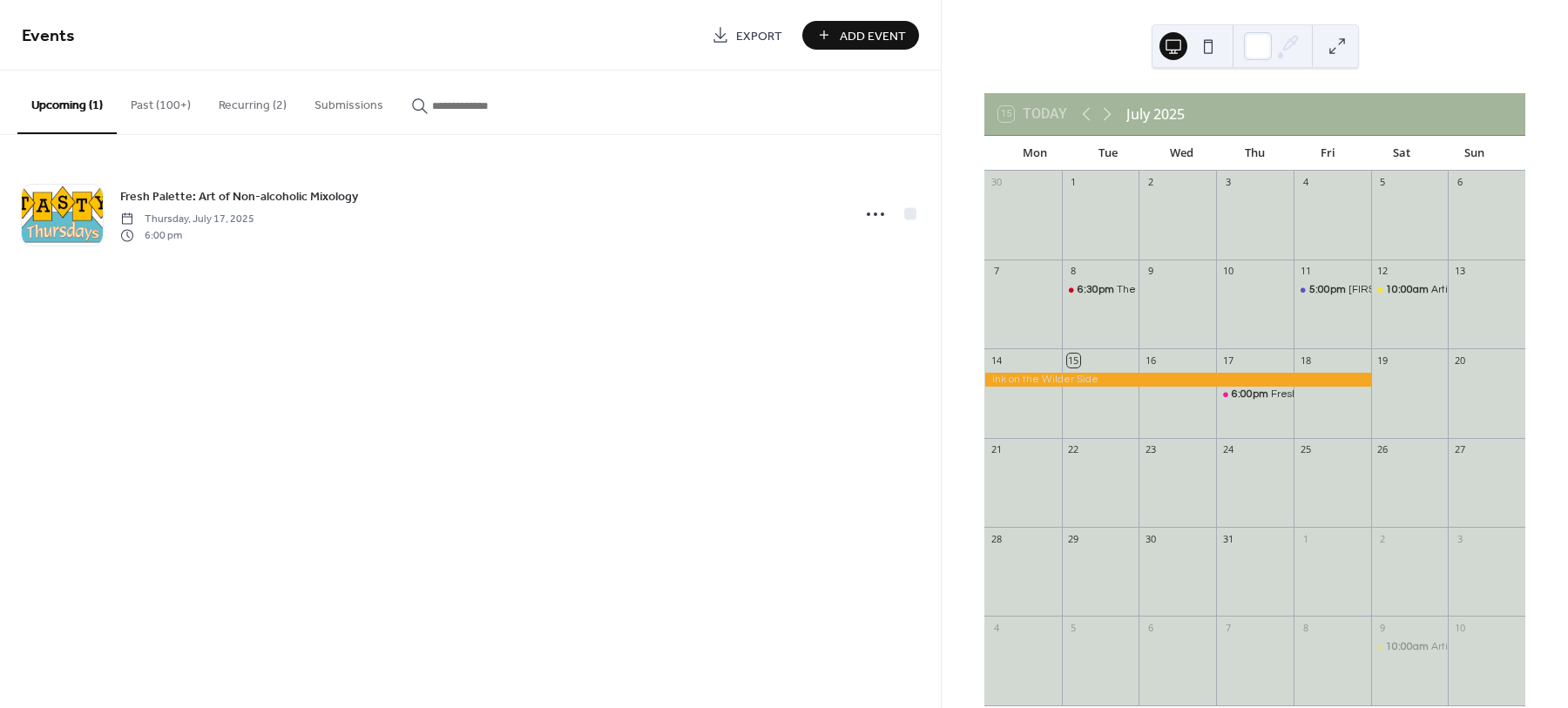 scroll, scrollTop: 0, scrollLeft: 0, axis: both 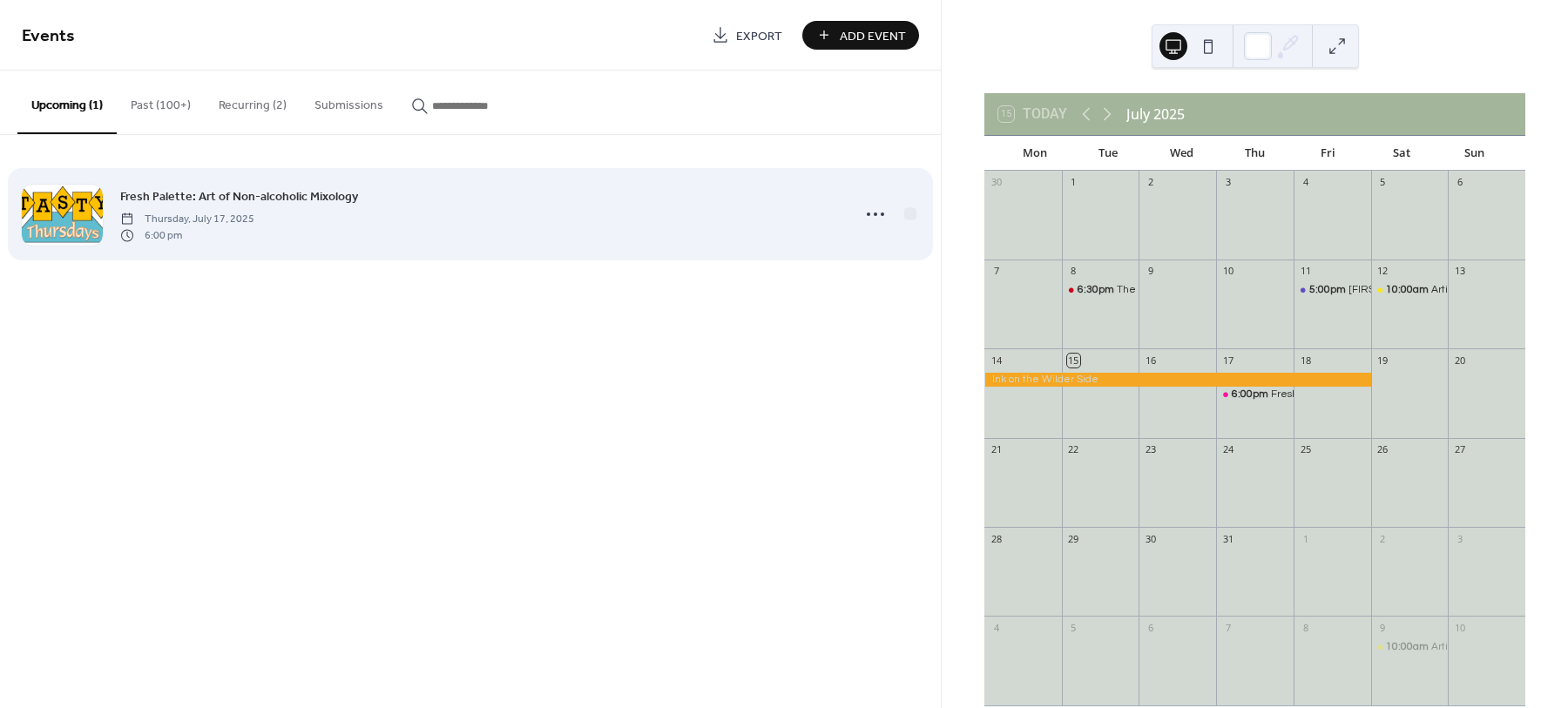 click on "6:00 pm" at bounding box center (187, 235) 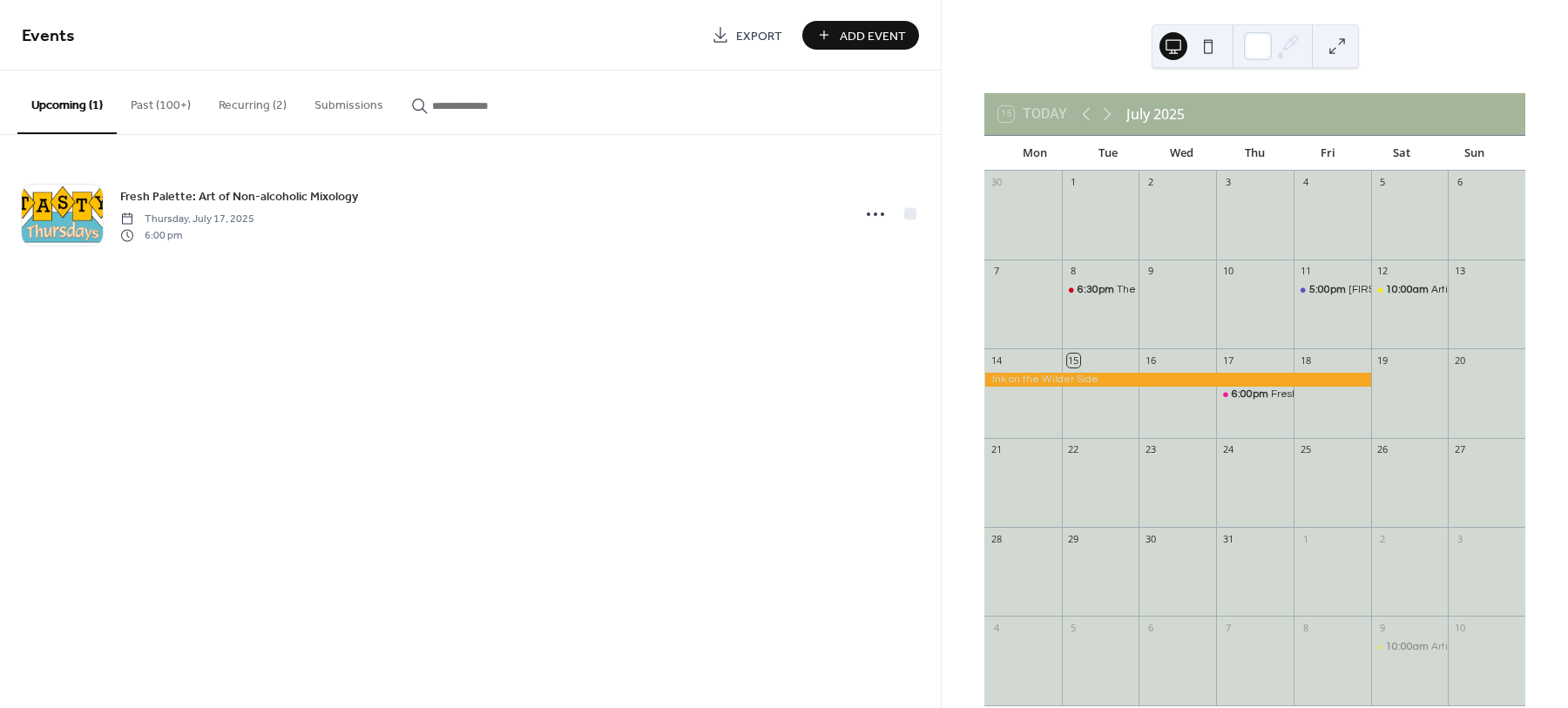 click on "Add Event" at bounding box center (873, 36) 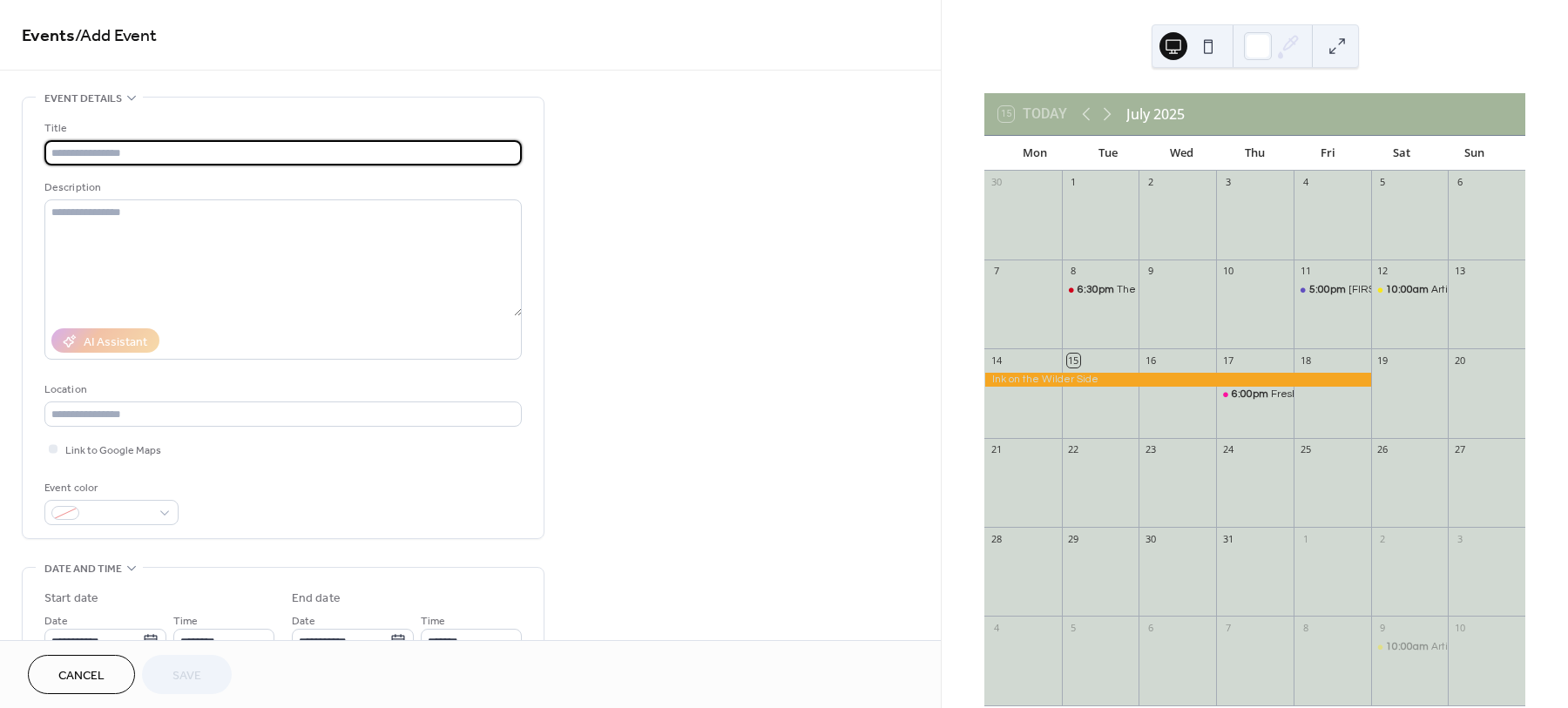 click at bounding box center [283, 152] 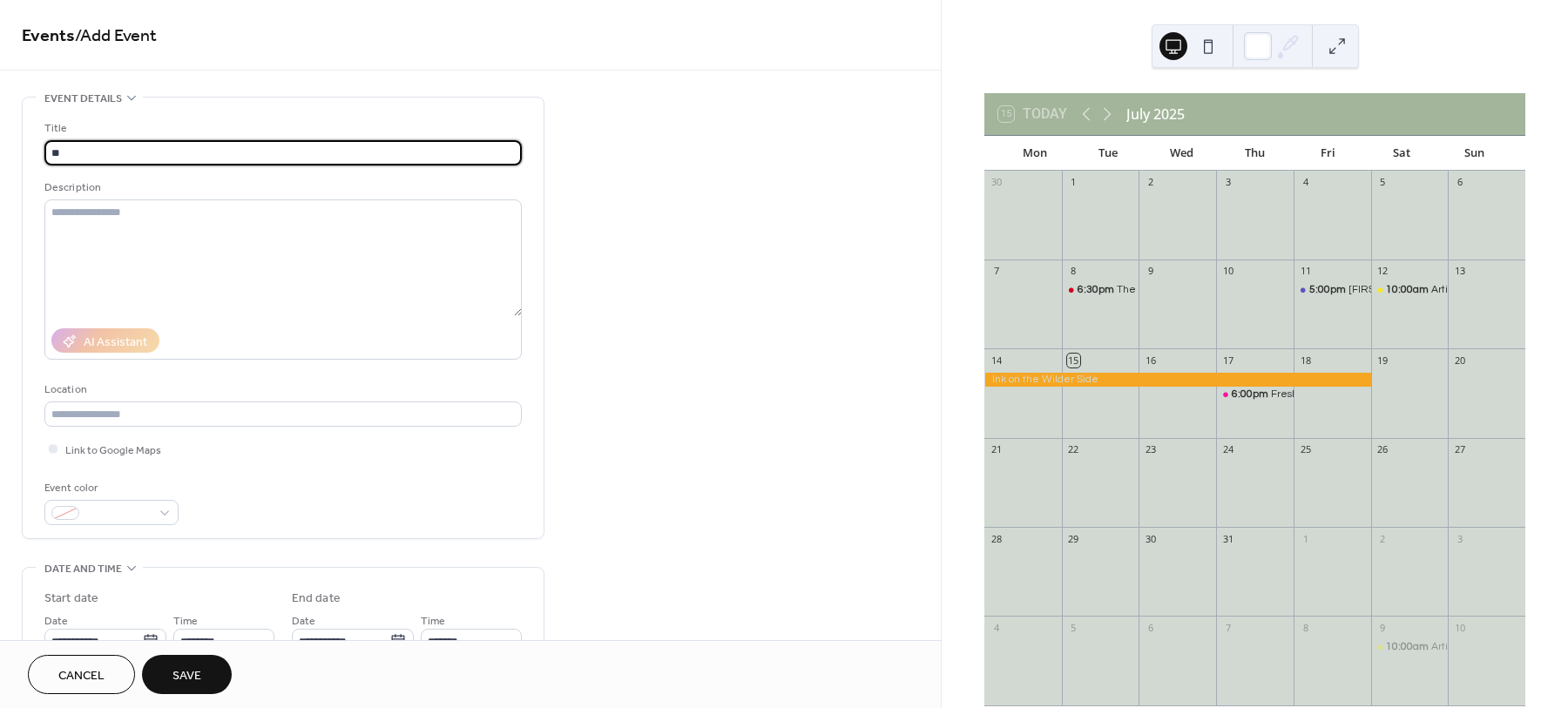 type on "*" 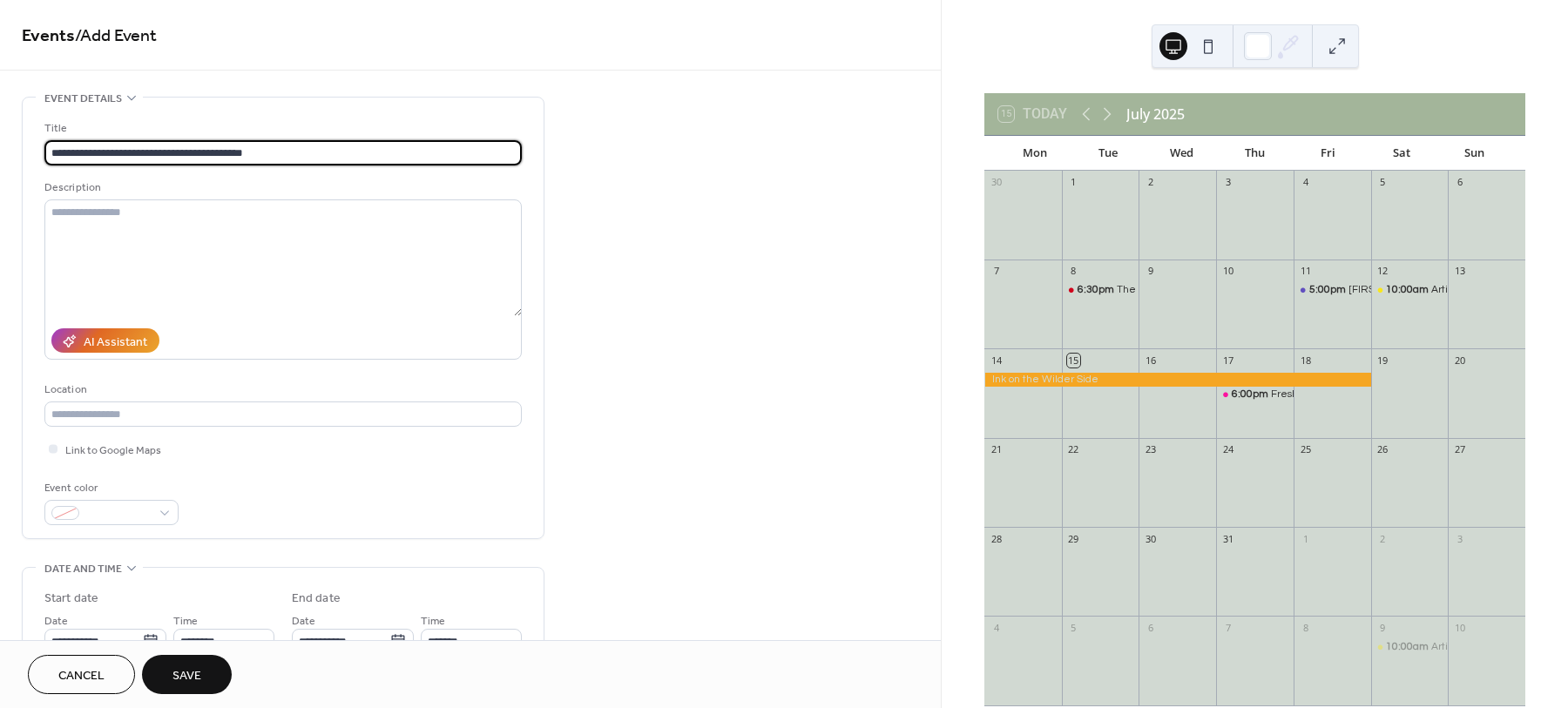 type on "**********" 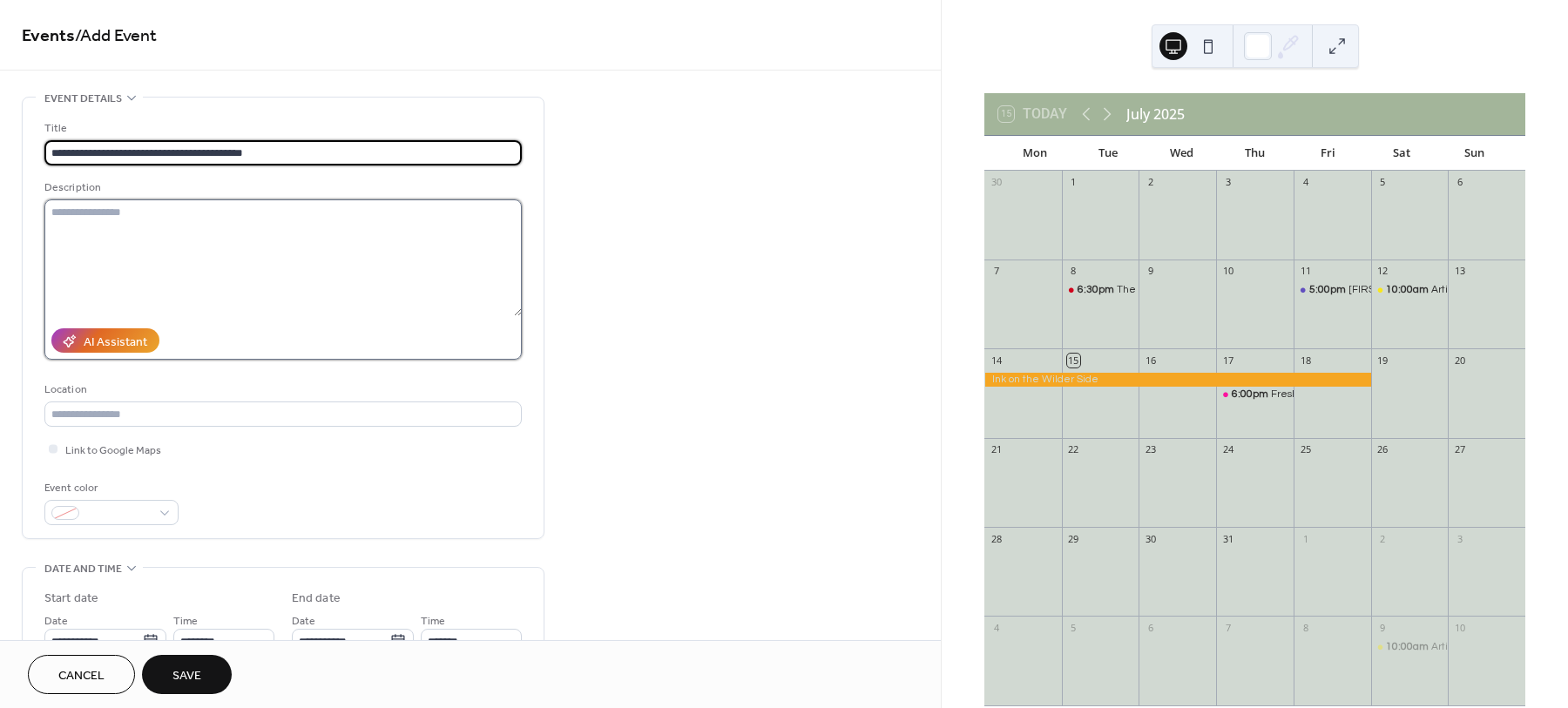 click at bounding box center (283, 258) 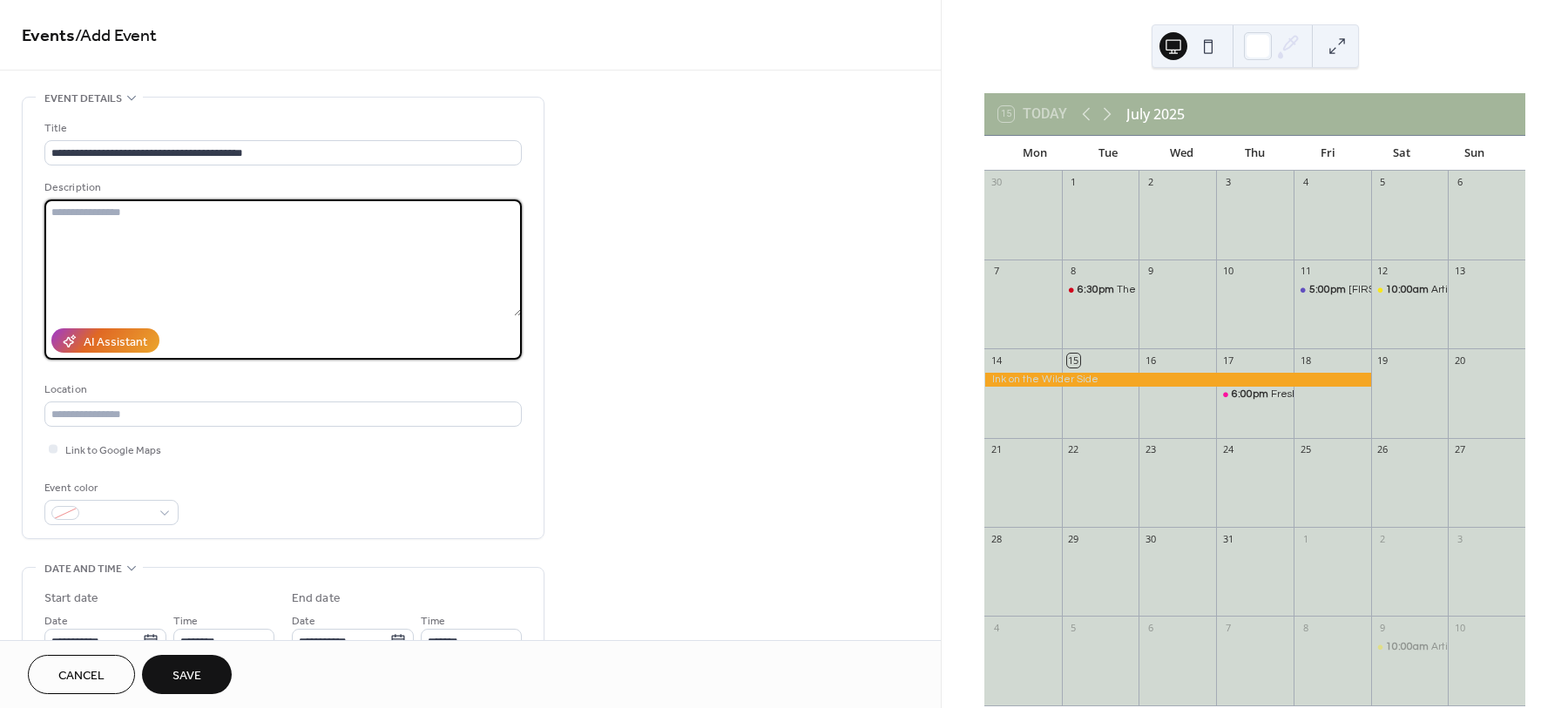paste on "**********" 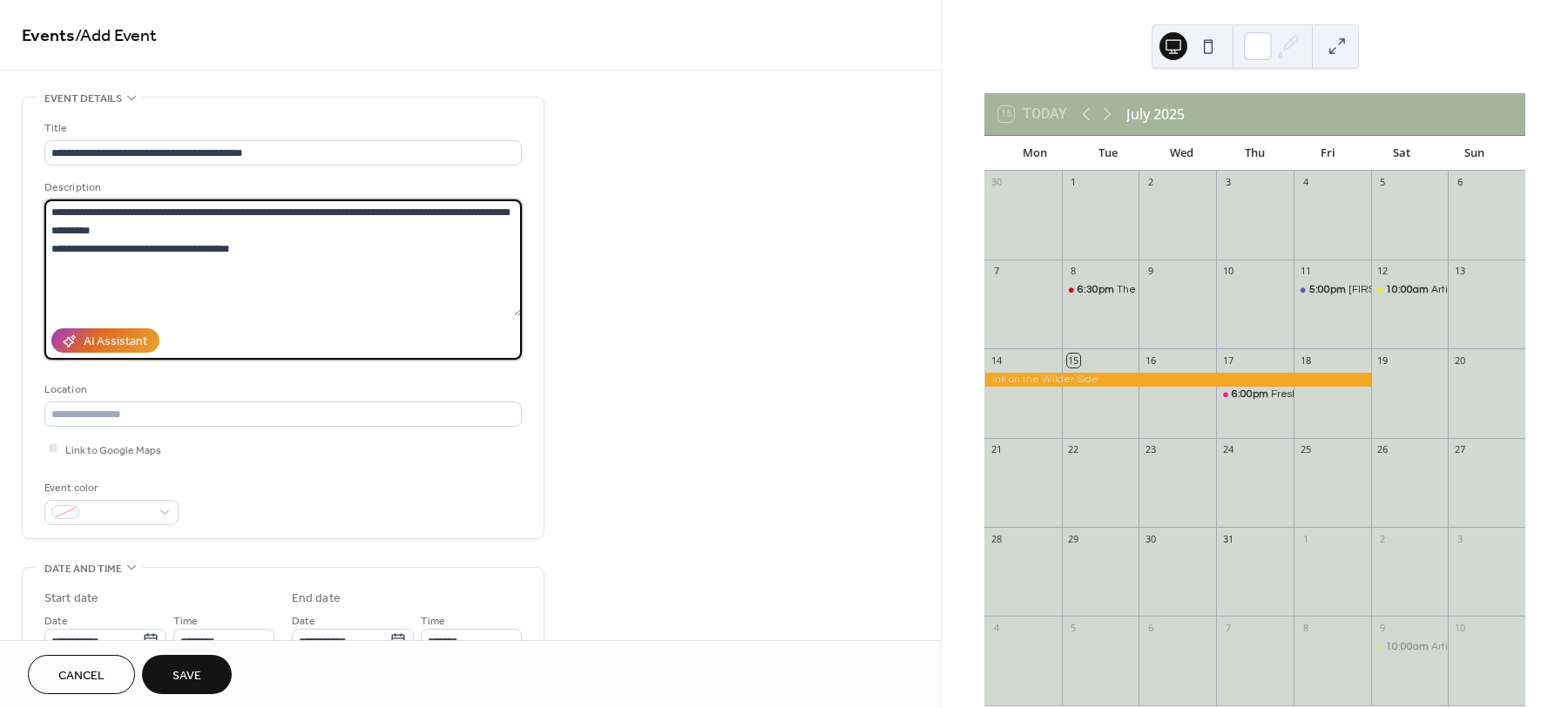 click on "**********" at bounding box center [283, 258] 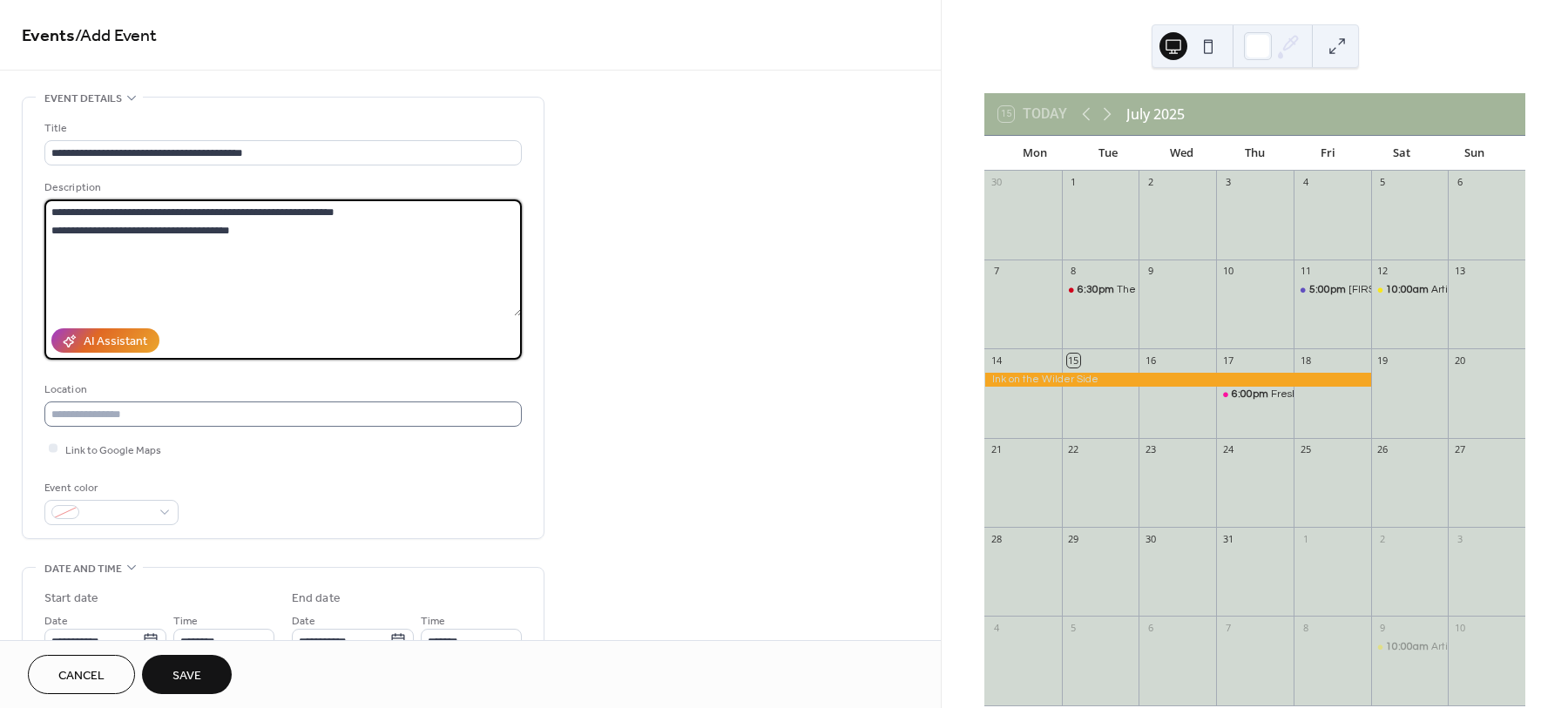 type on "**********" 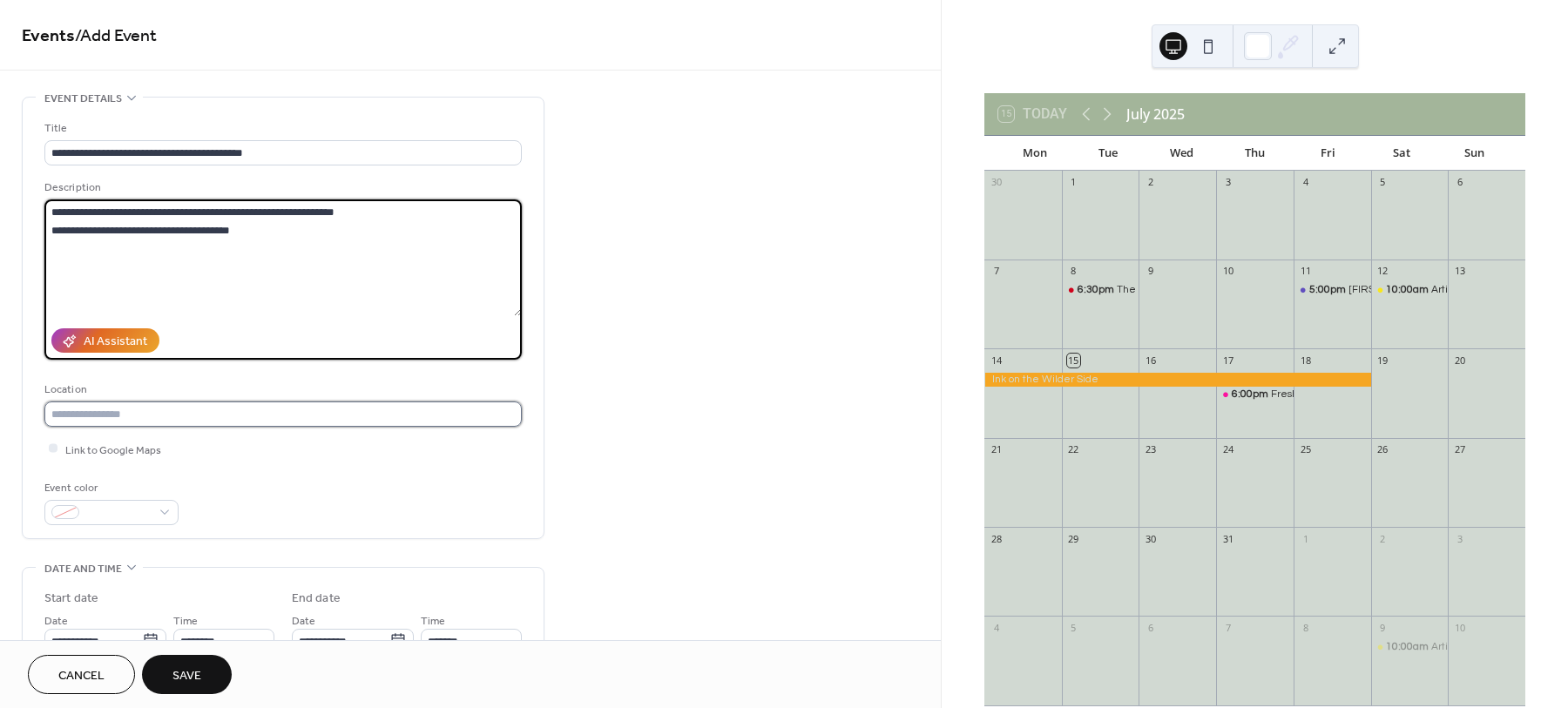 click at bounding box center [283, 414] 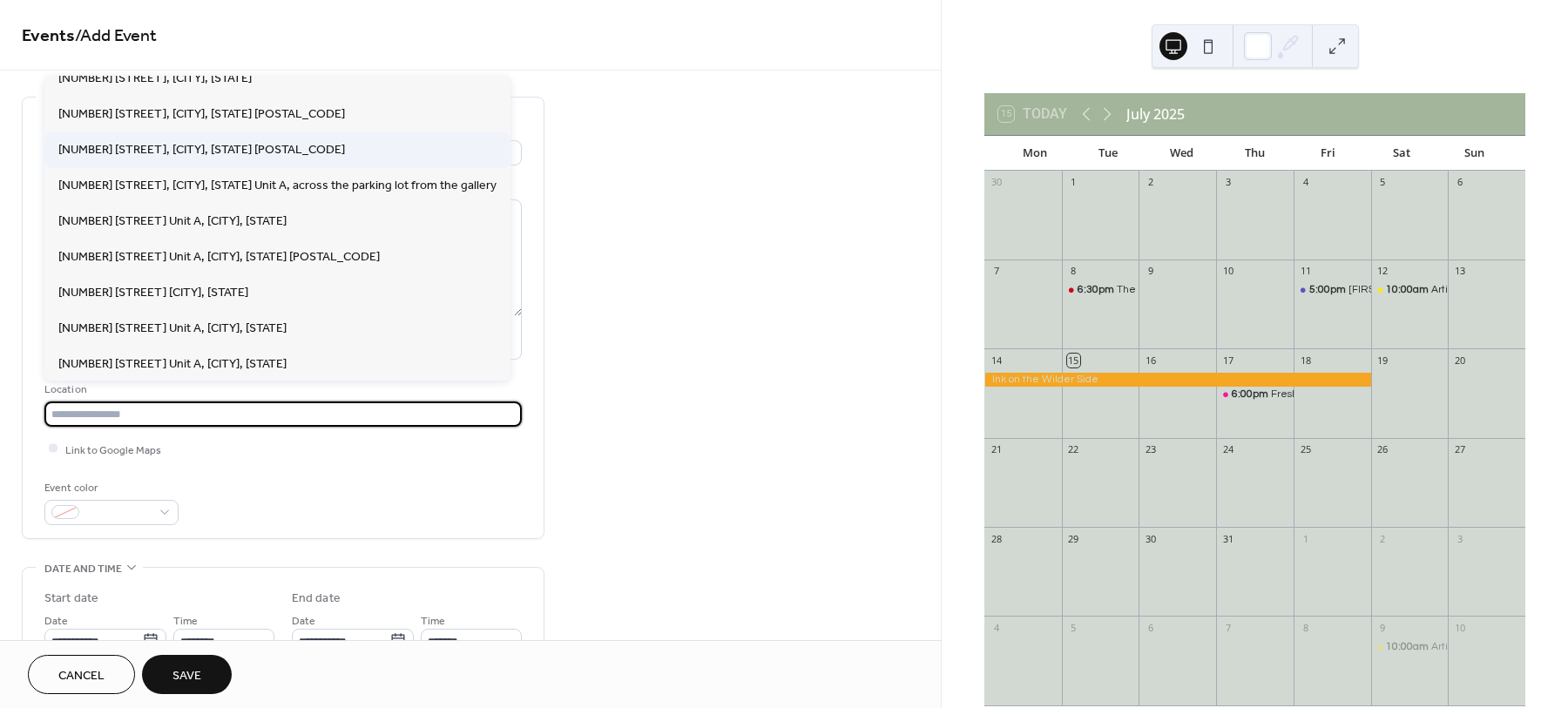 scroll, scrollTop: 218, scrollLeft: 0, axis: vertical 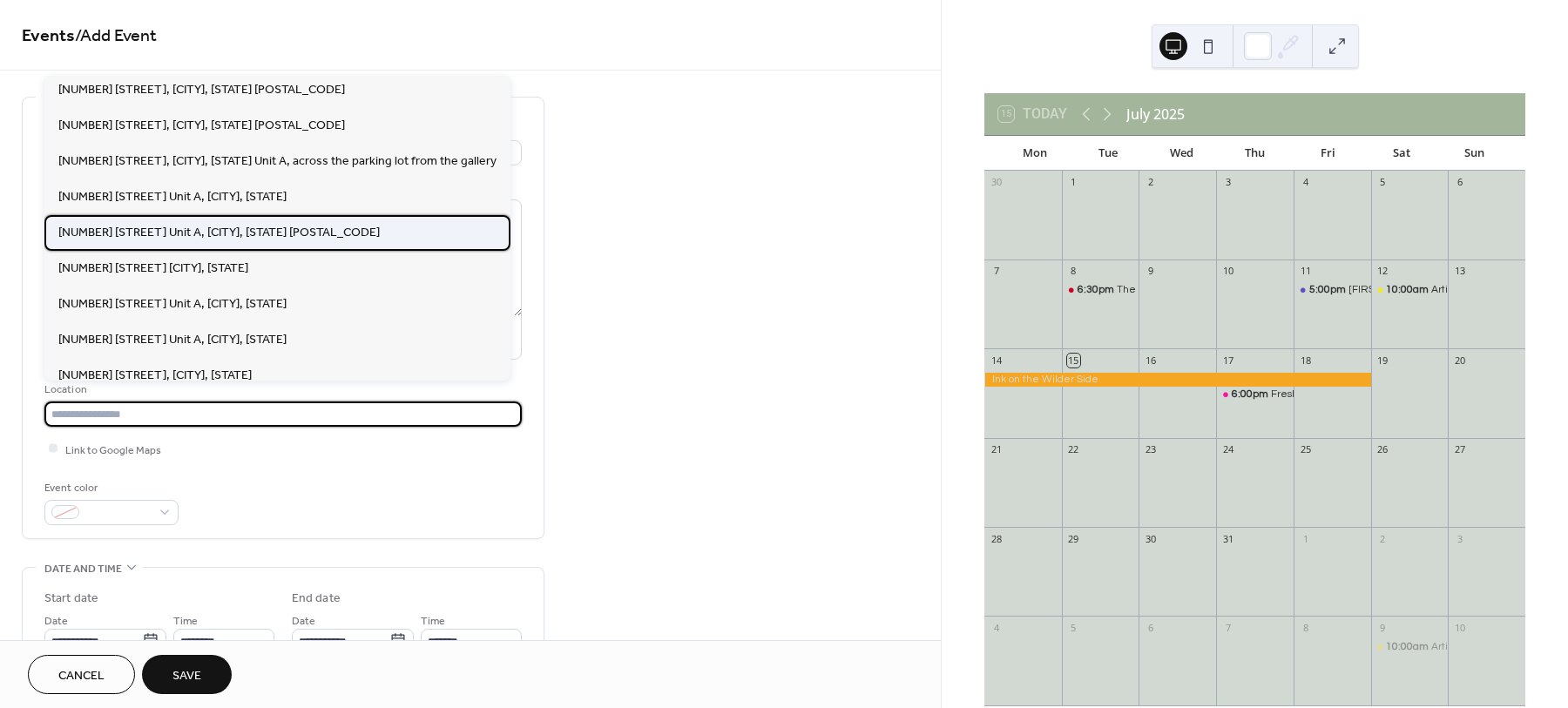 click on "[NUMBER] [STREET] [UNIT], [CITY], [STATE] [POSTAL_CODE]" at bounding box center (219, 233) 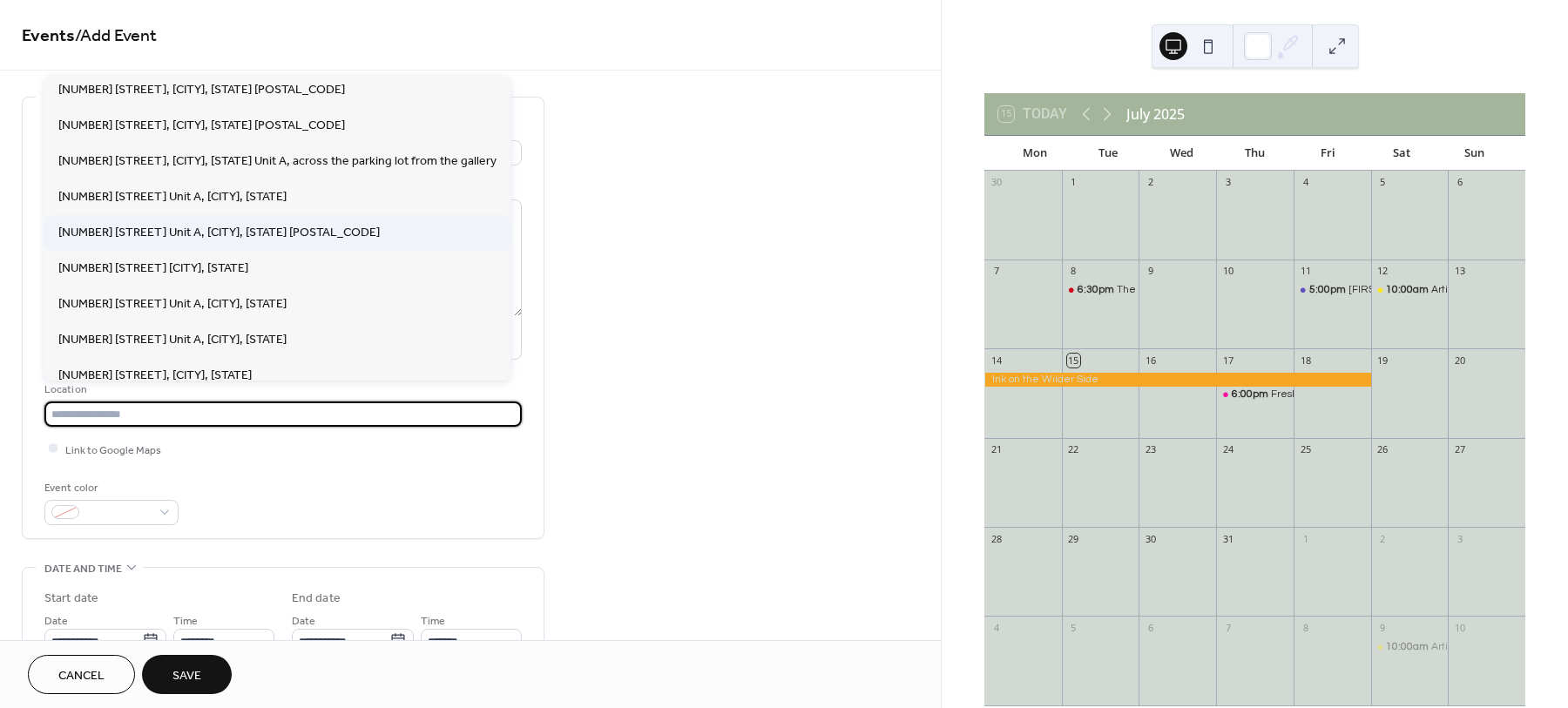 type on "**********" 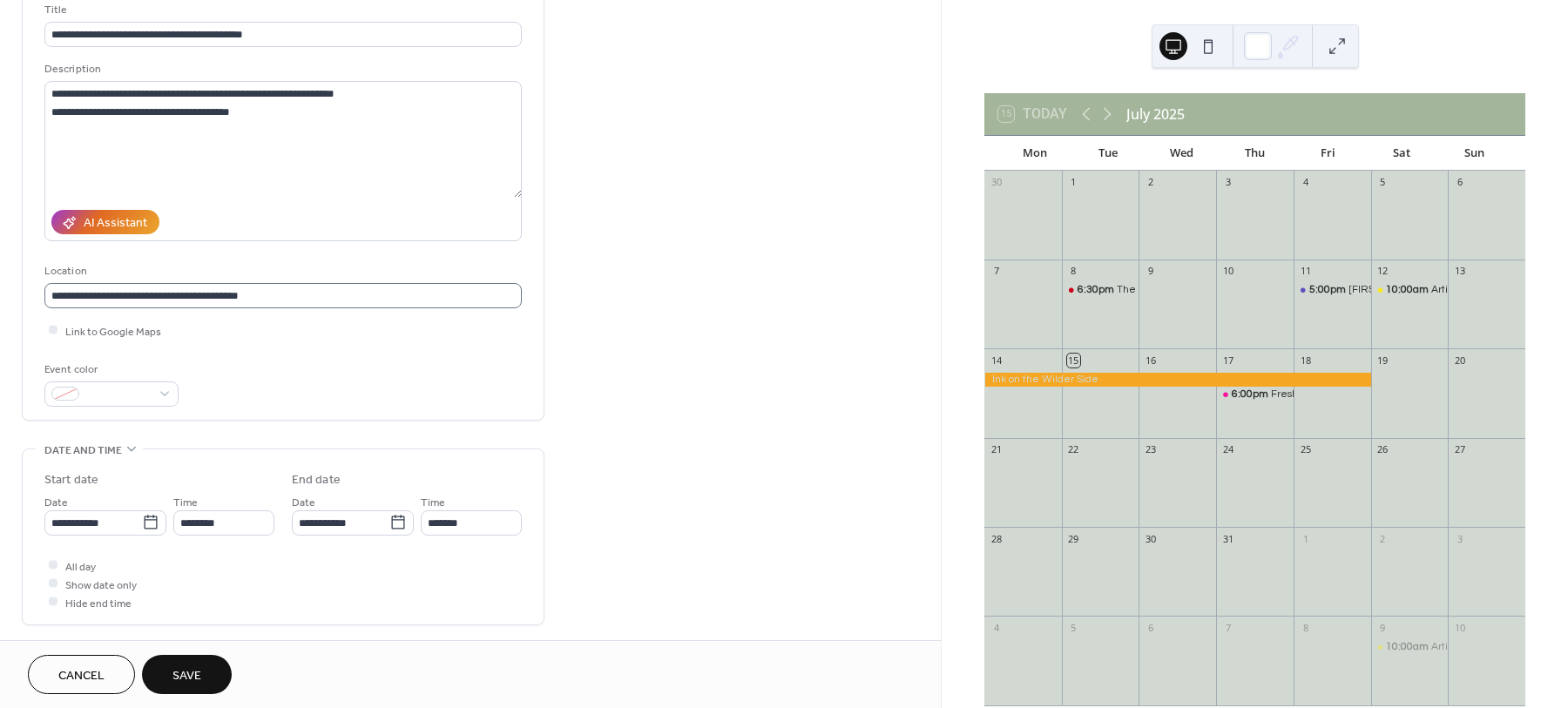 scroll, scrollTop: 218, scrollLeft: 0, axis: vertical 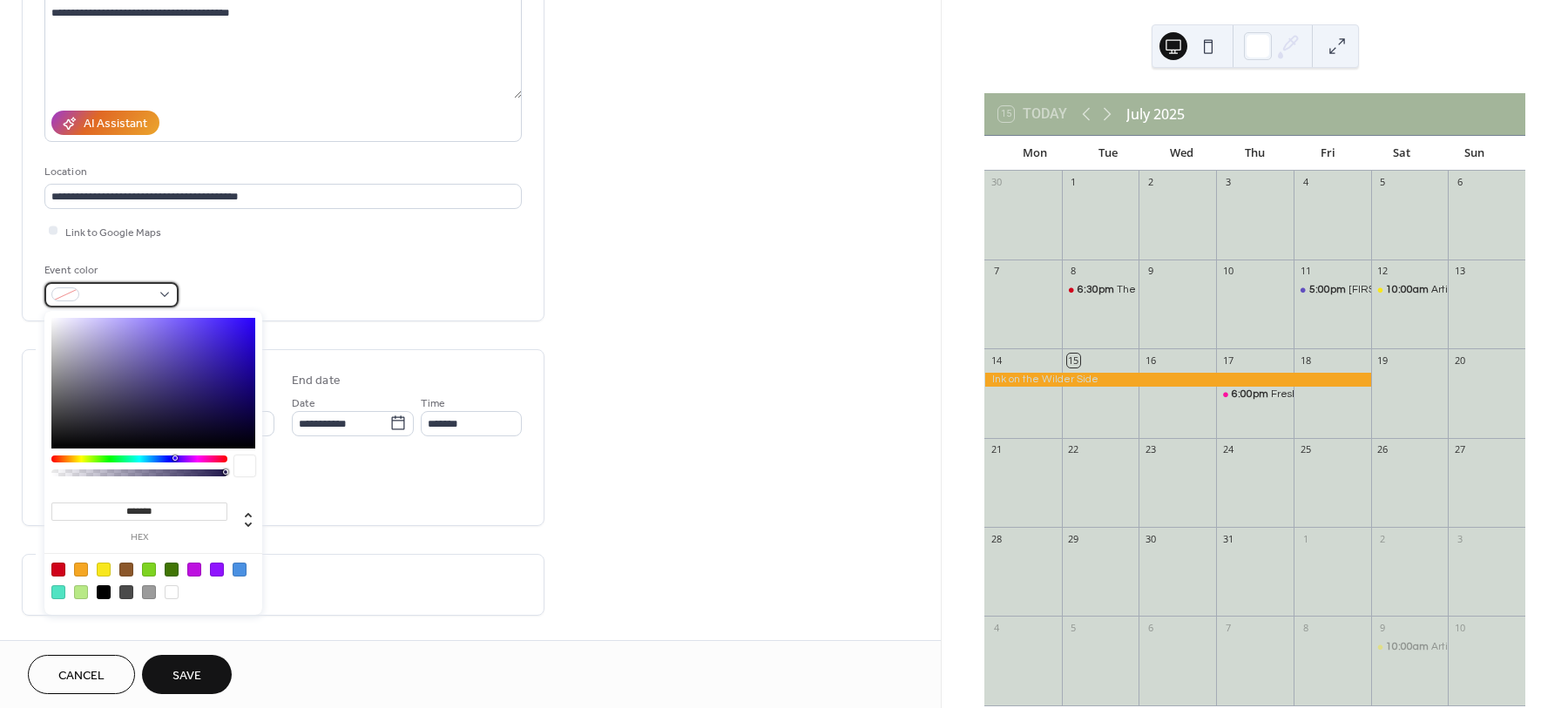 click at bounding box center [65, 294] 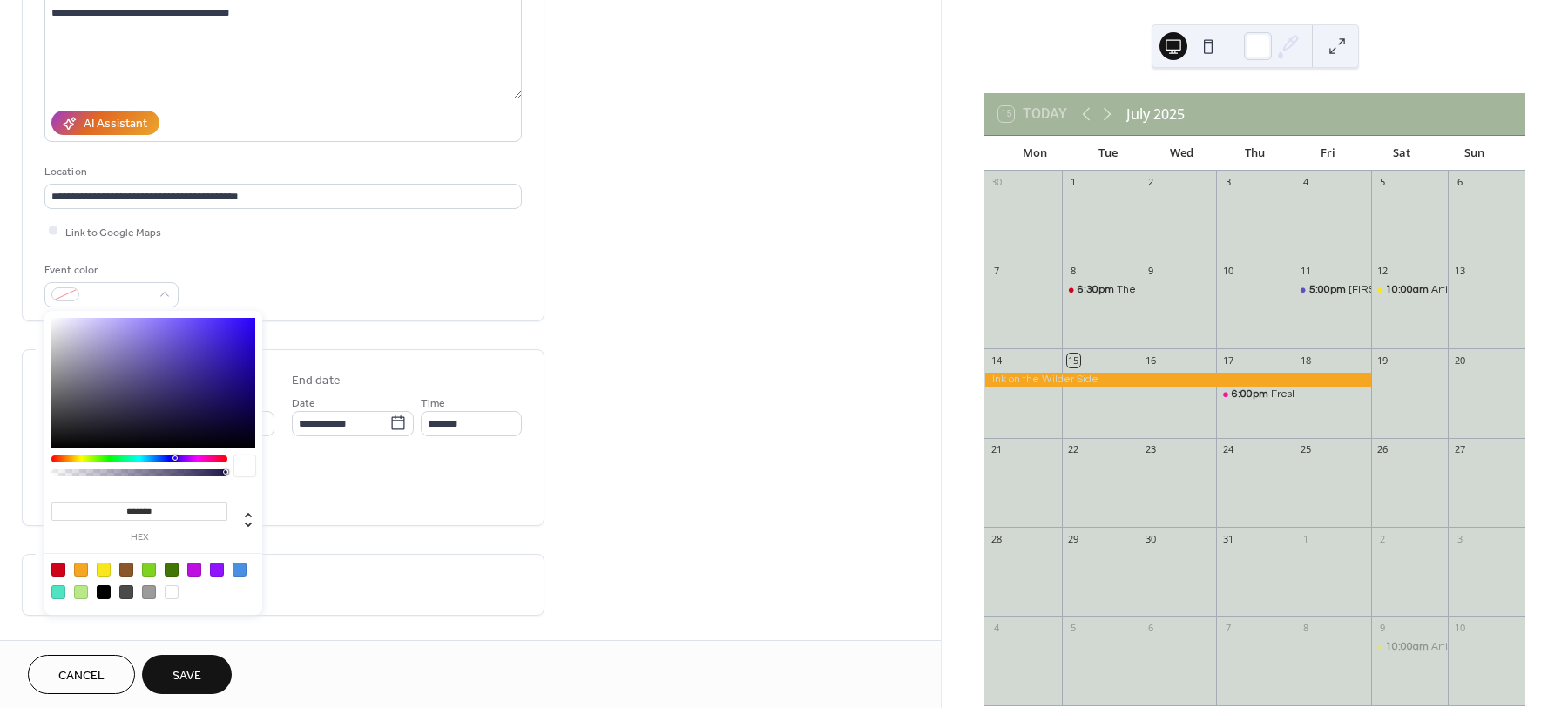 click at bounding box center [58, 592] 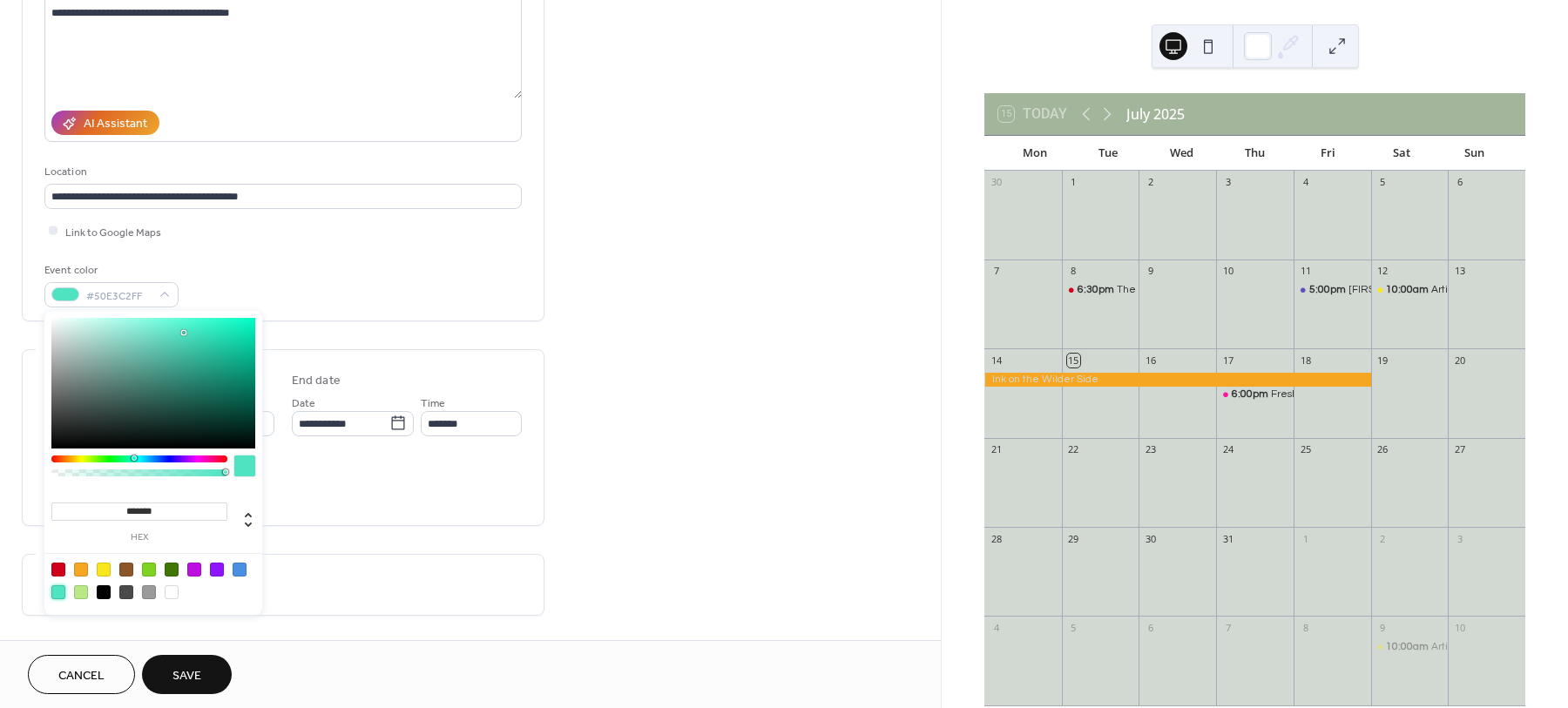 click on "All day Show date only Hide end time" at bounding box center [283, 484] 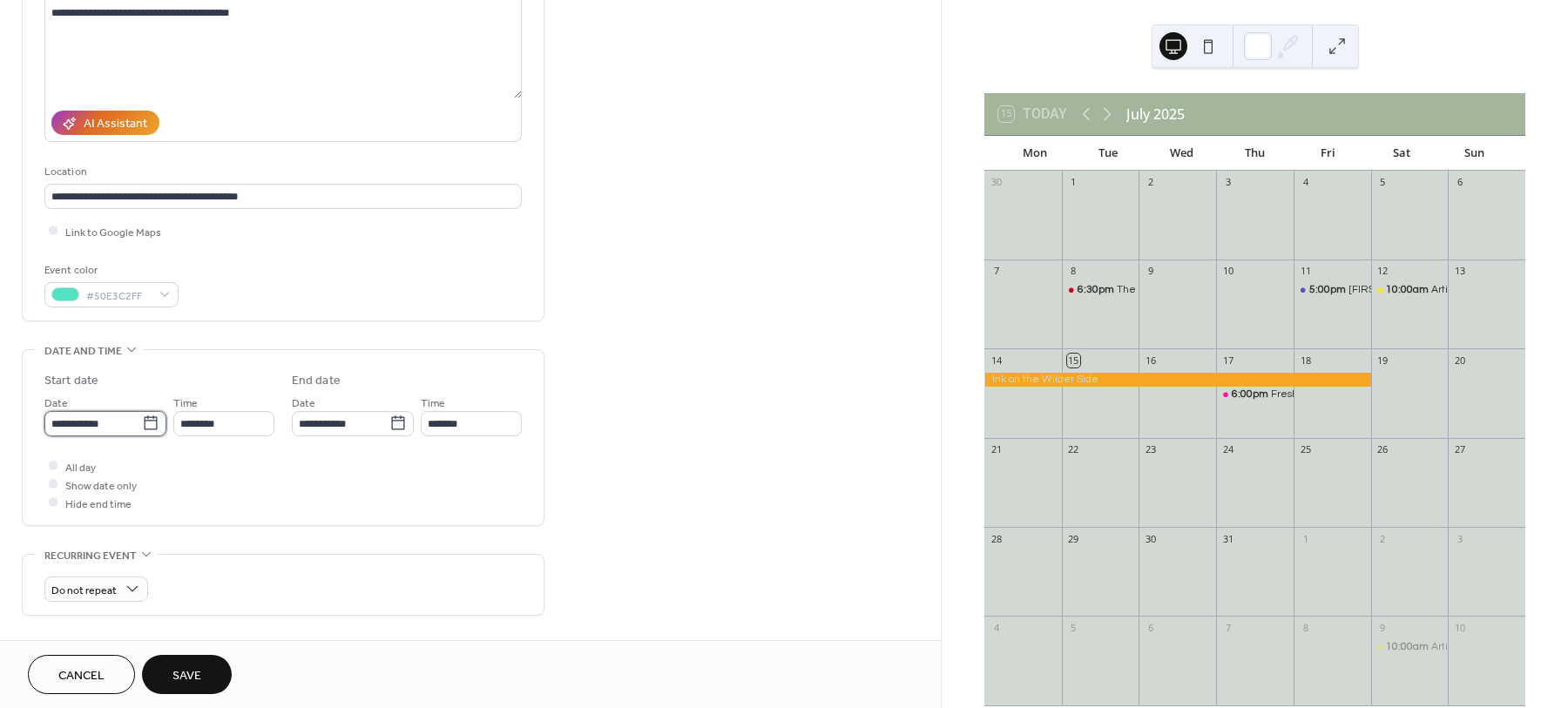 click on "**********" at bounding box center (93, 423) 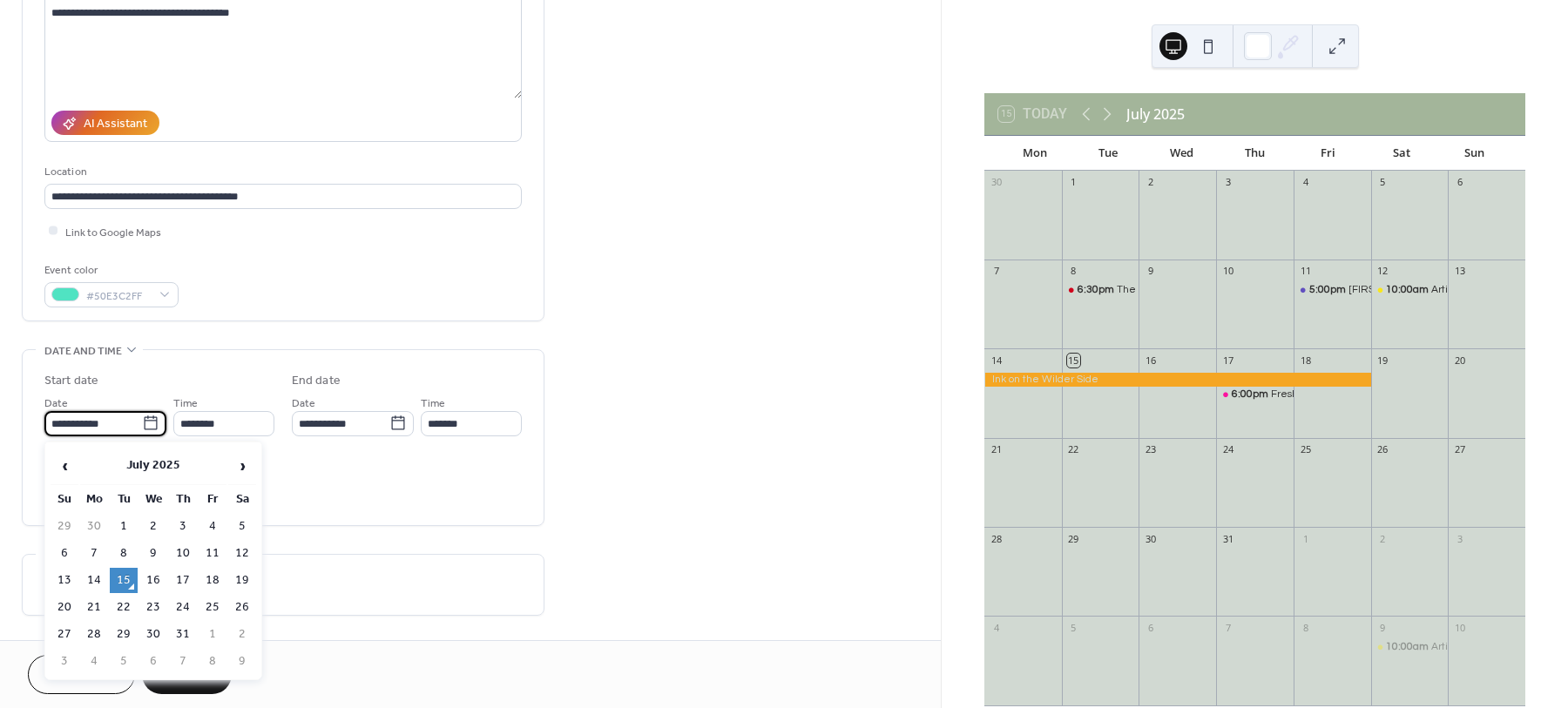 click 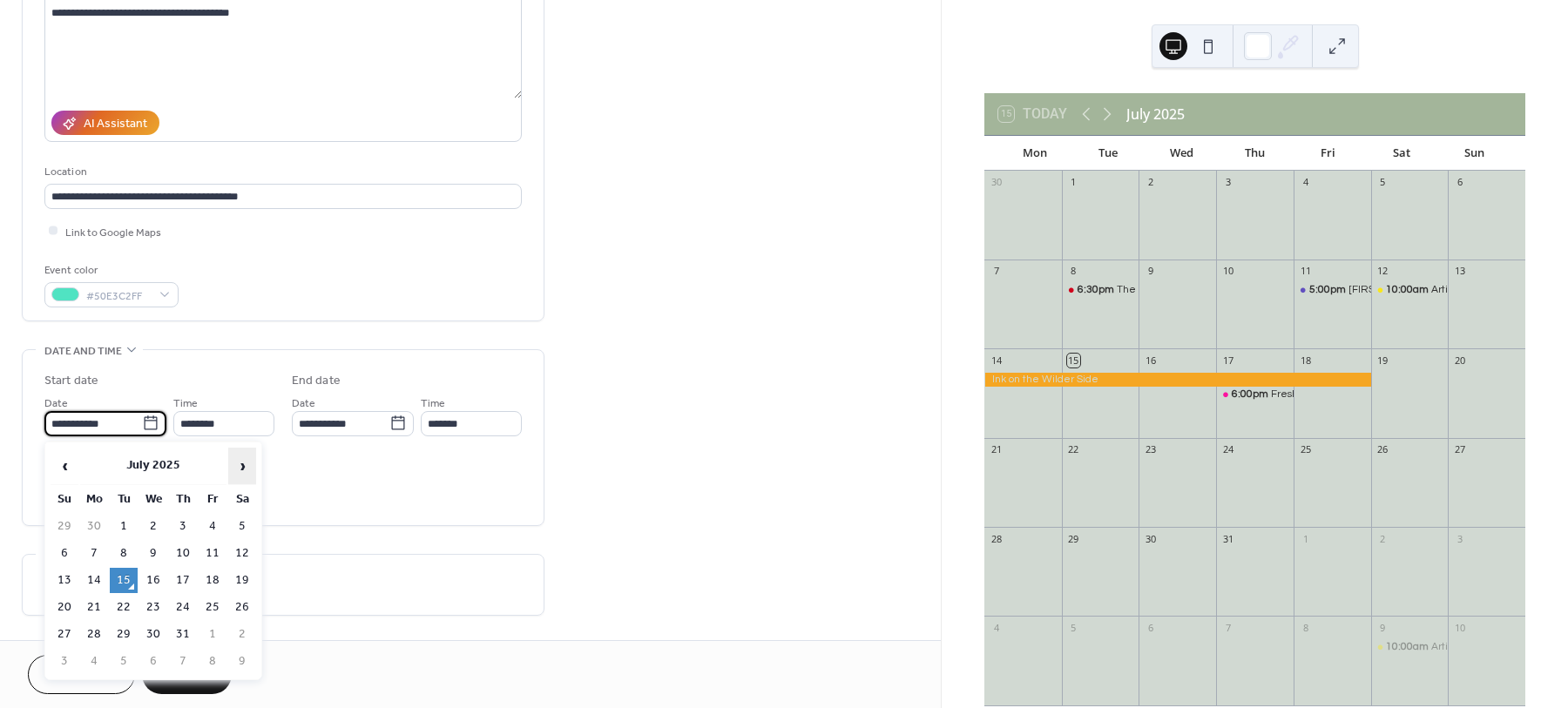 click on "›" at bounding box center [242, 466] 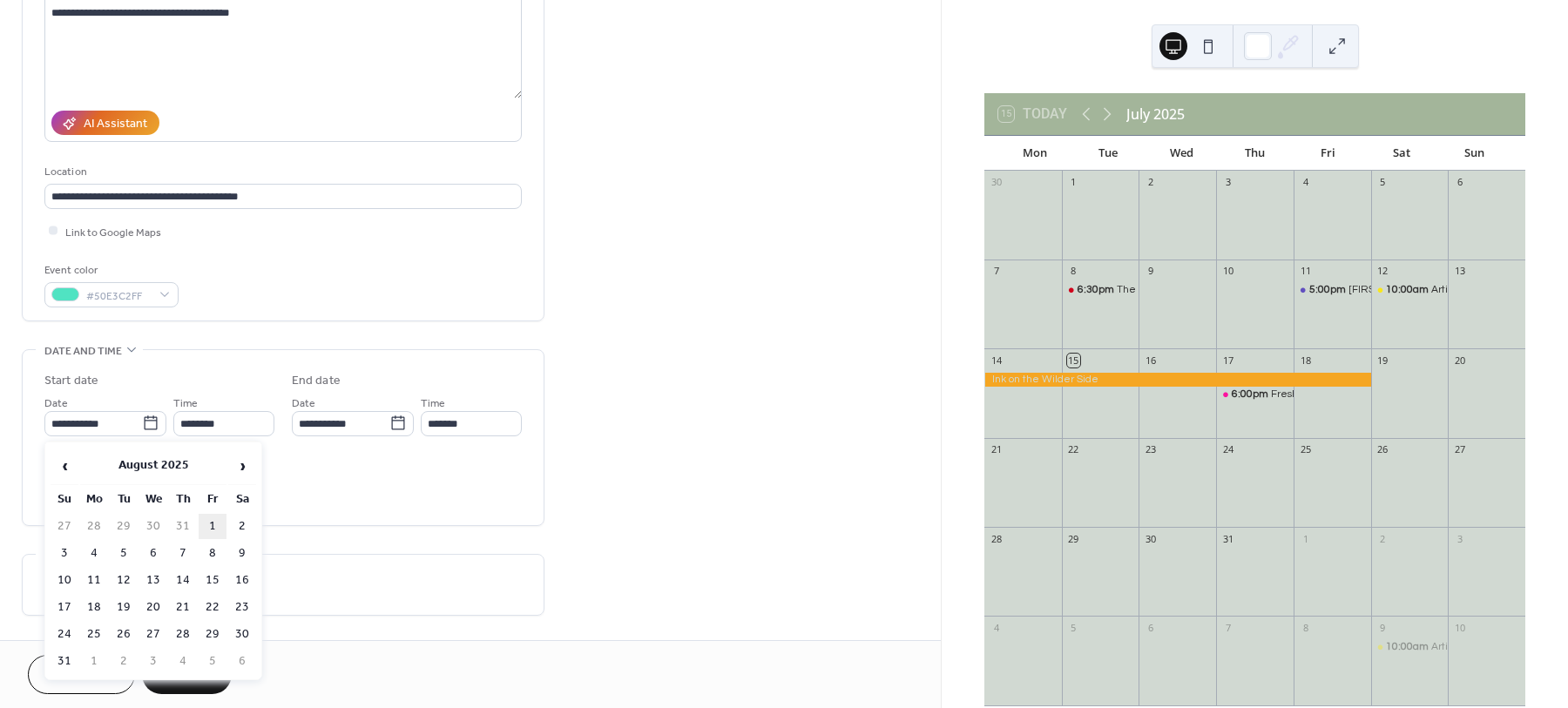 click on "1" at bounding box center (213, 526) 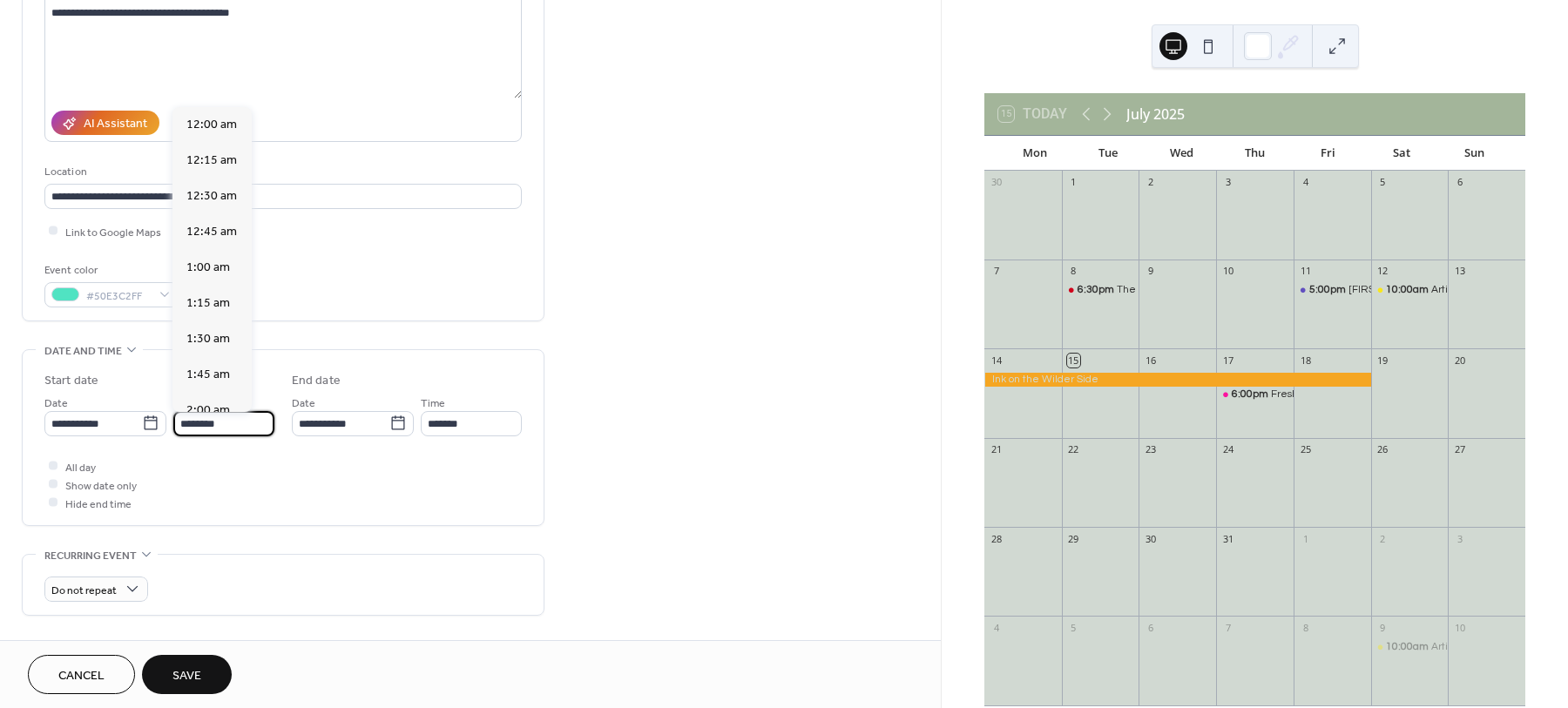 click on "********" at bounding box center [224, 423] 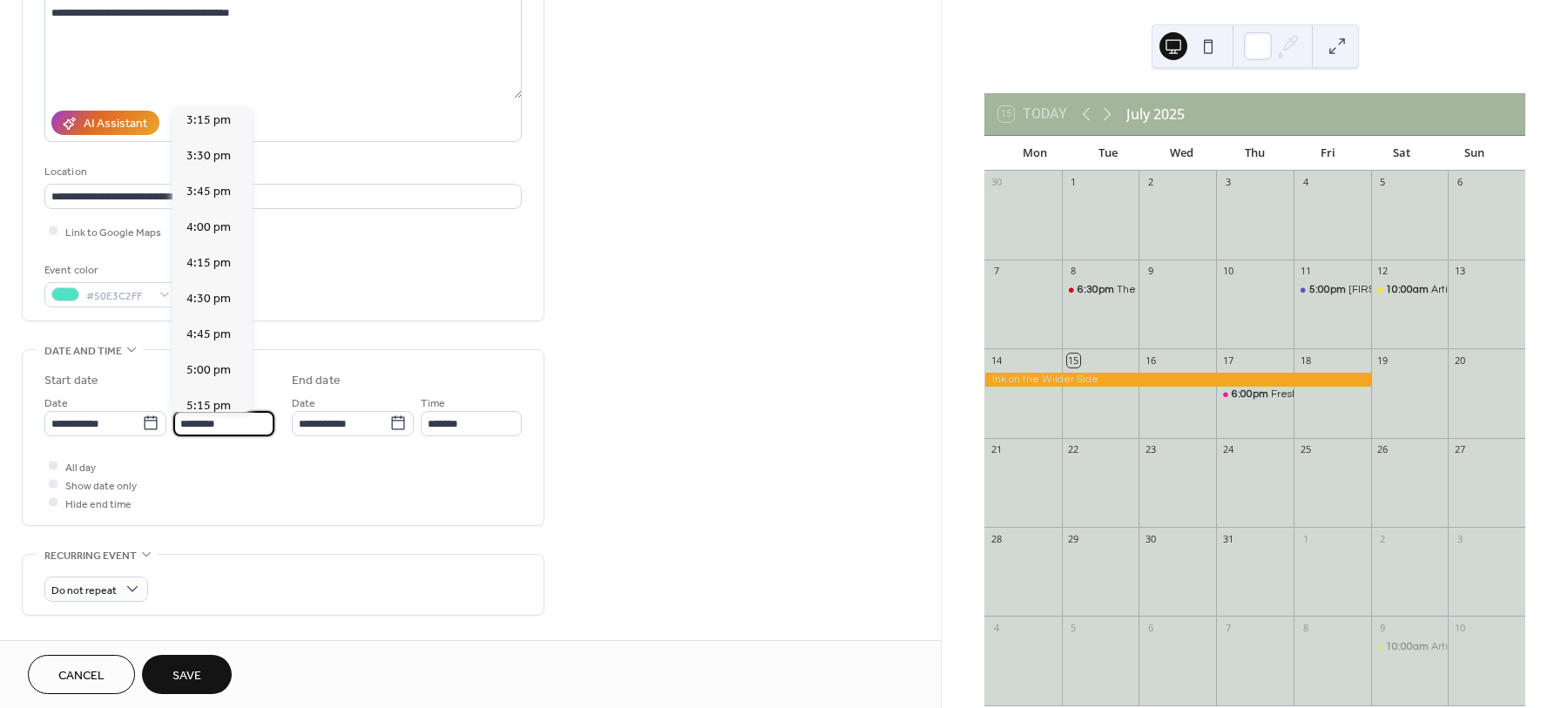 scroll, scrollTop: 2195, scrollLeft: 0, axis: vertical 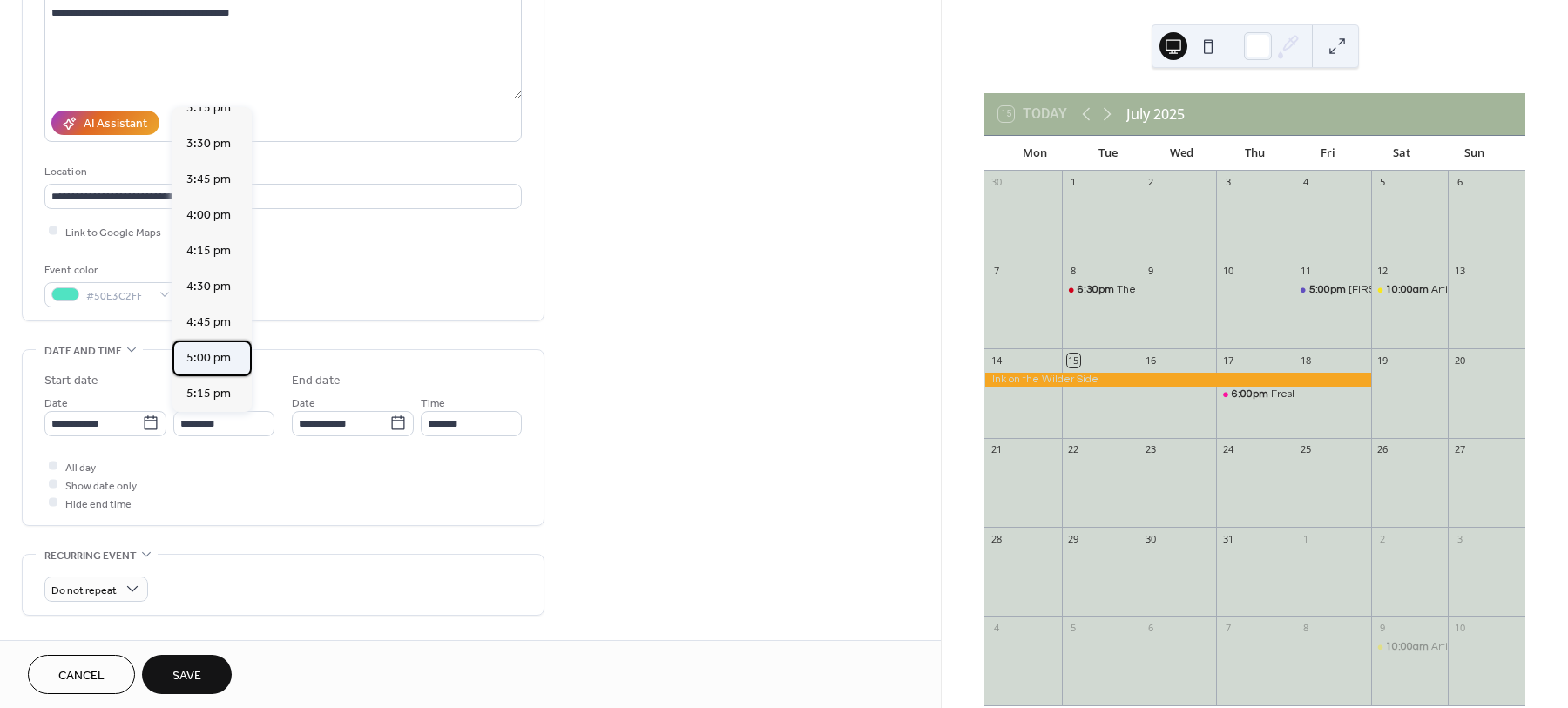 click on "5:00 pm" at bounding box center (208, 357) 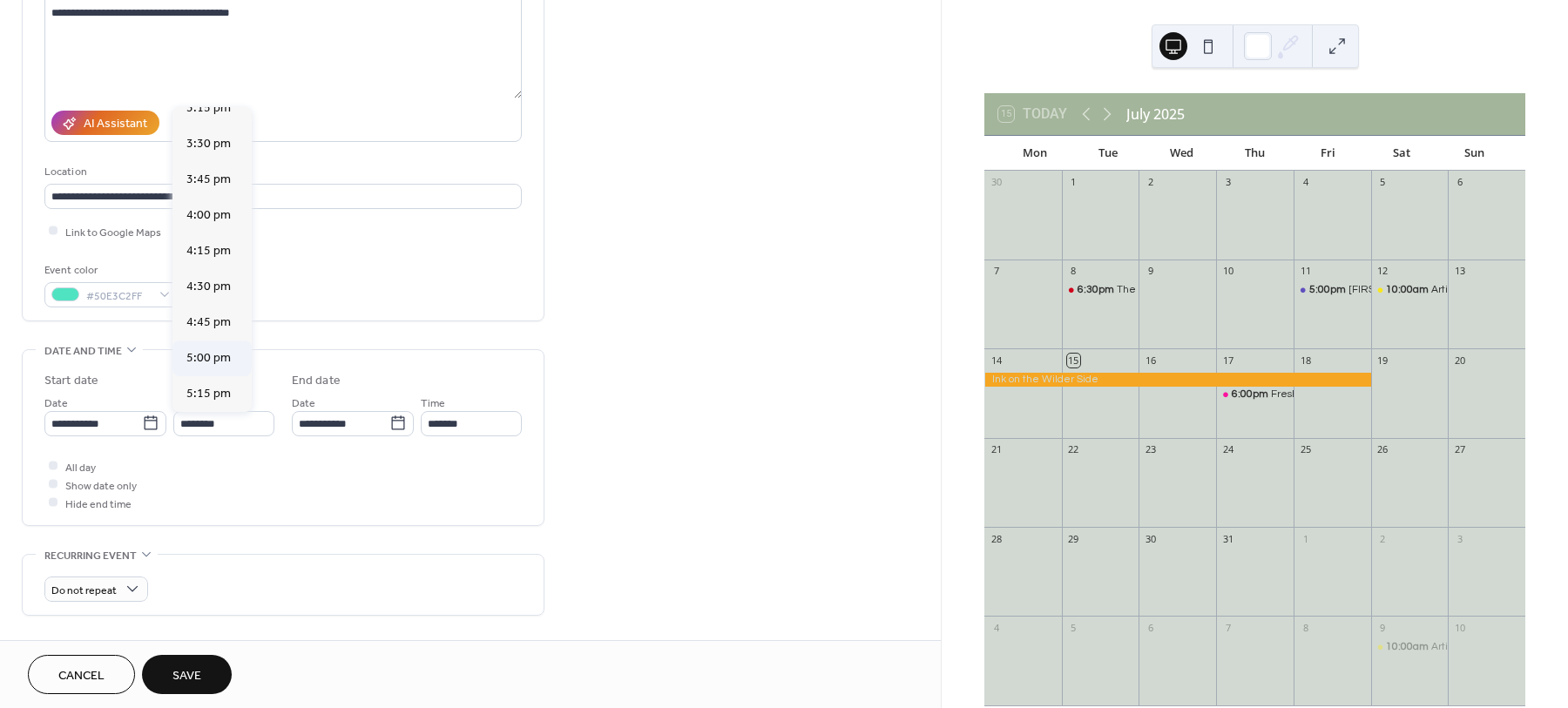 type on "*******" 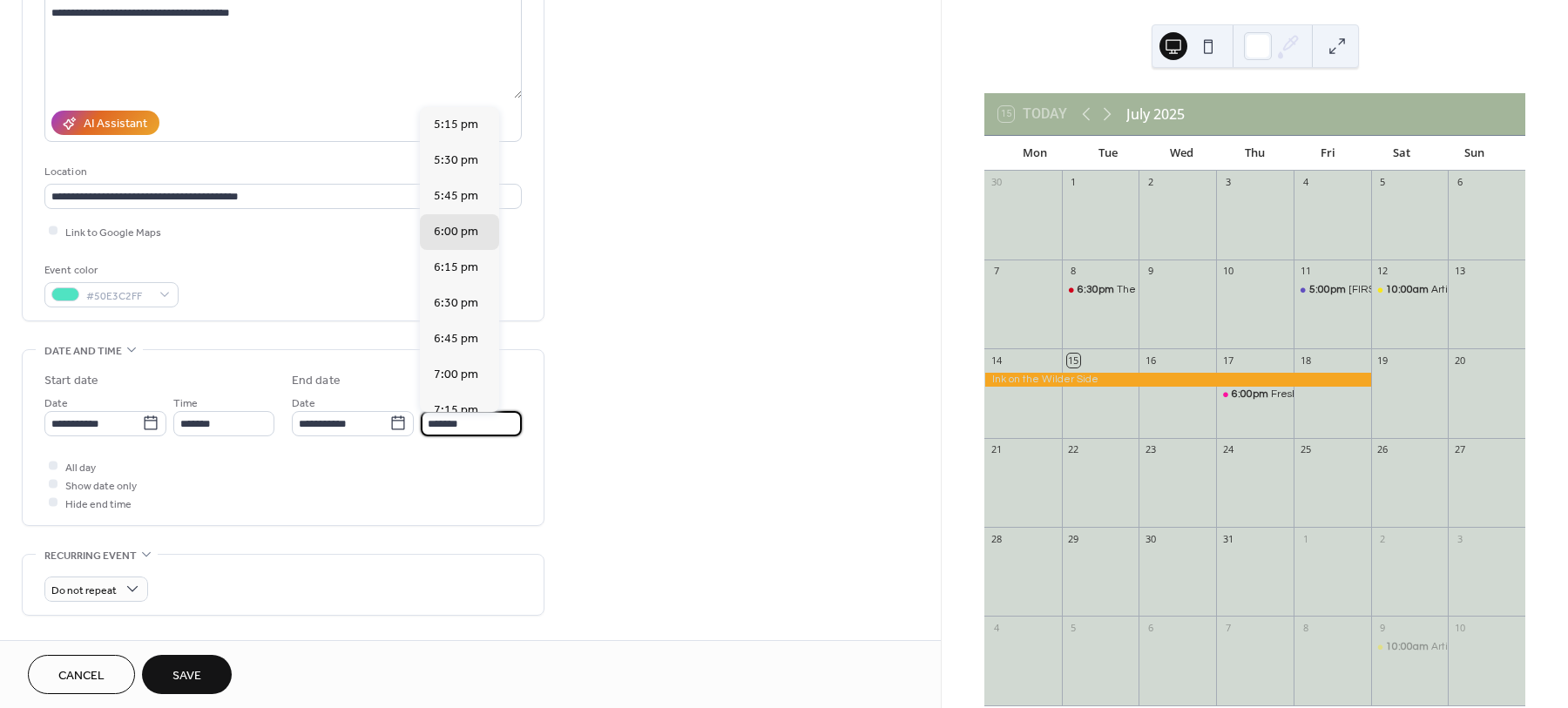 click on "*******" at bounding box center (471, 423) 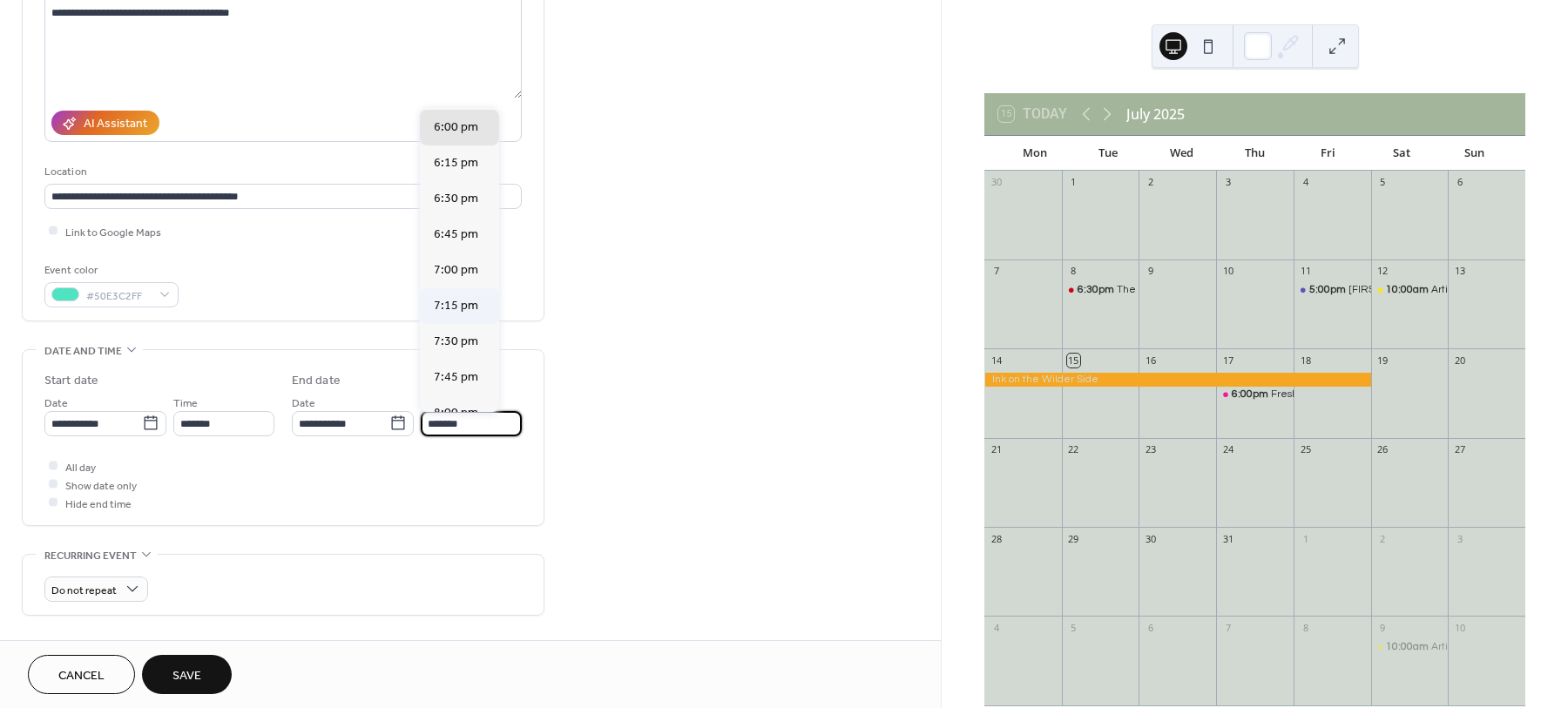scroll, scrollTop: 109, scrollLeft: 0, axis: vertical 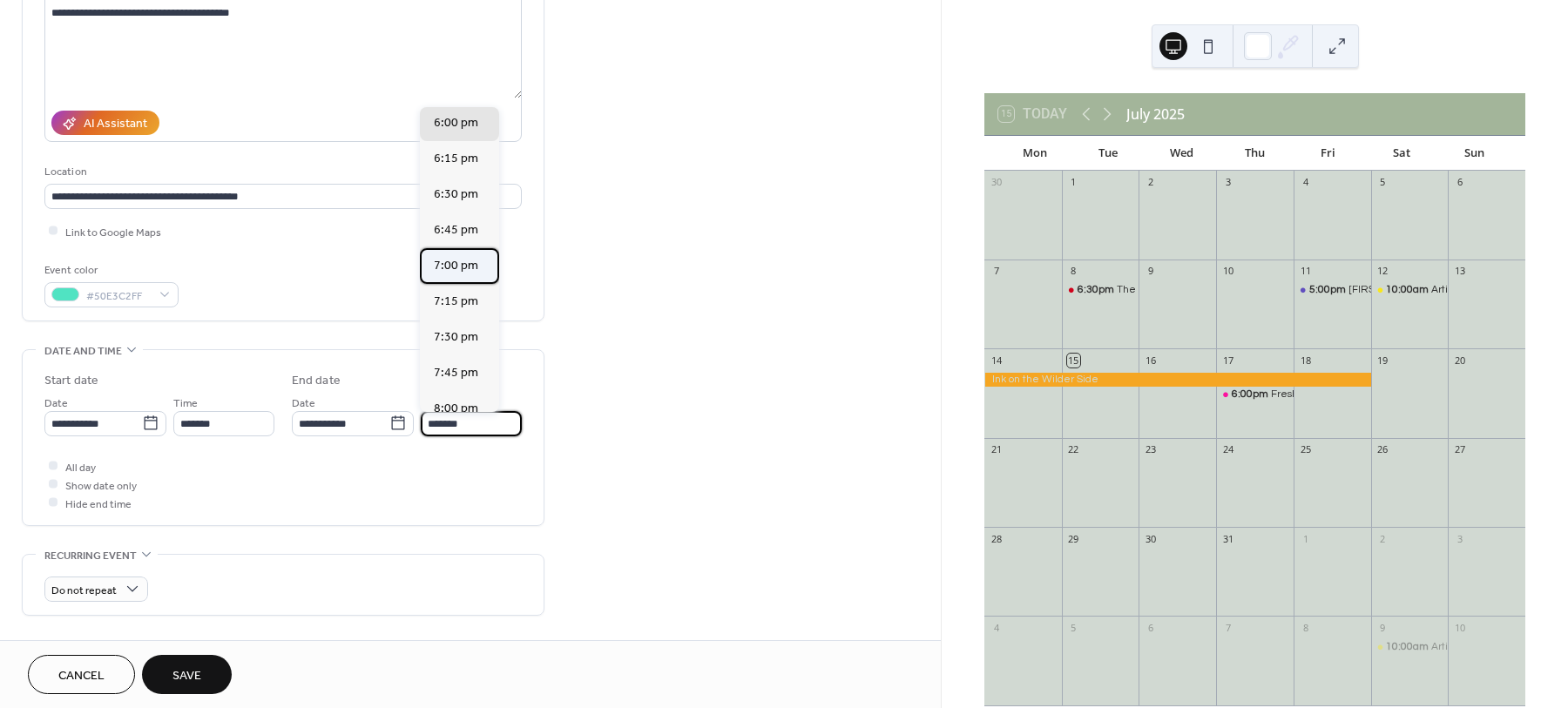 click on "7:00 pm" at bounding box center (456, 265) 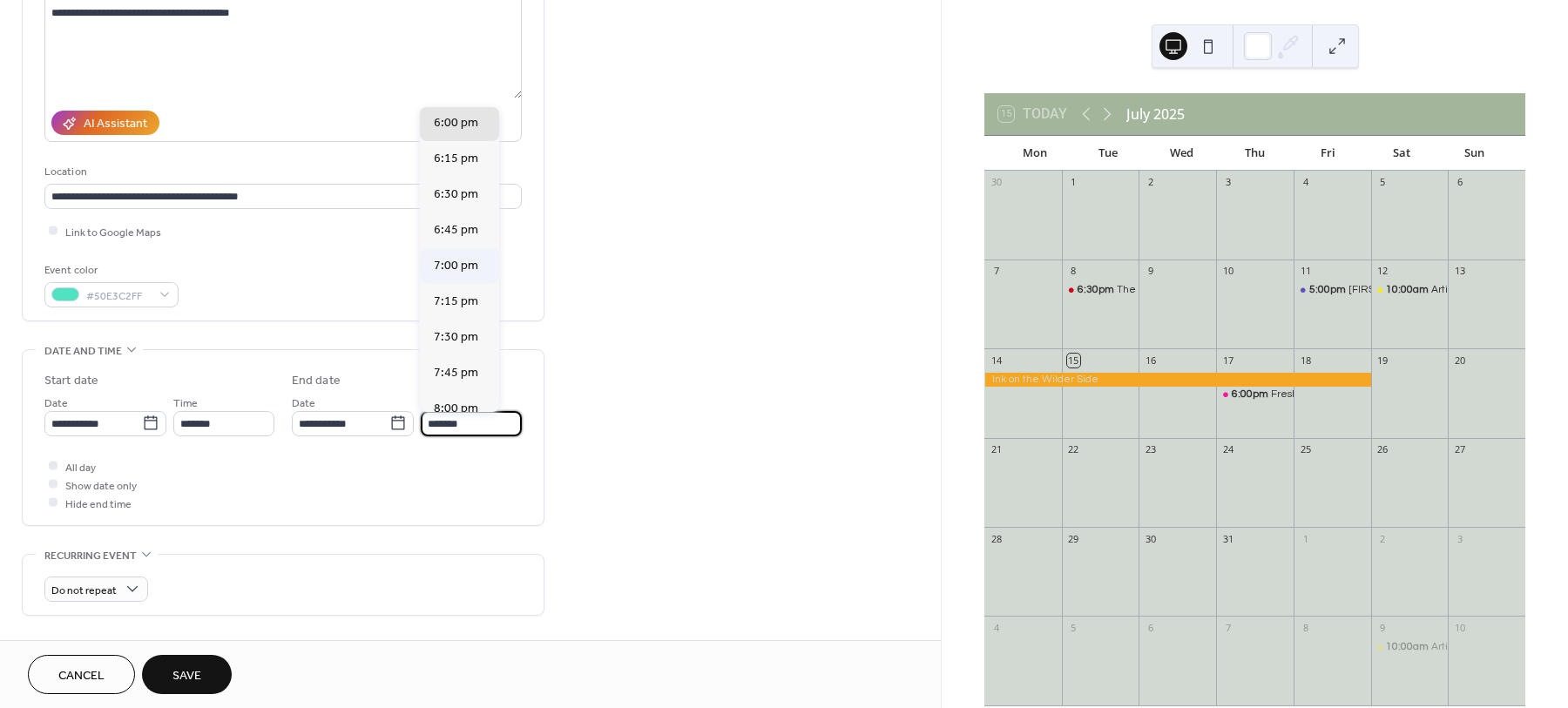 type on "*******" 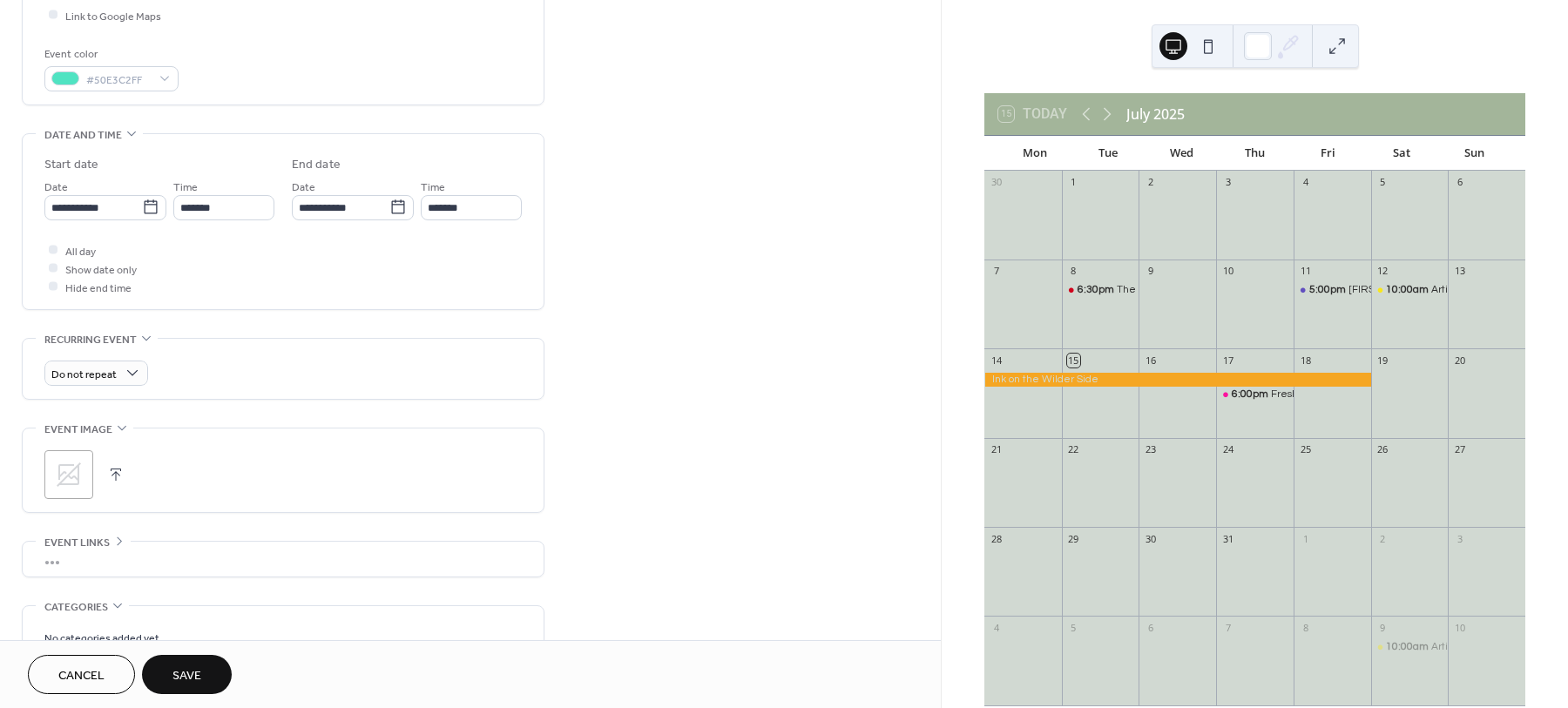 scroll, scrollTop: 435, scrollLeft: 0, axis: vertical 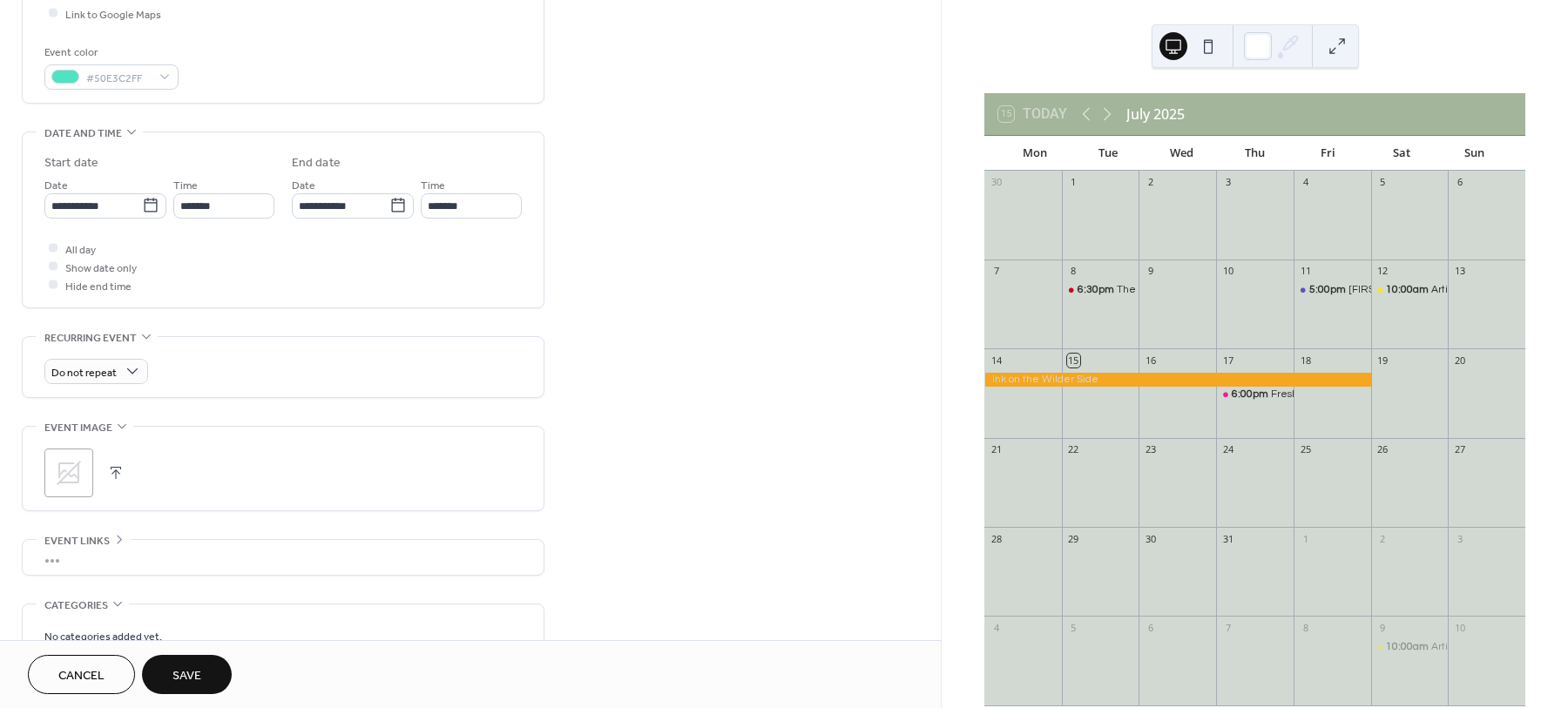 click 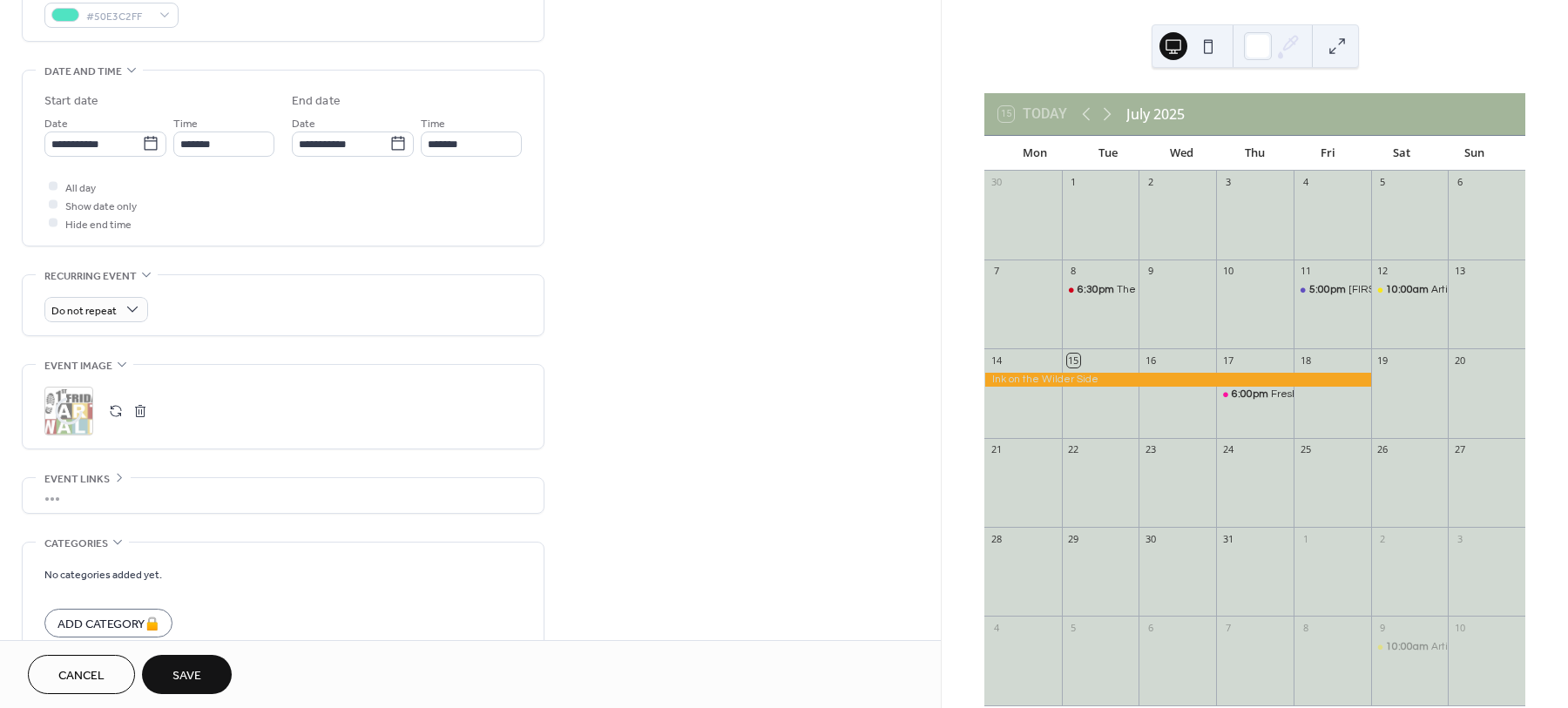 scroll, scrollTop: 653, scrollLeft: 0, axis: vertical 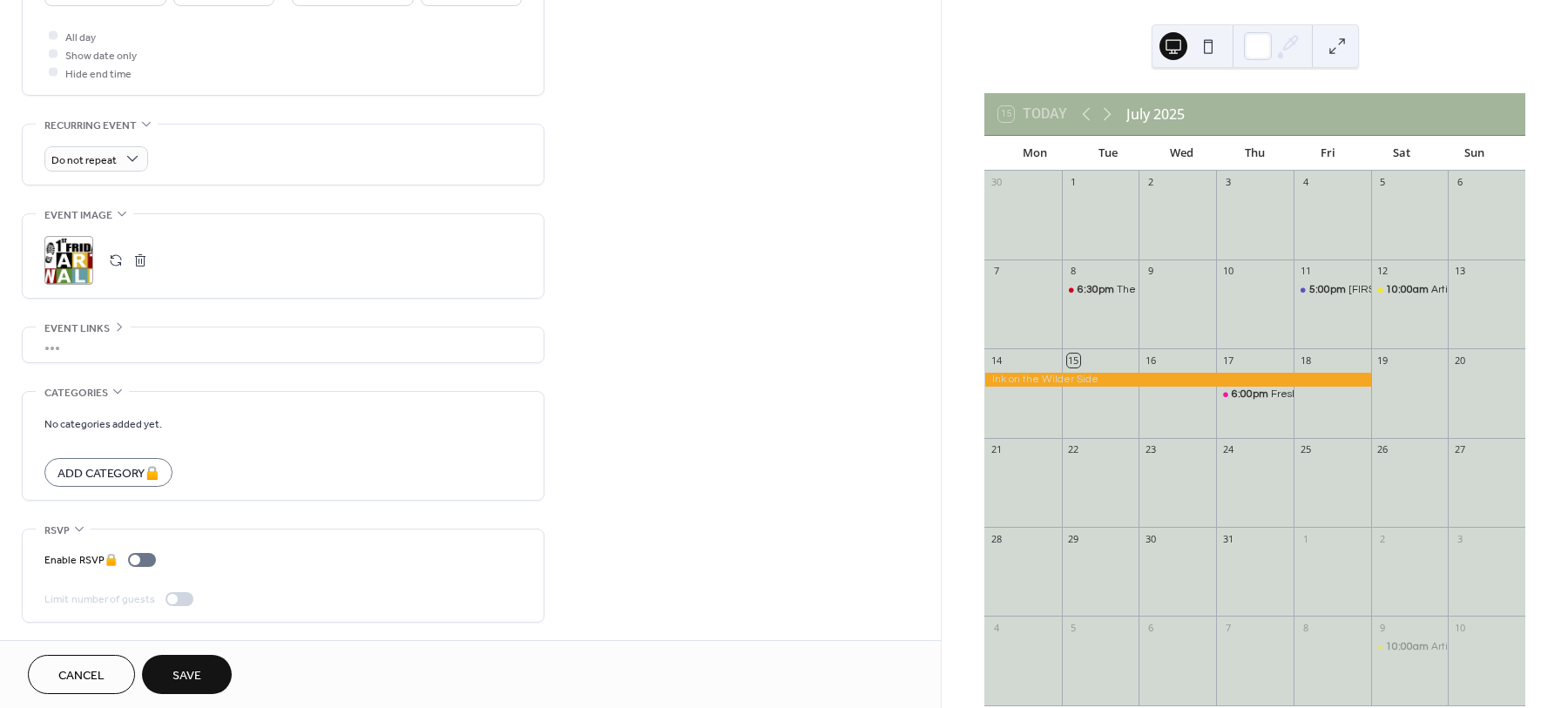 click on "Save" at bounding box center [186, 676] 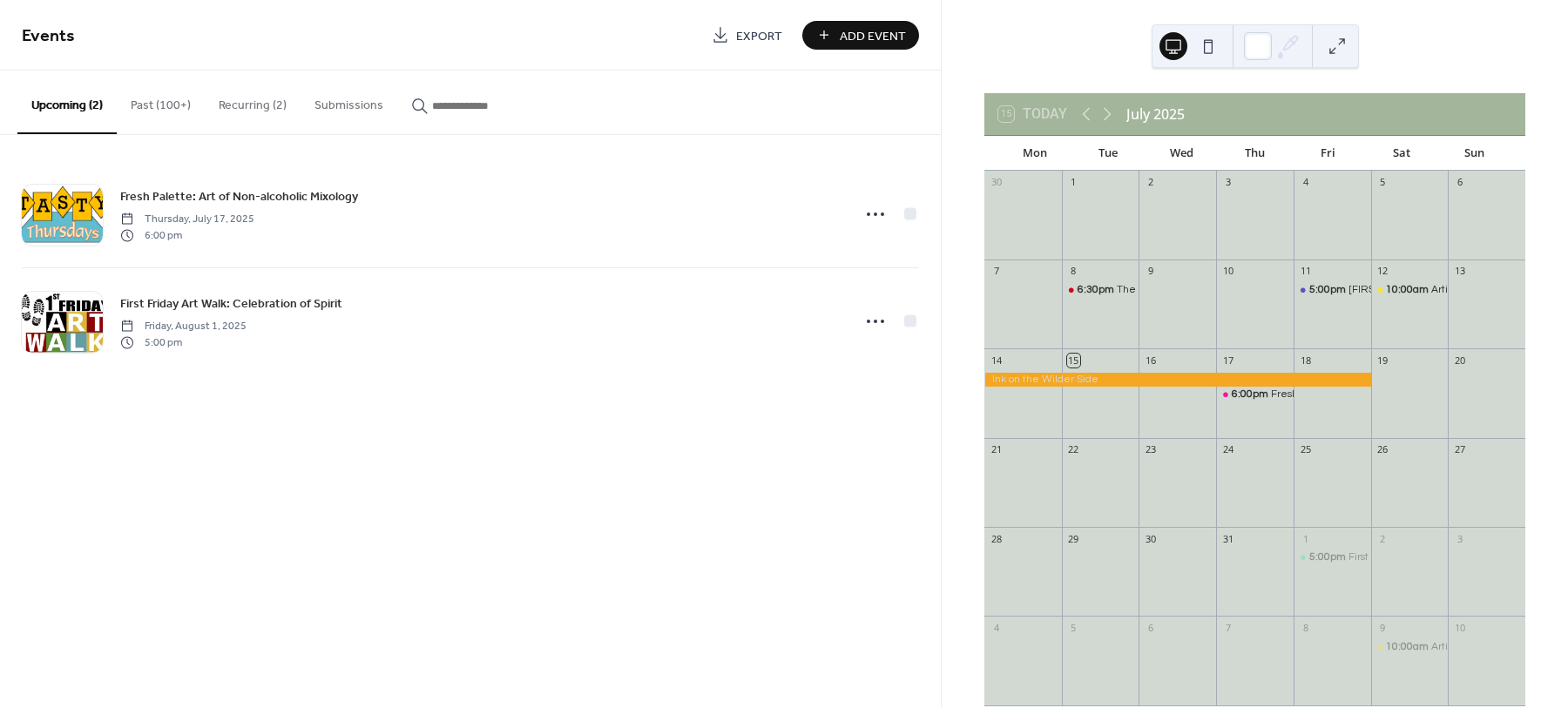 click on "Add Event" at bounding box center (873, 36) 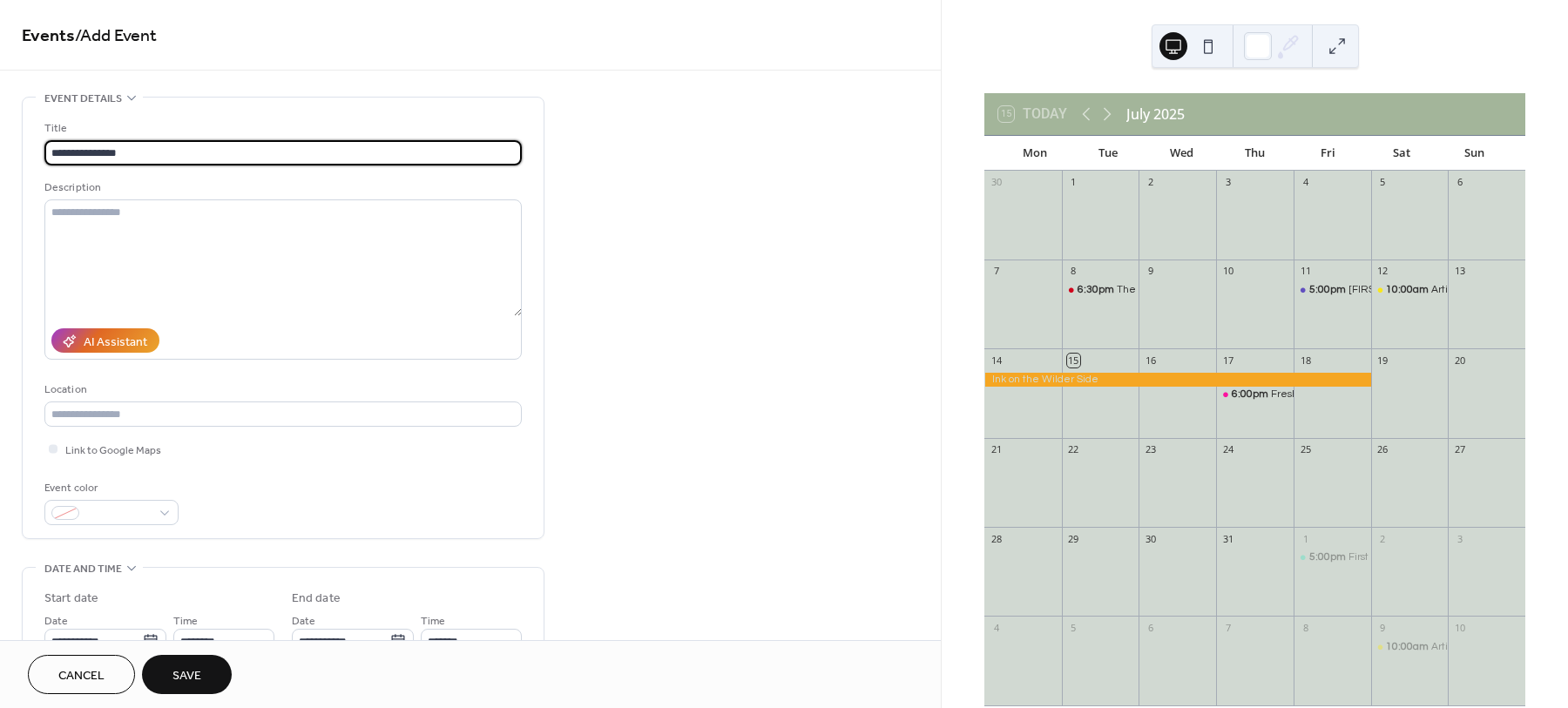 paste on "**********" 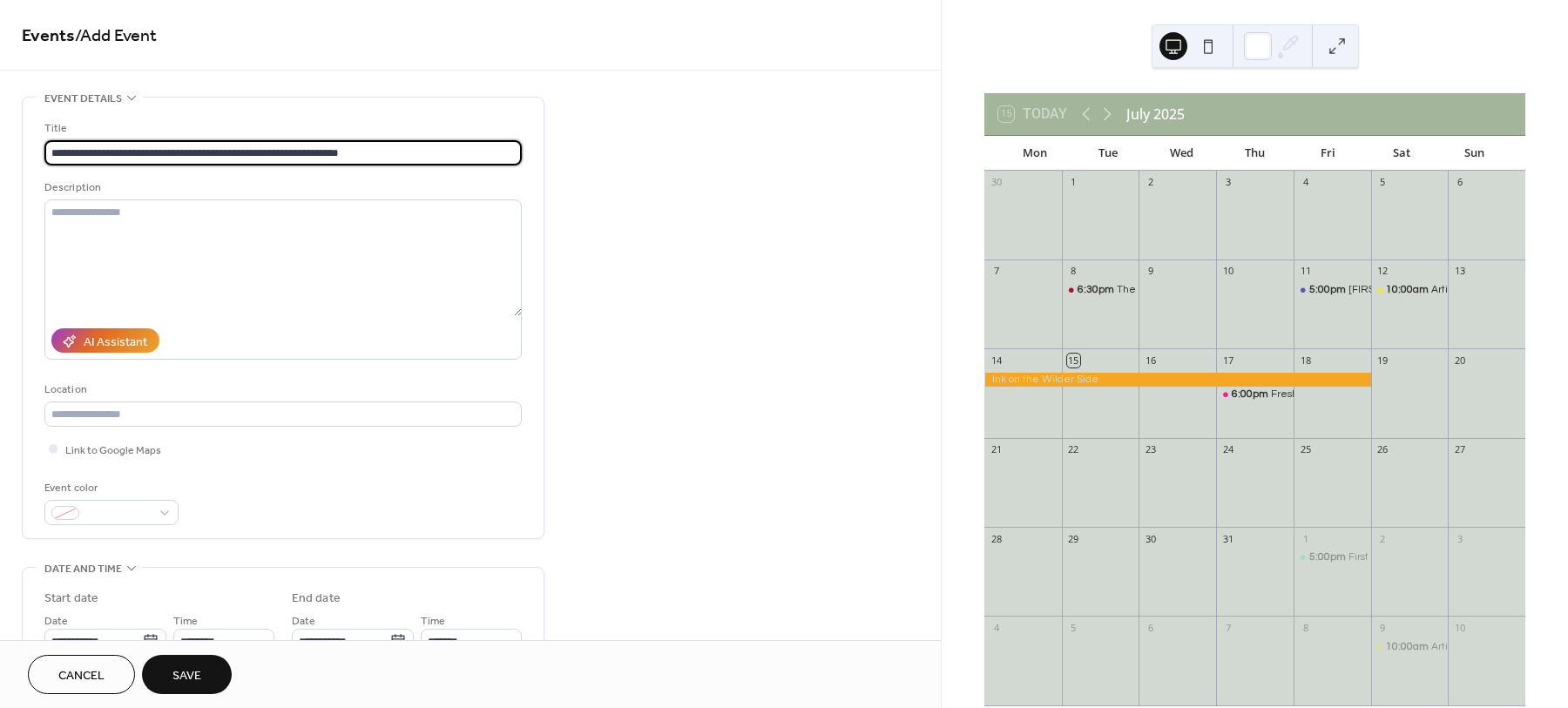 click on "**********" at bounding box center (283, 152) 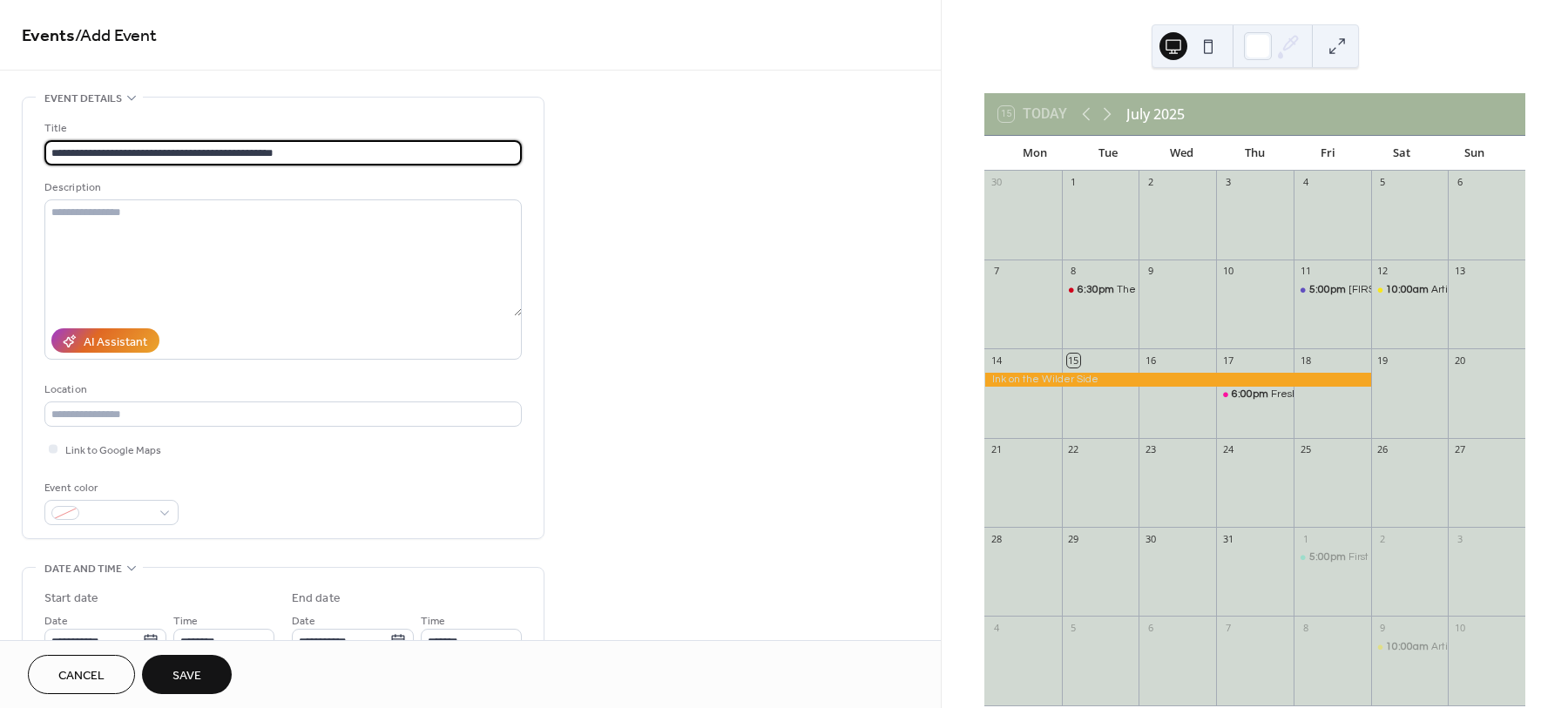 type on "**********" 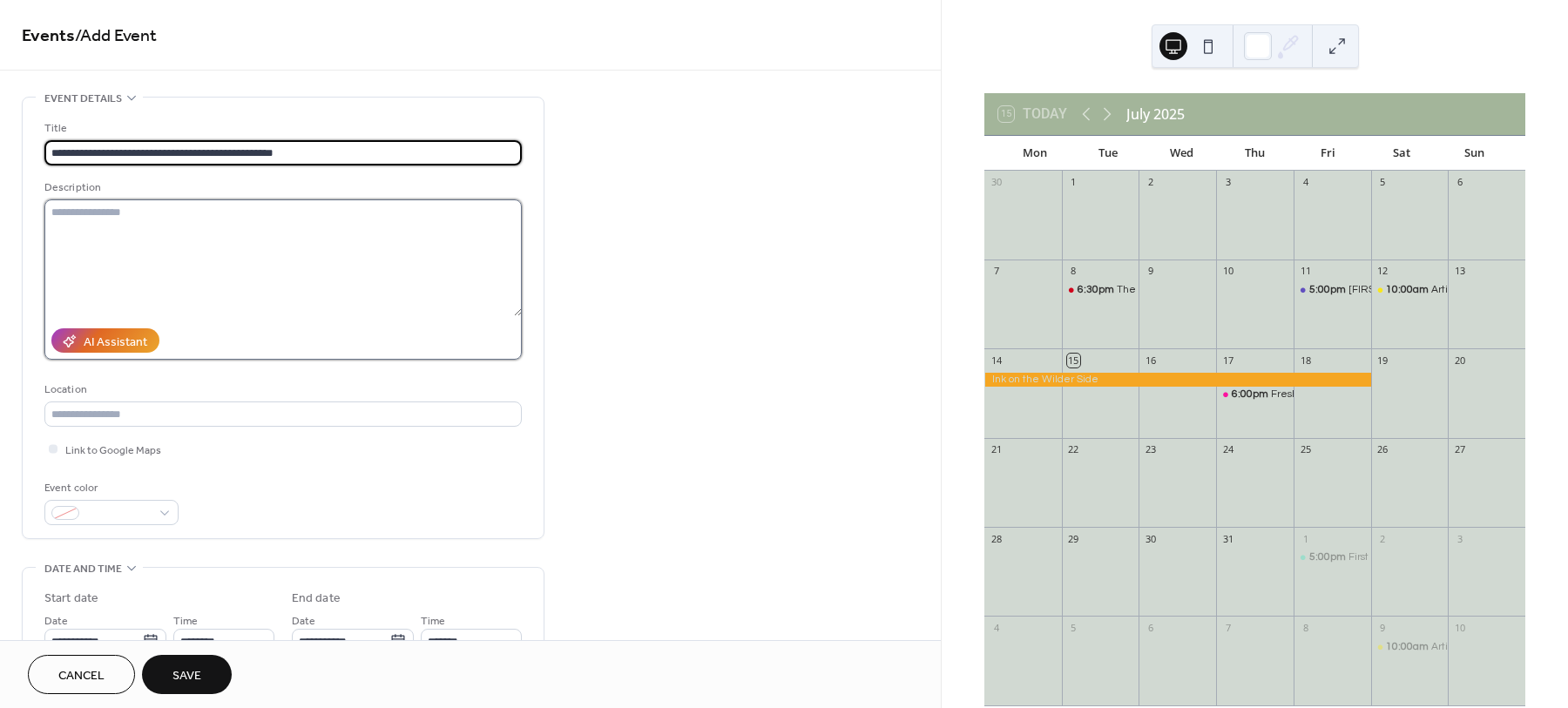 click at bounding box center (283, 258) 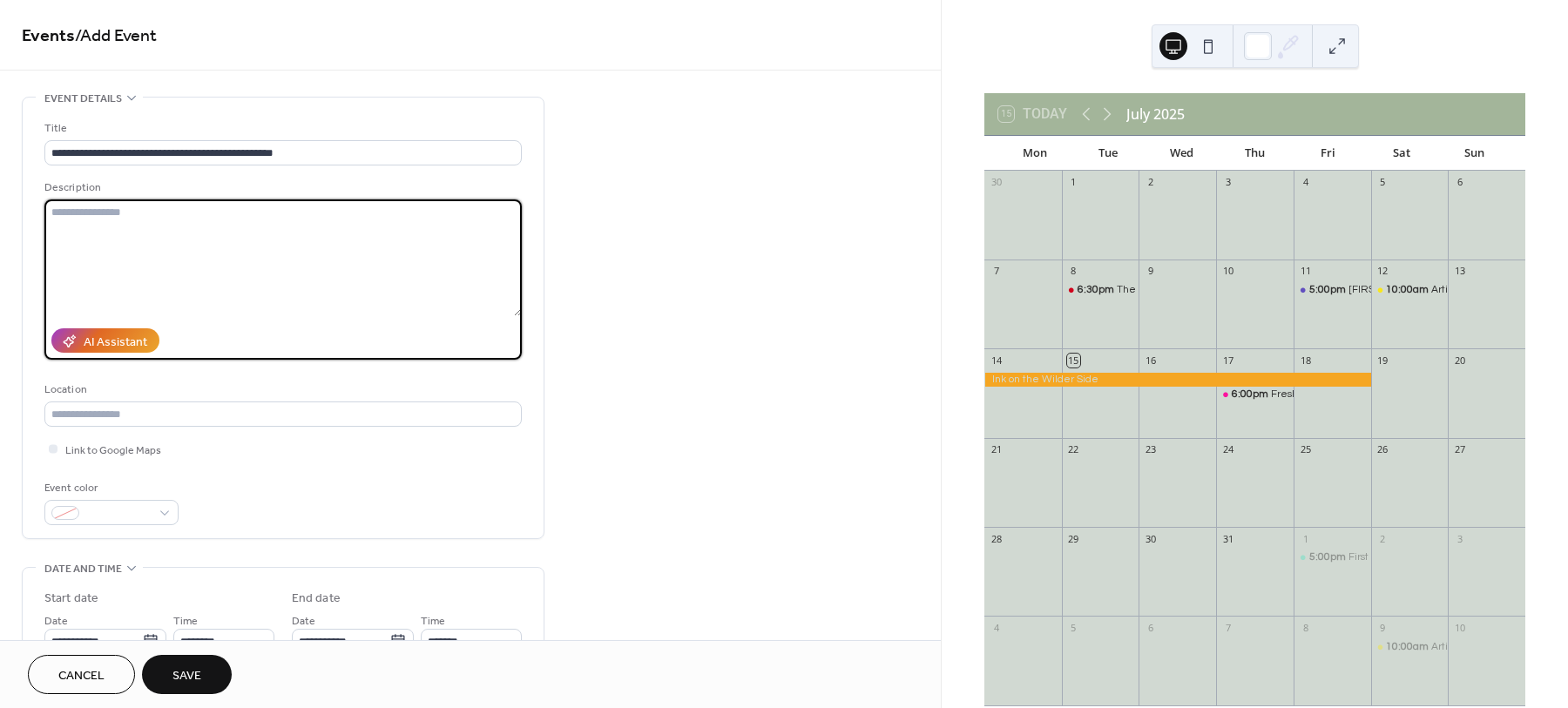 paste on "**********" 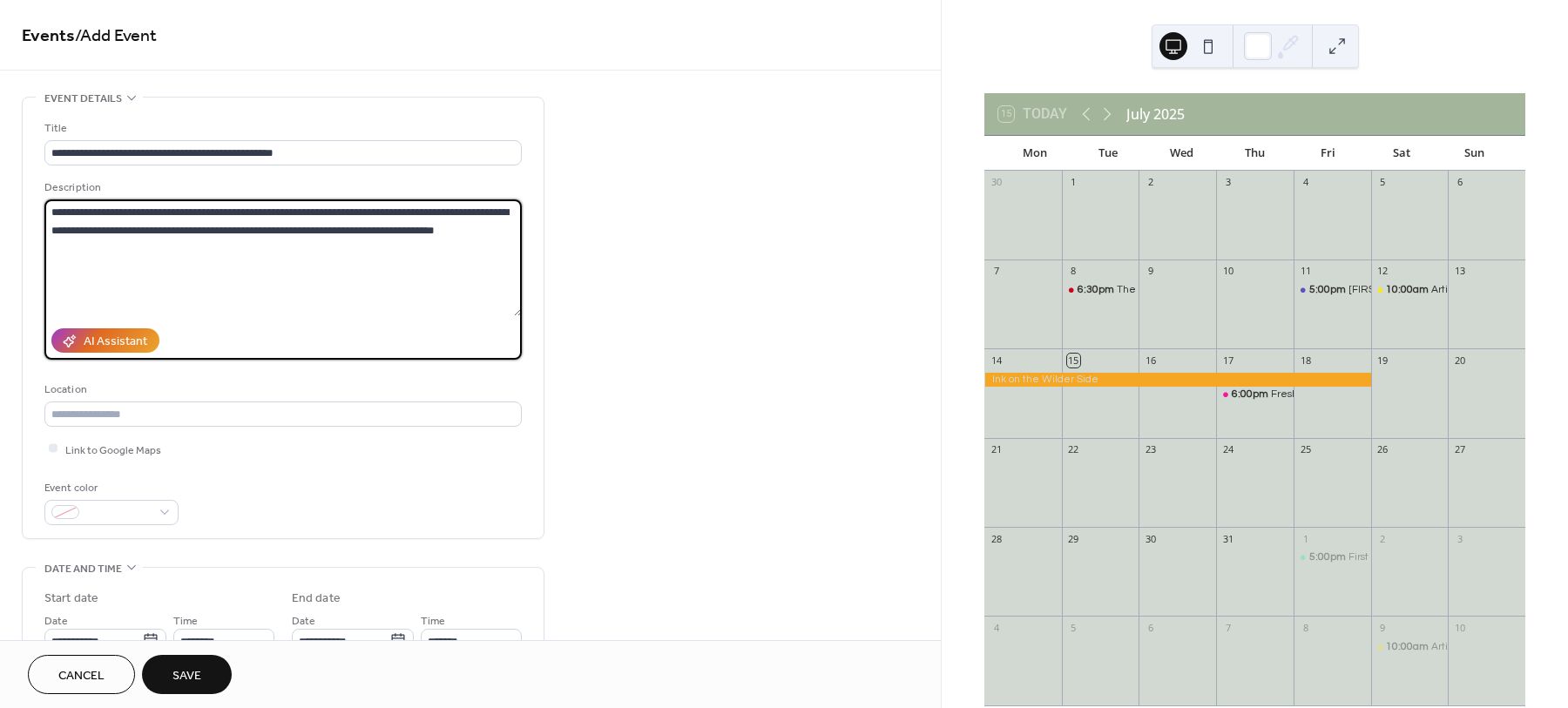 click on "**********" at bounding box center (283, 258) 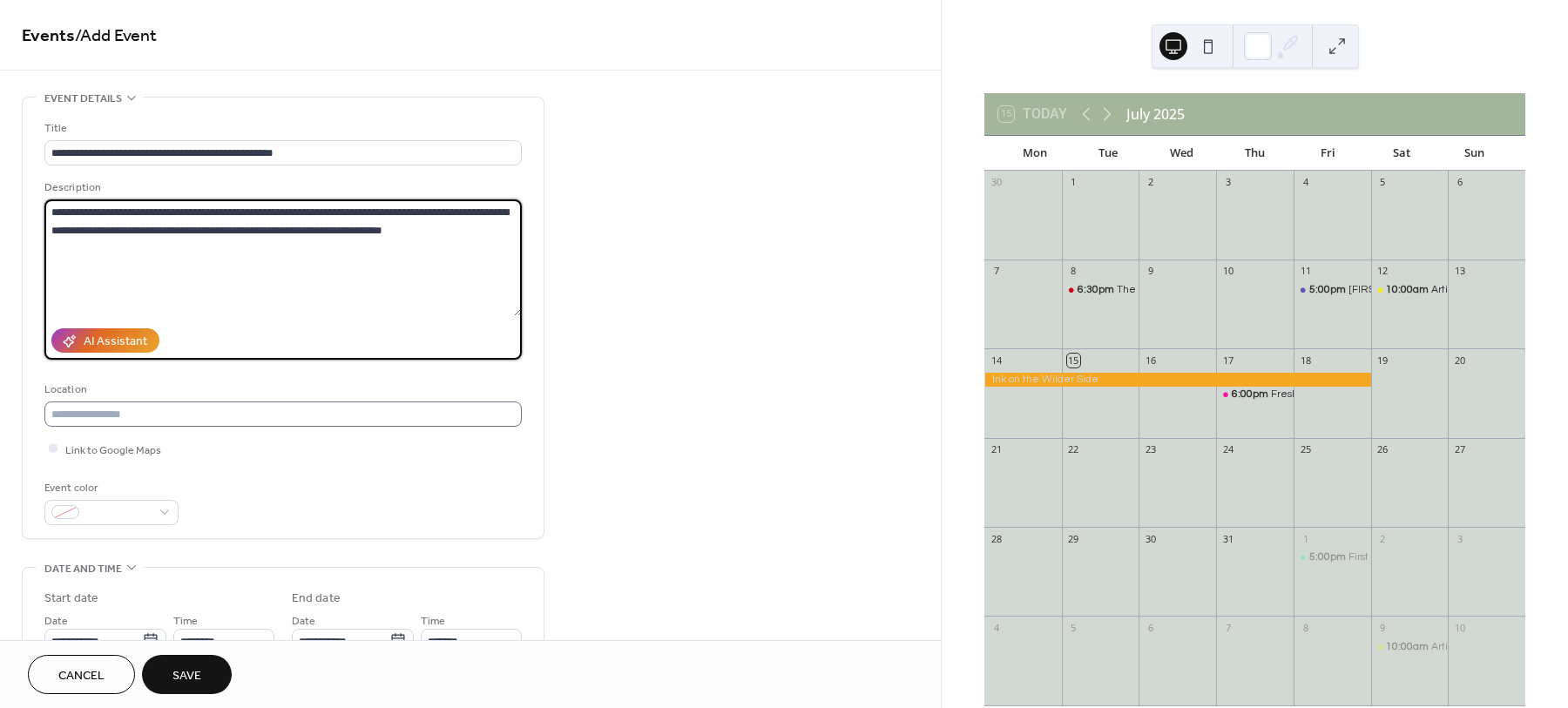 type on "**********" 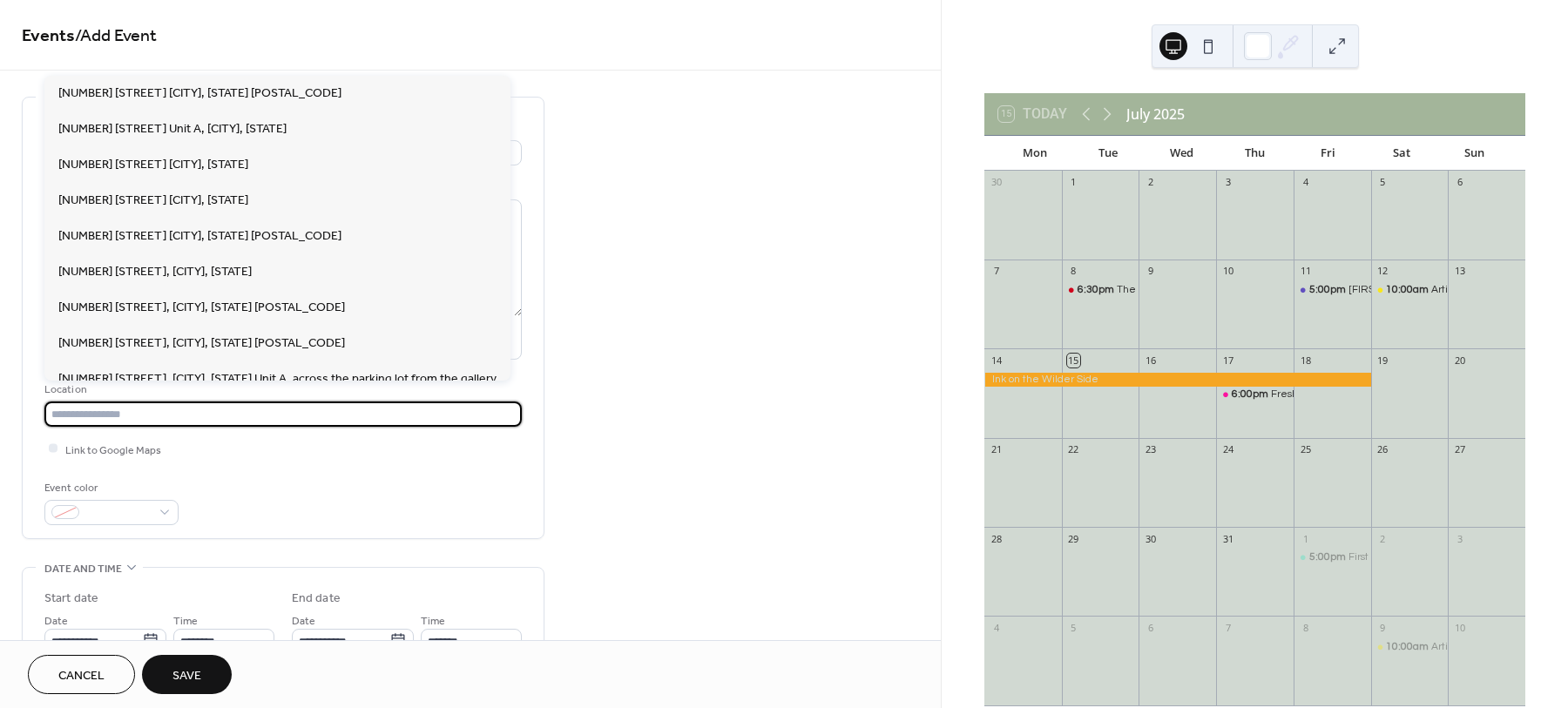 click at bounding box center (283, 414) 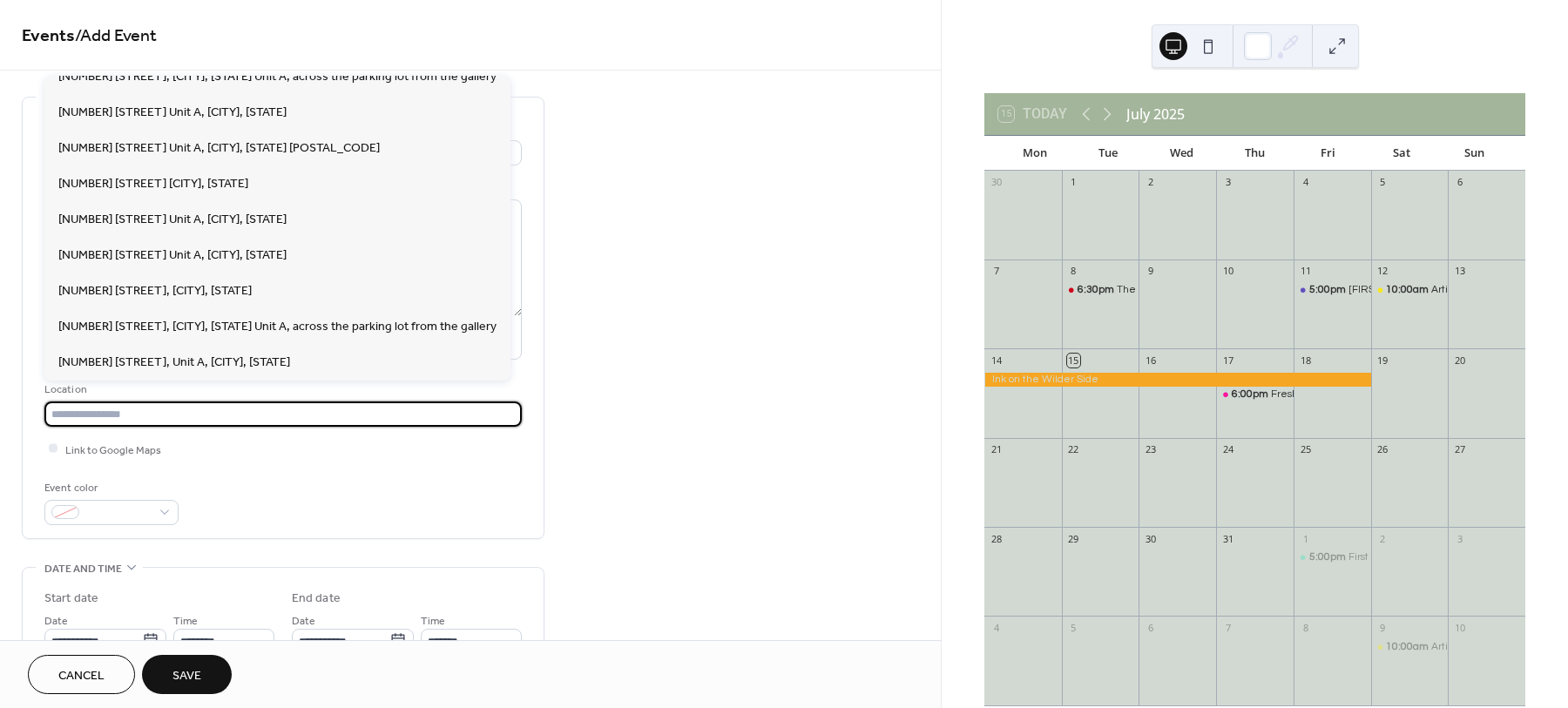 scroll, scrollTop: 327, scrollLeft: 0, axis: vertical 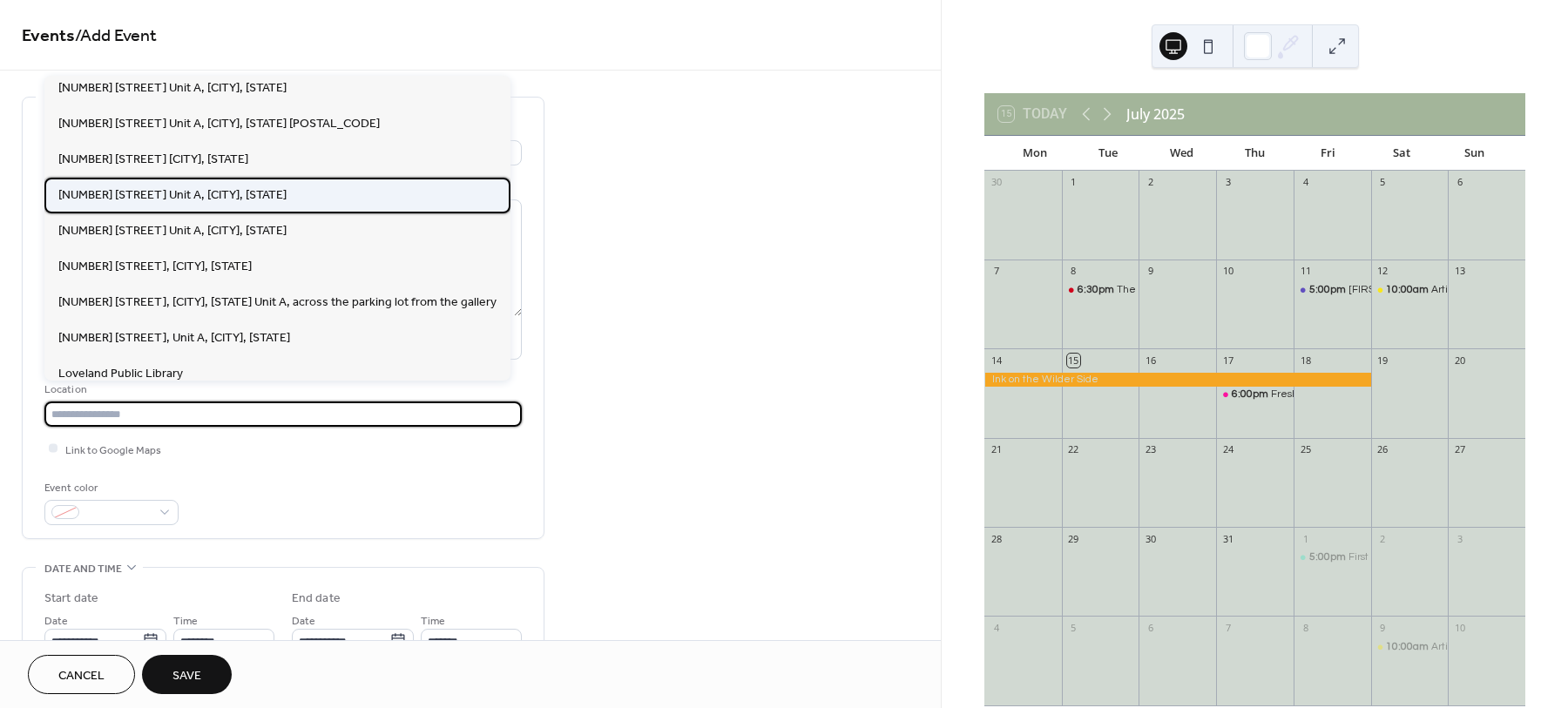 click on "[NUMBER] [STREET] [UNIT],  [CITY], [STATE]" at bounding box center [172, 195] 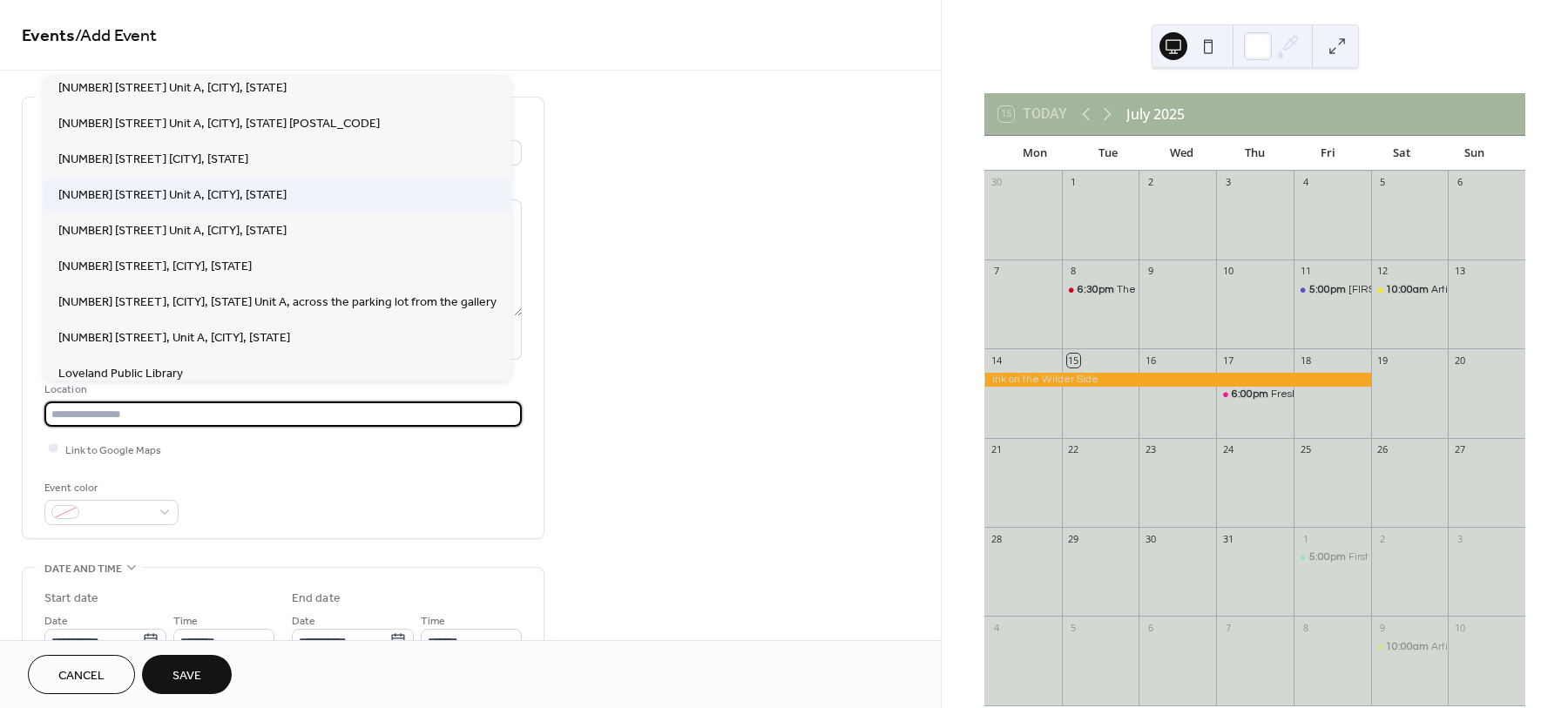 type on "**********" 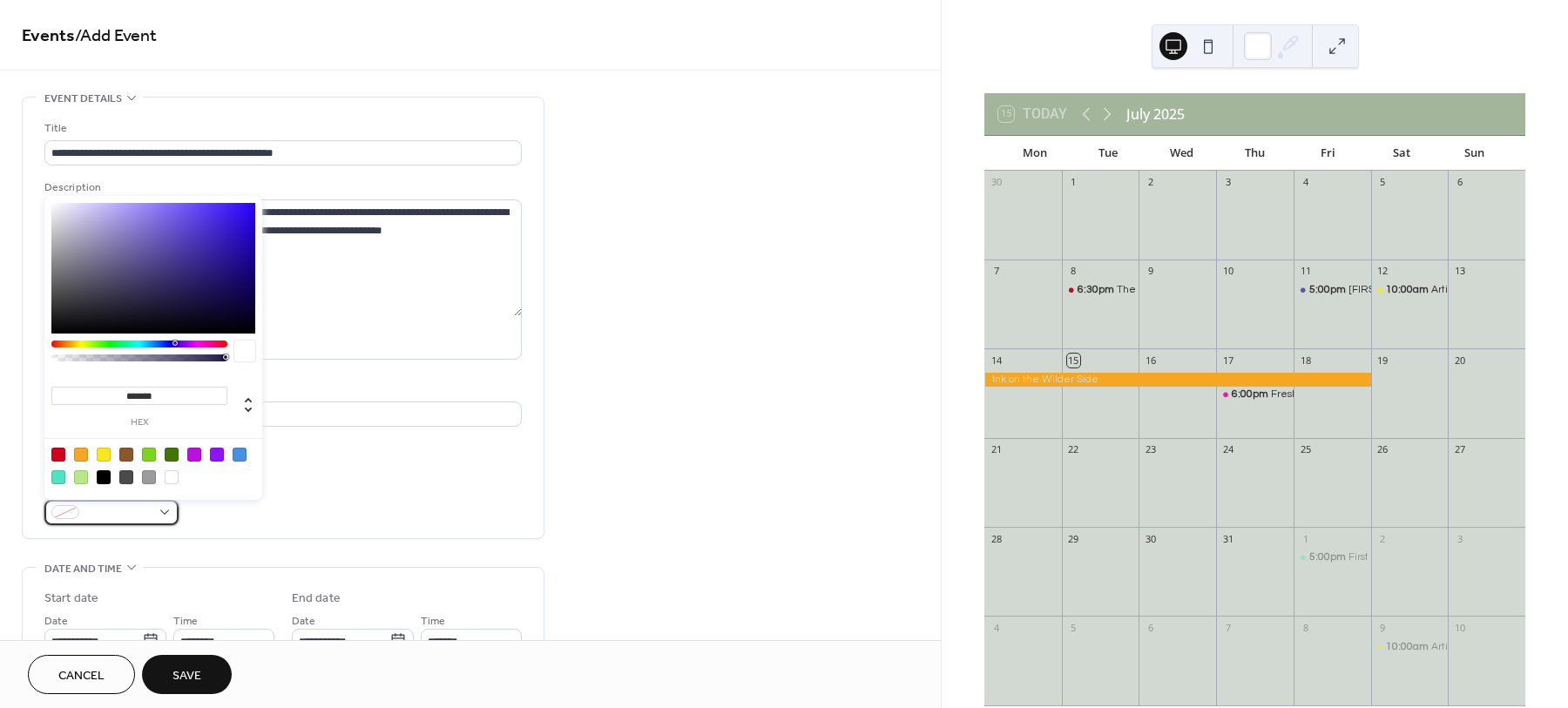 click at bounding box center (112, 512) 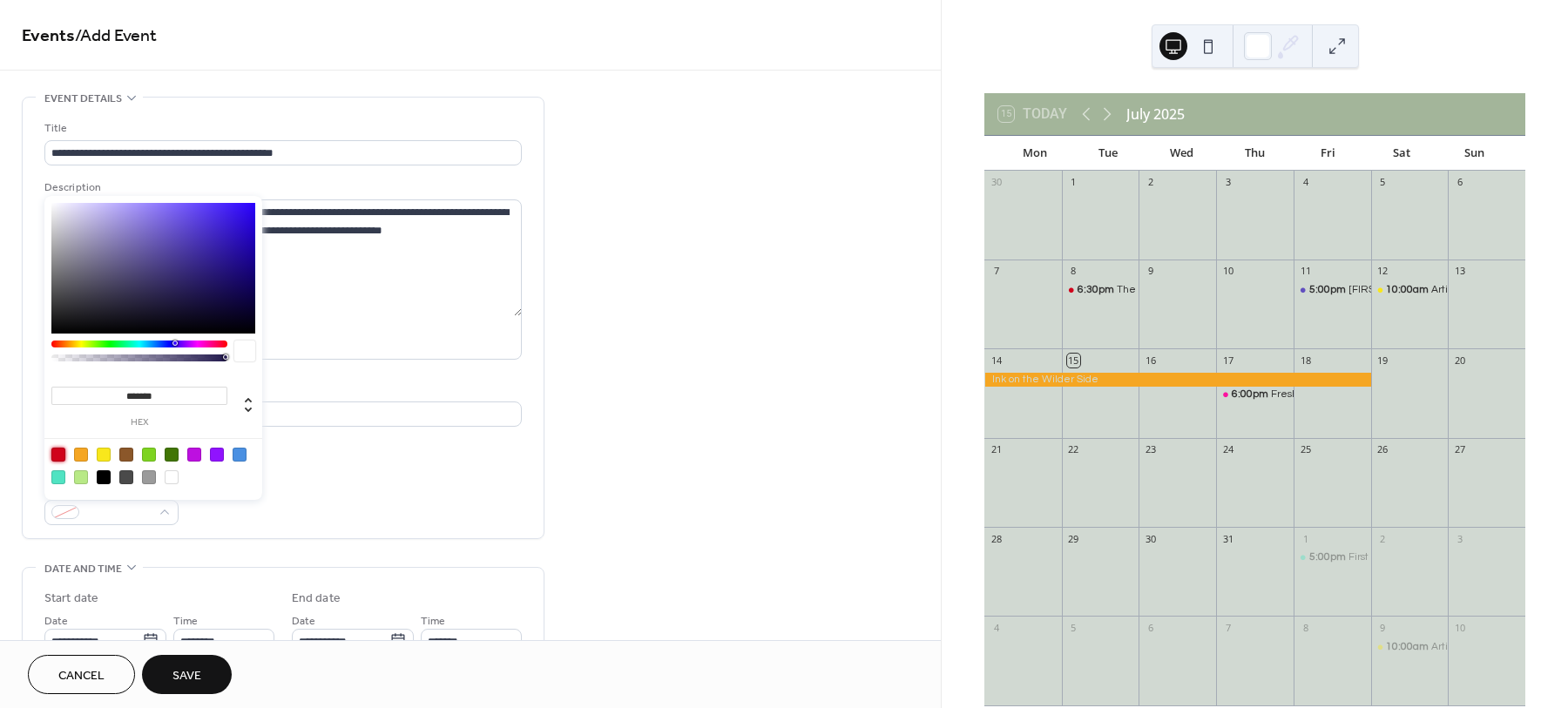click at bounding box center (58, 455) 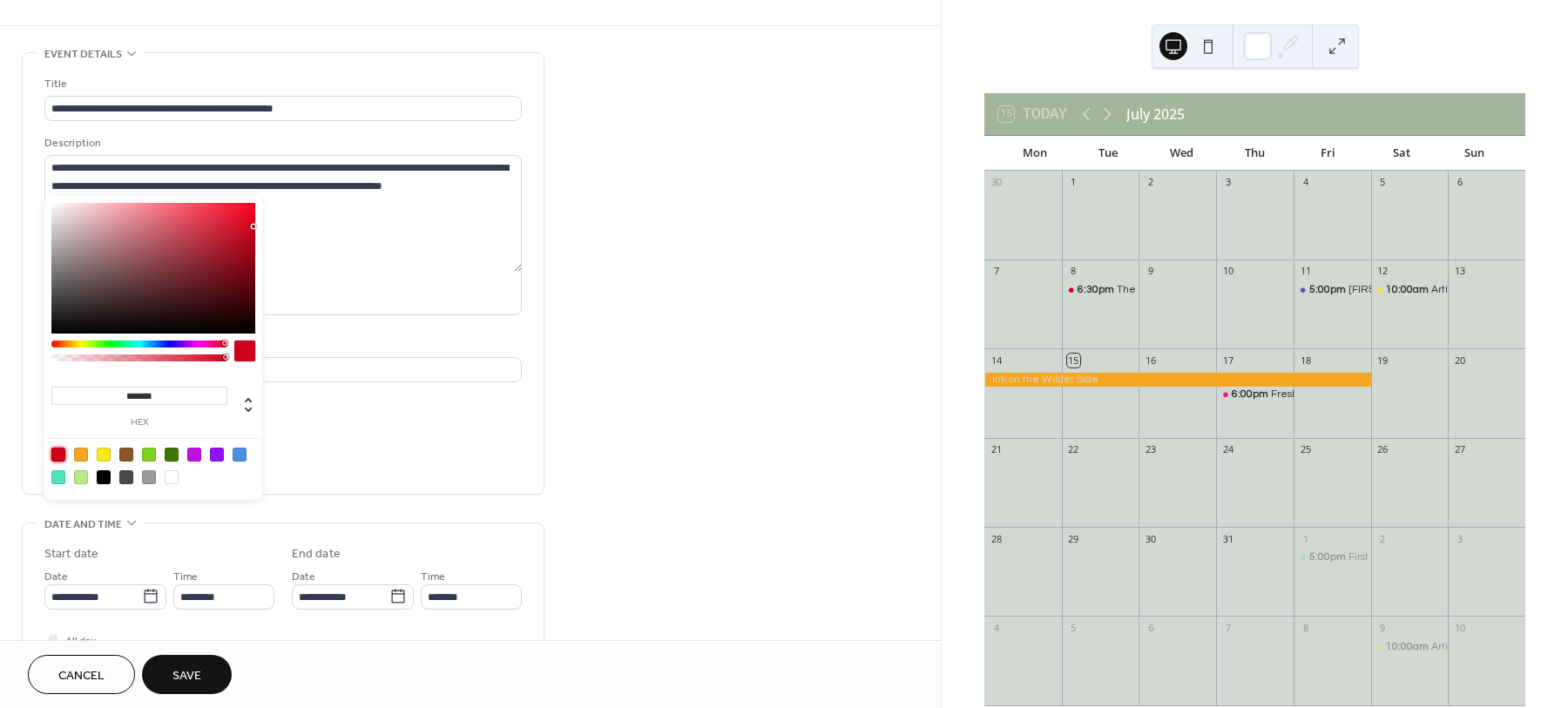 scroll, scrollTop: 218, scrollLeft: 0, axis: vertical 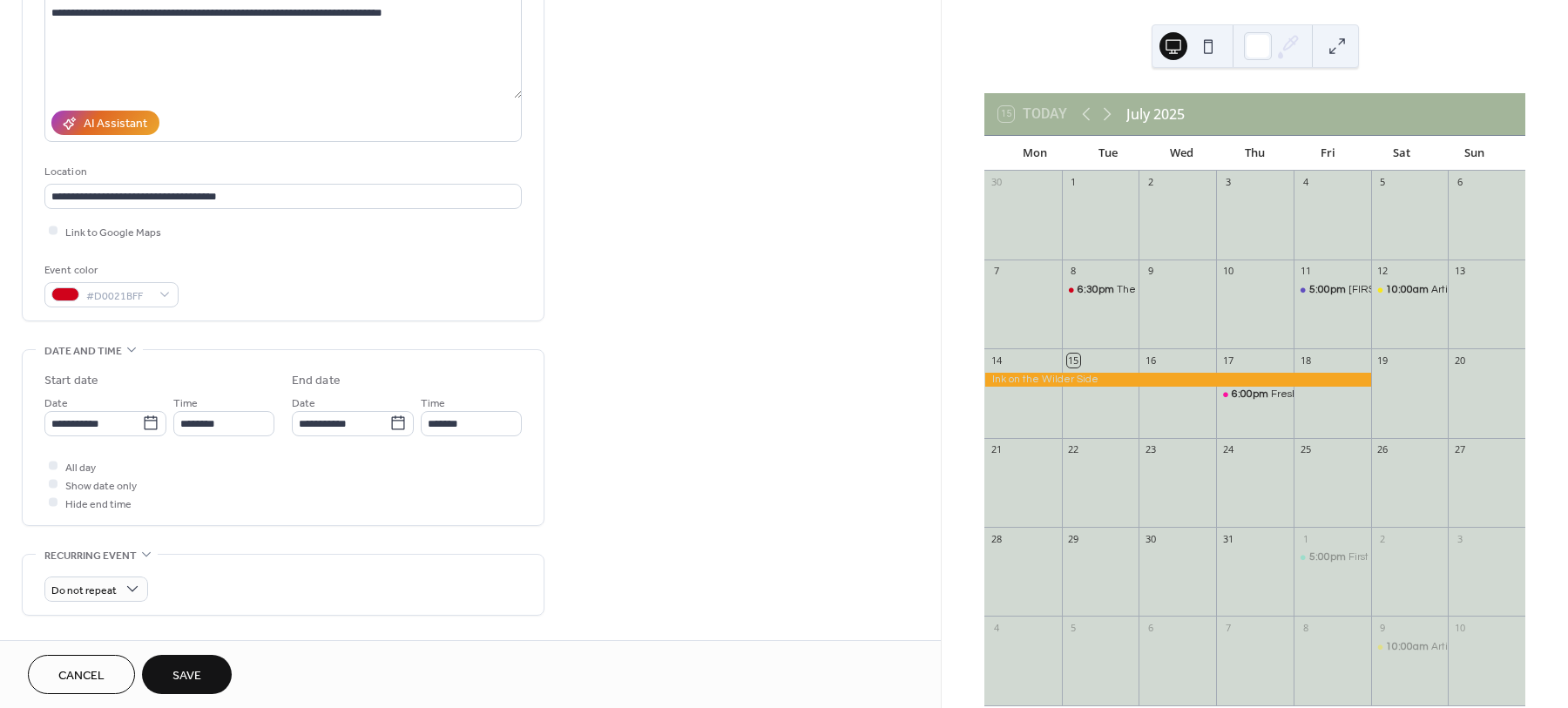 click on "All day Show date only Hide end time" at bounding box center [283, 484] 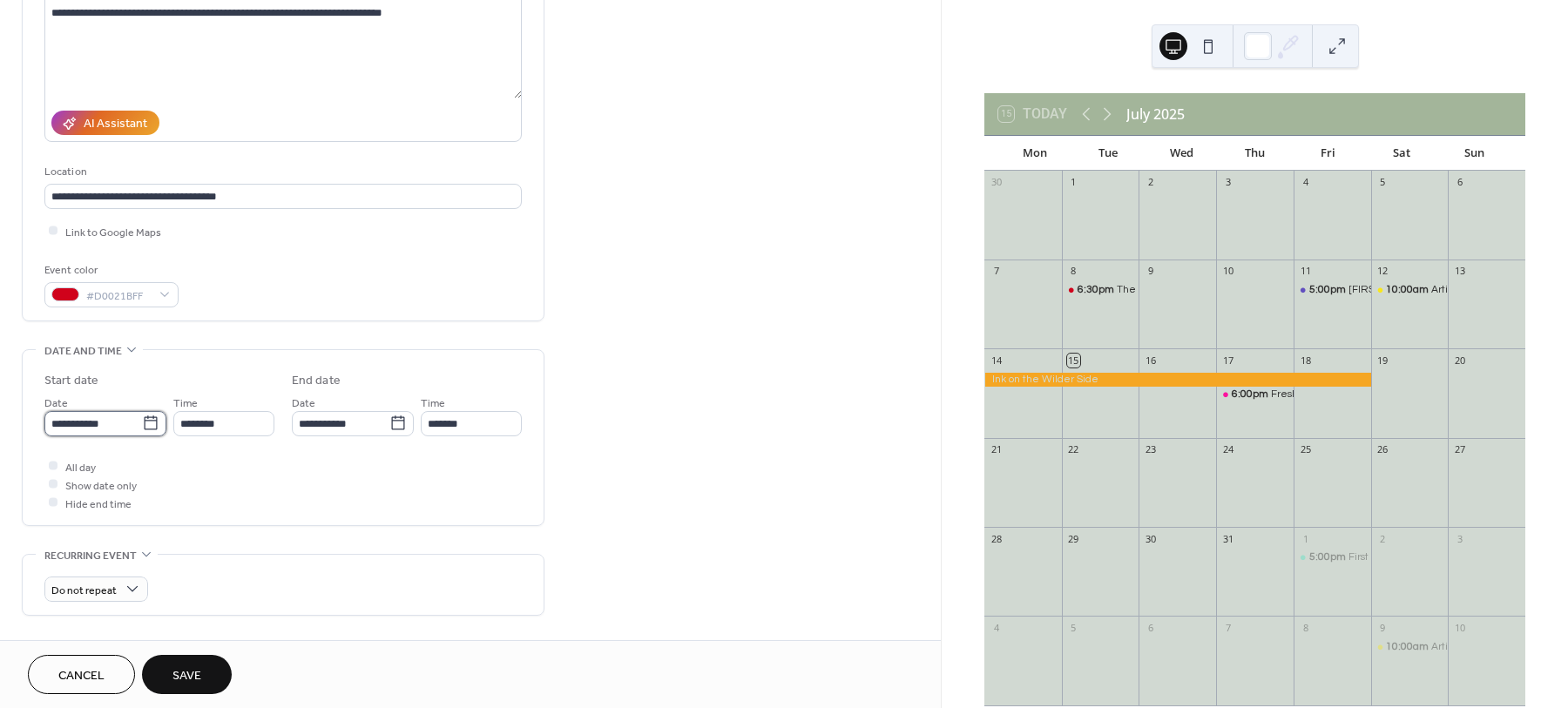 click on "**********" at bounding box center [93, 423] 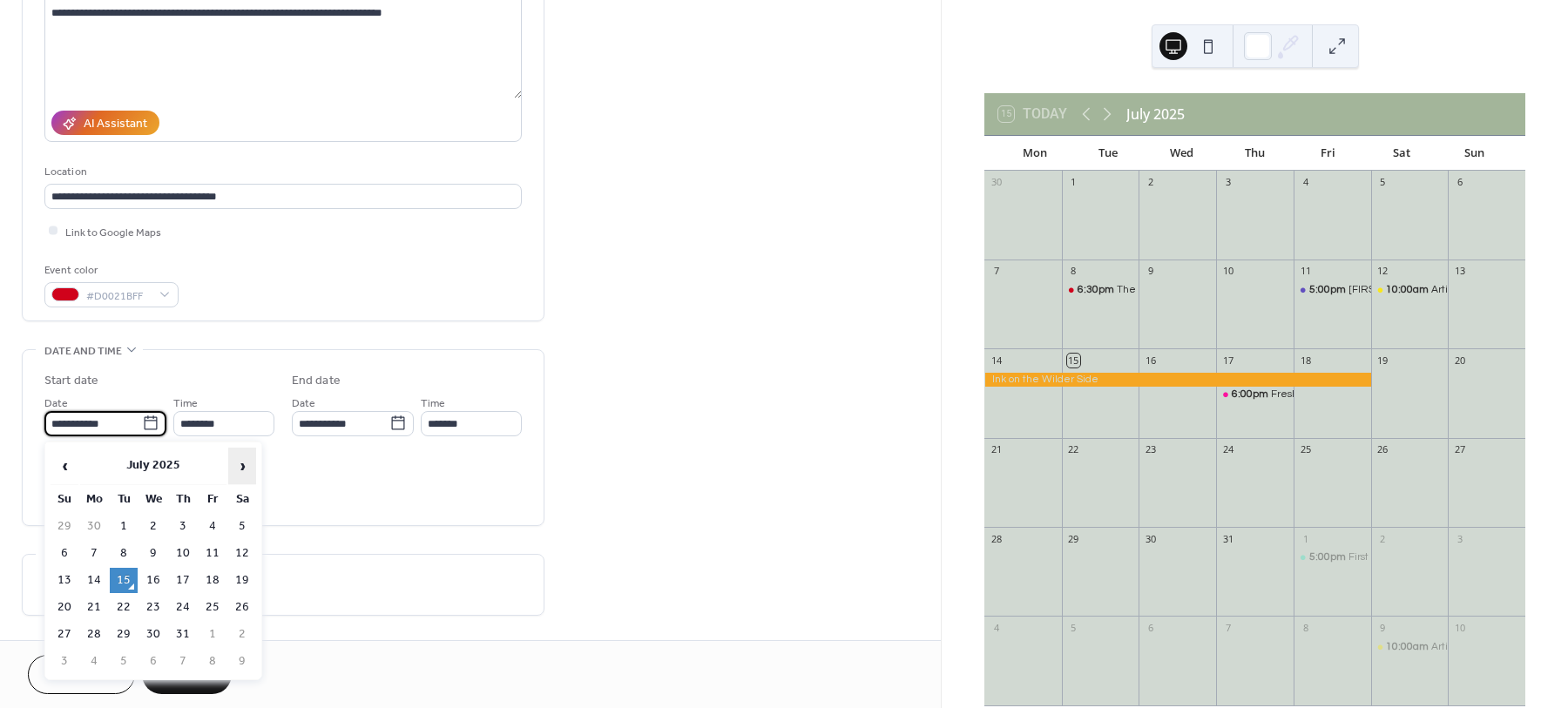 click on "›" at bounding box center [242, 466] 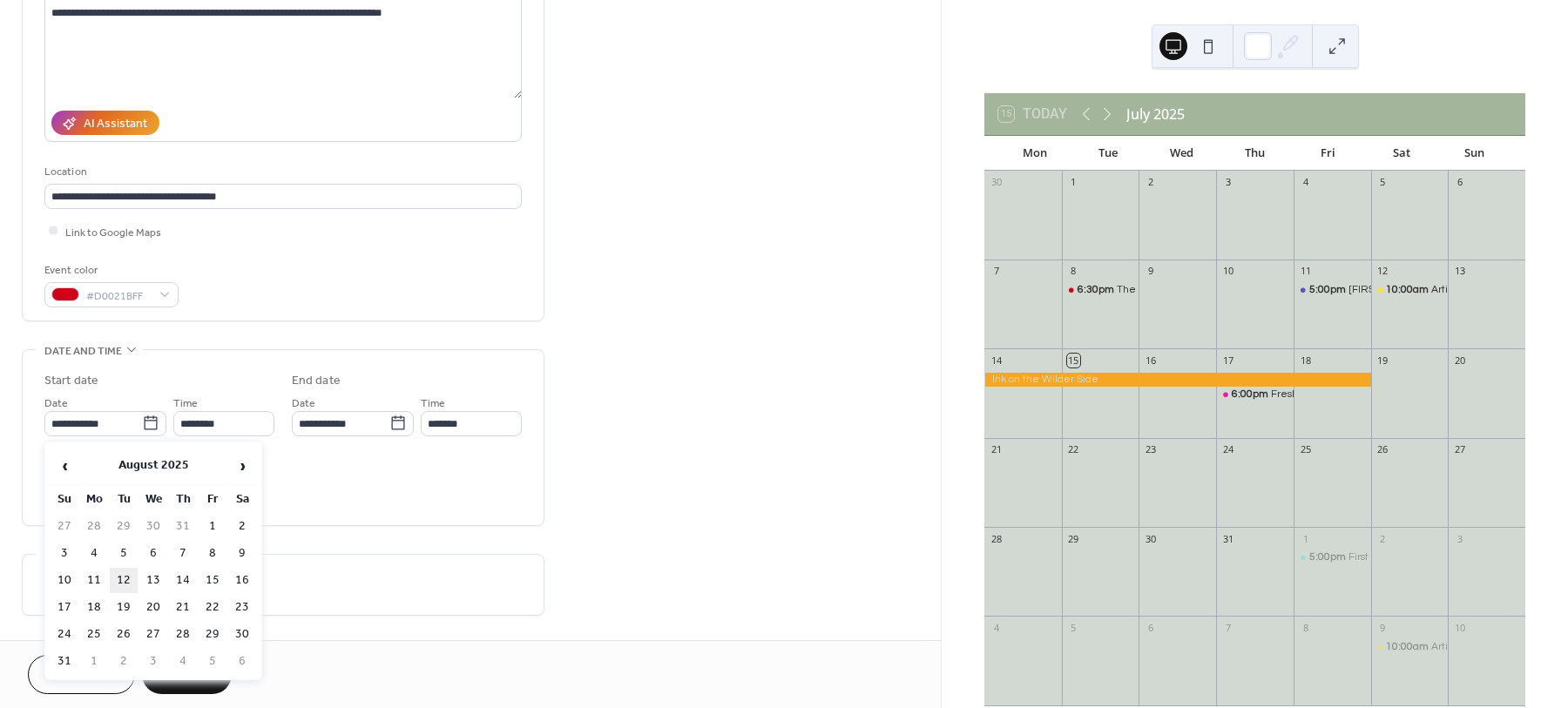 click on "12" at bounding box center [124, 580] 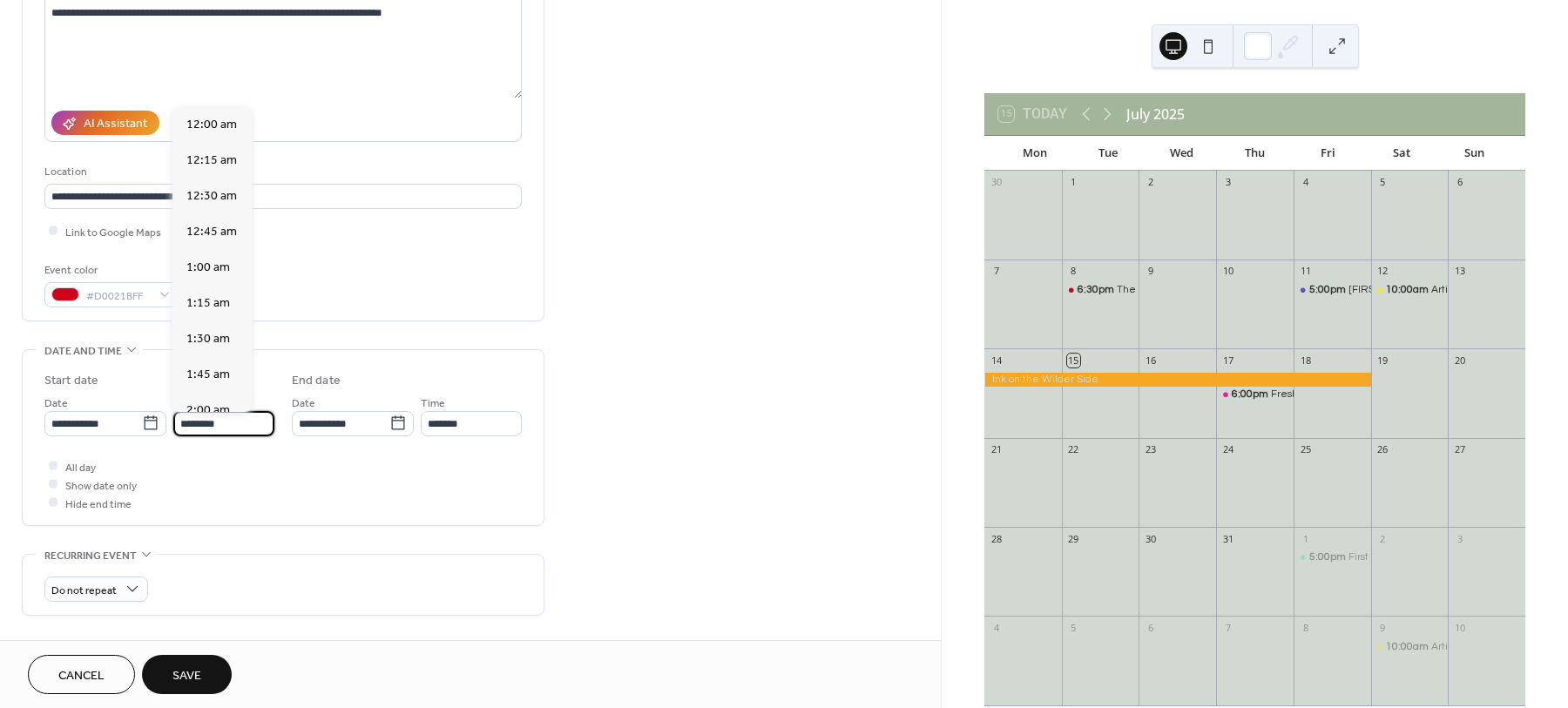 click on "********" at bounding box center (224, 423) 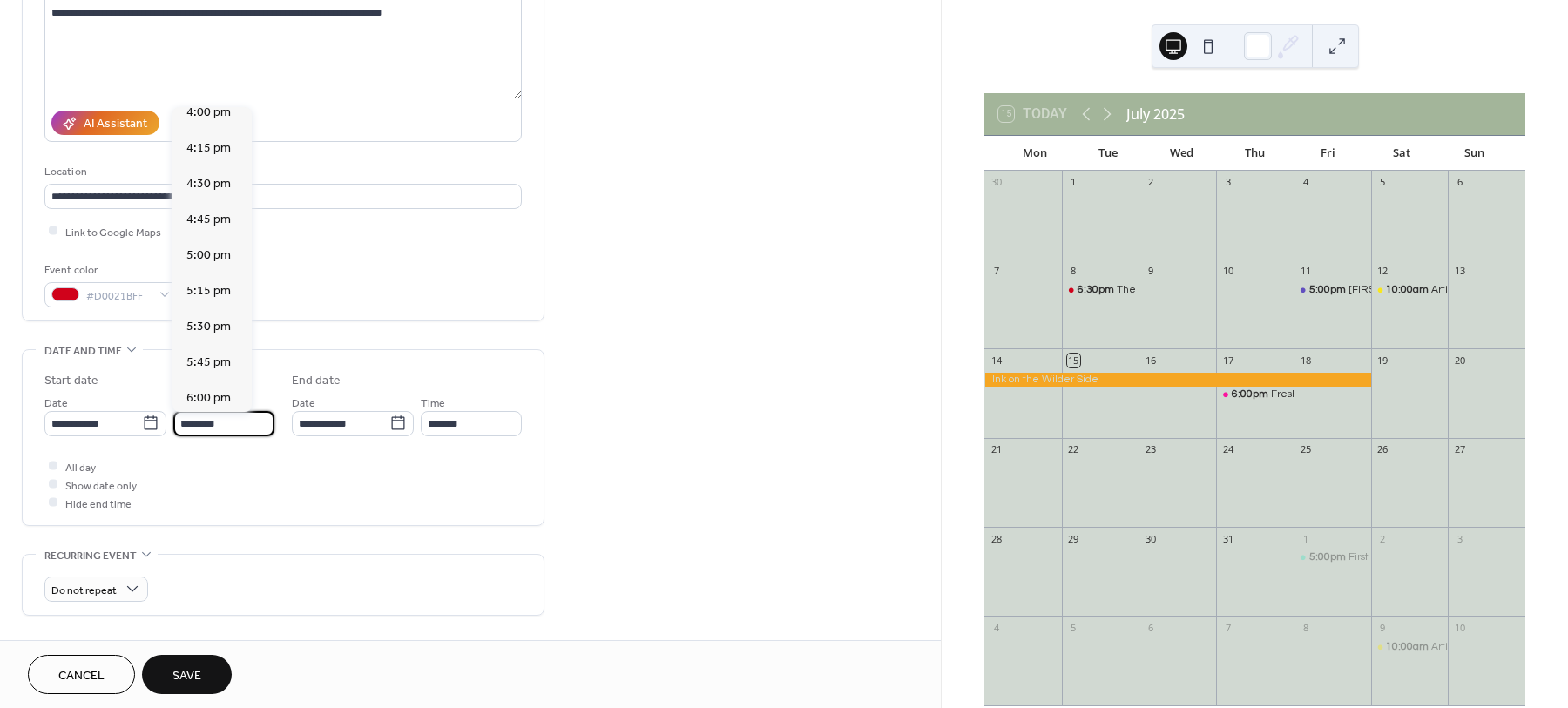 scroll, scrollTop: 2303, scrollLeft: 0, axis: vertical 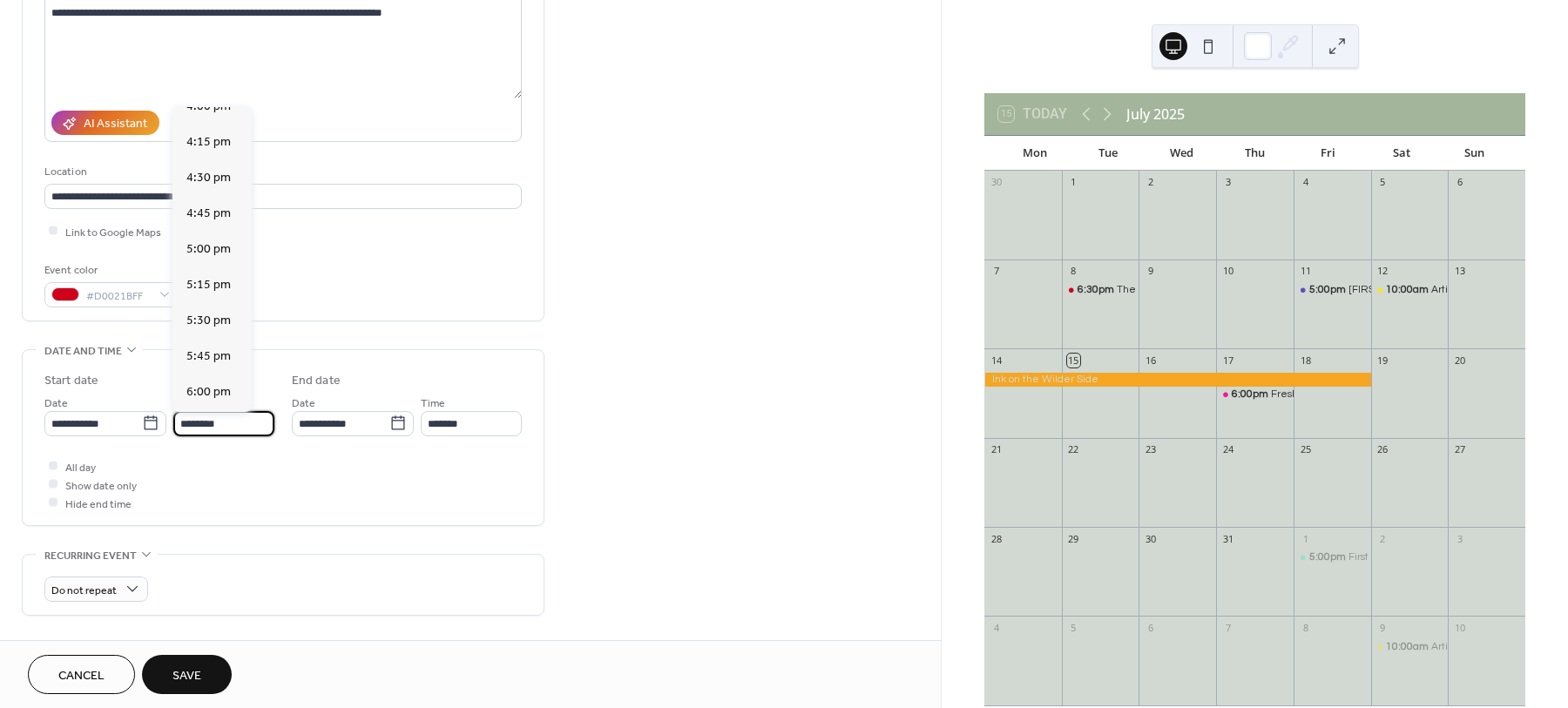 click on "6:30 pm" at bounding box center (208, 462) 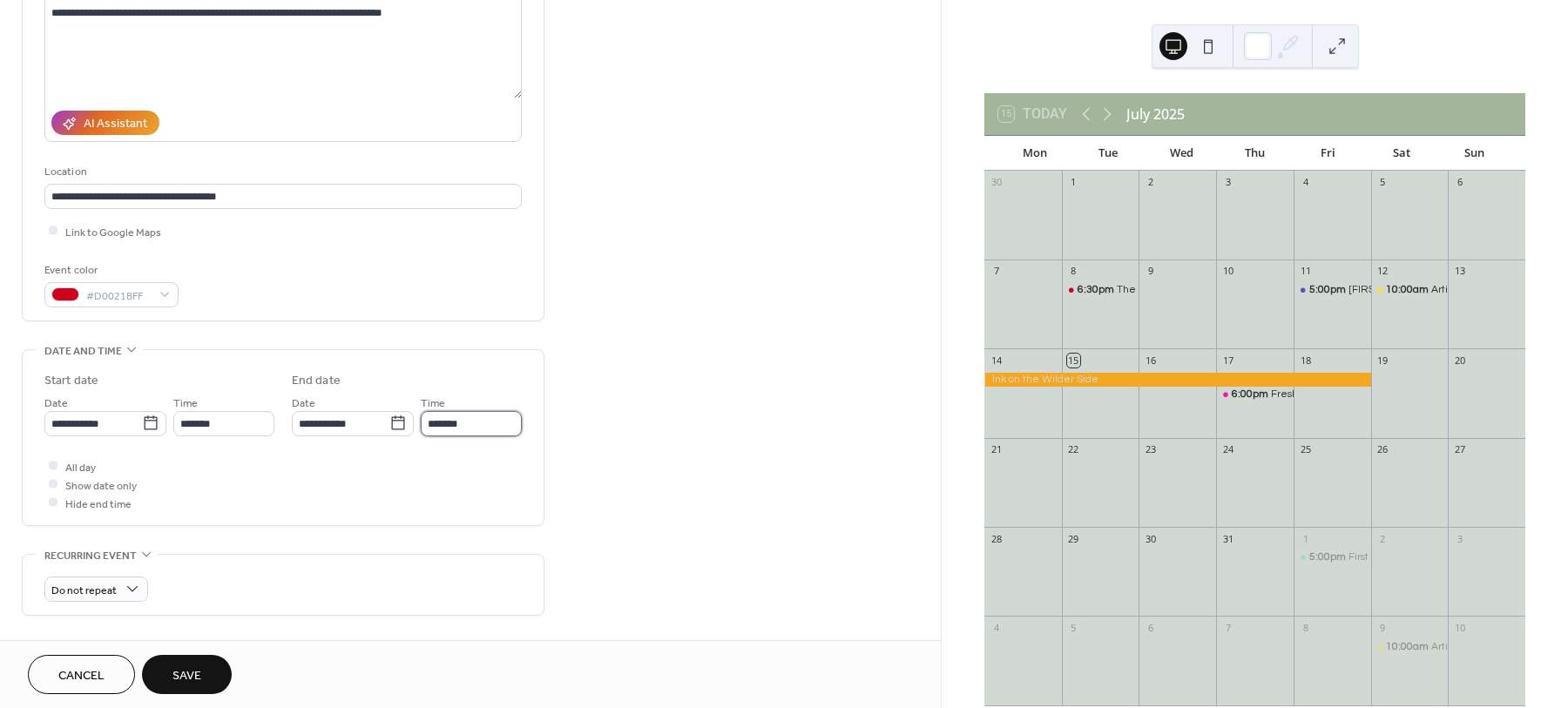 click on "*******" at bounding box center [471, 423] 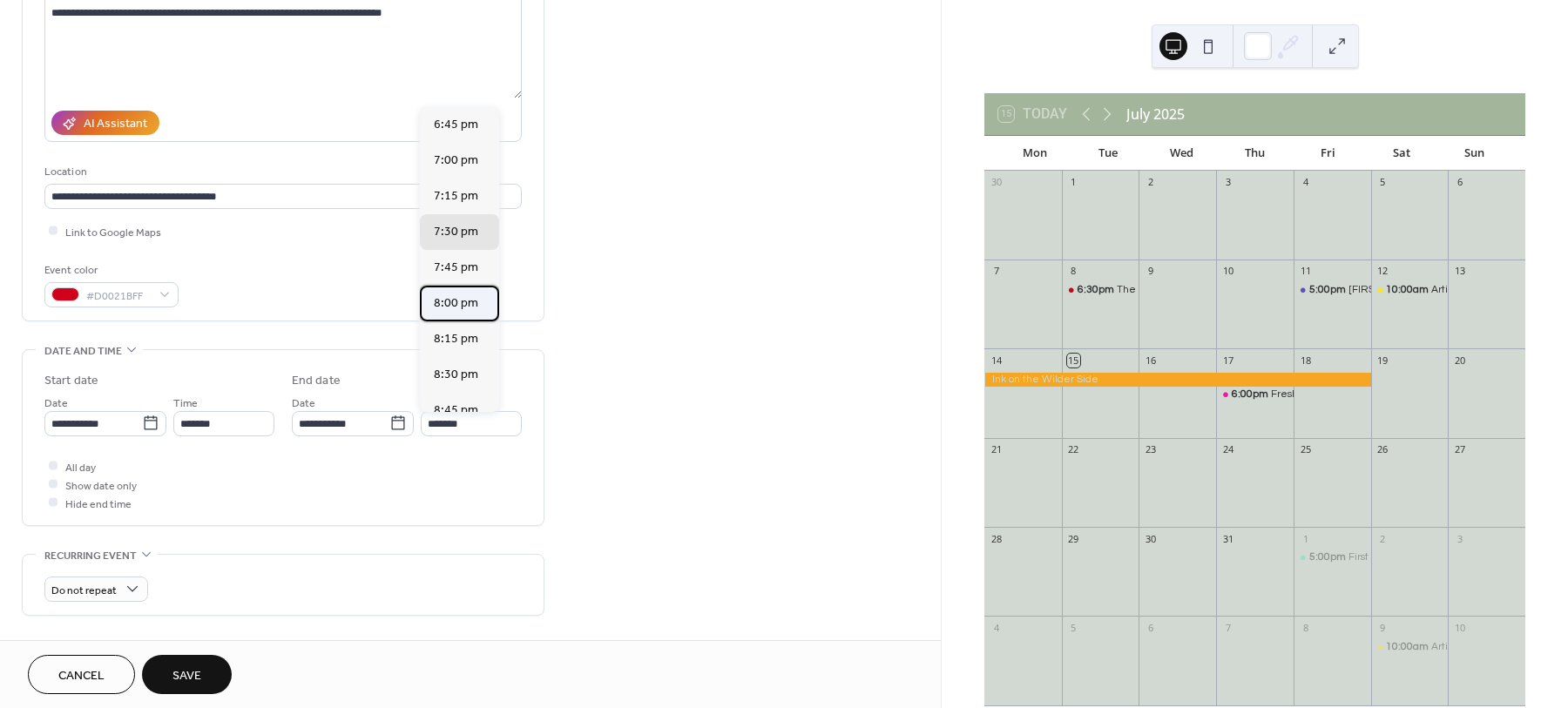 click on "8:00 pm" at bounding box center (456, 302) 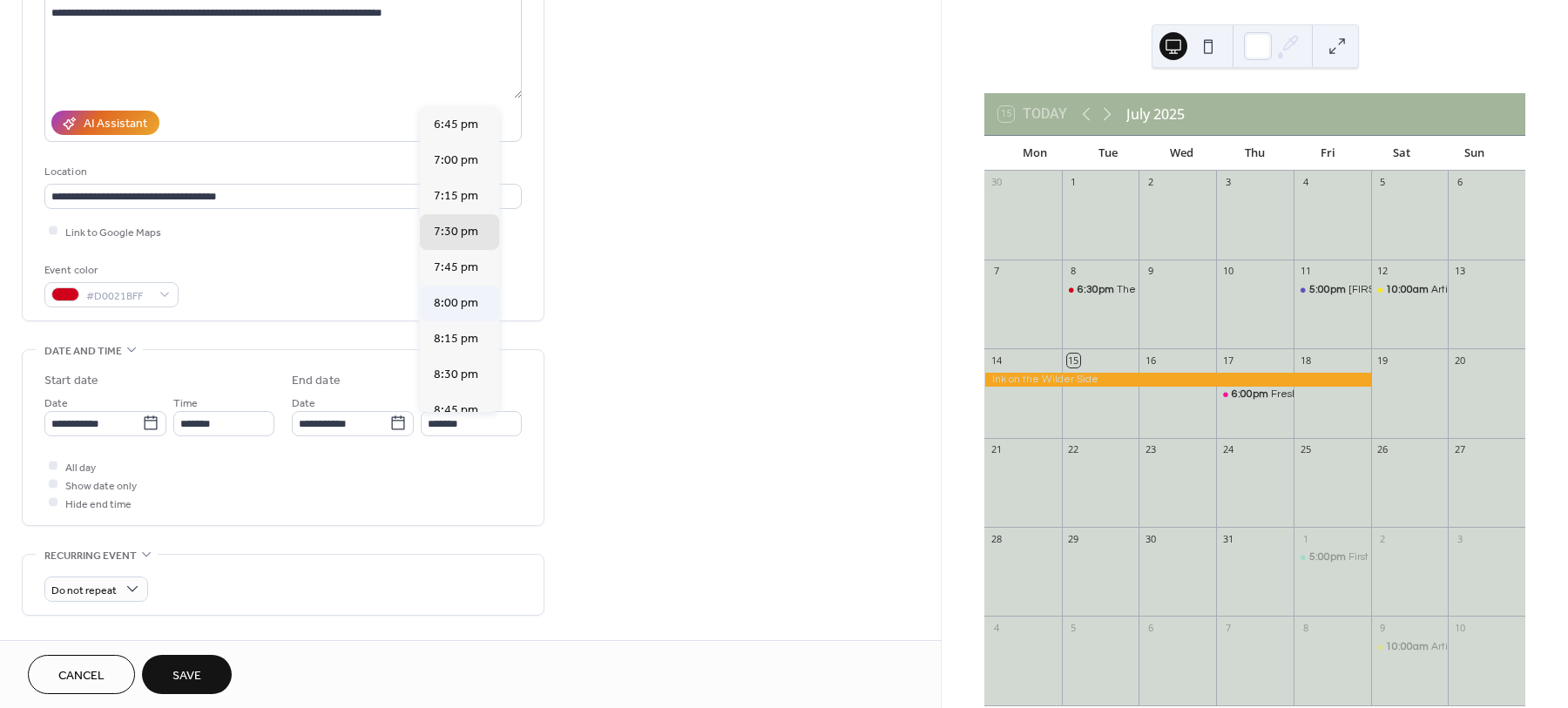 type on "*******" 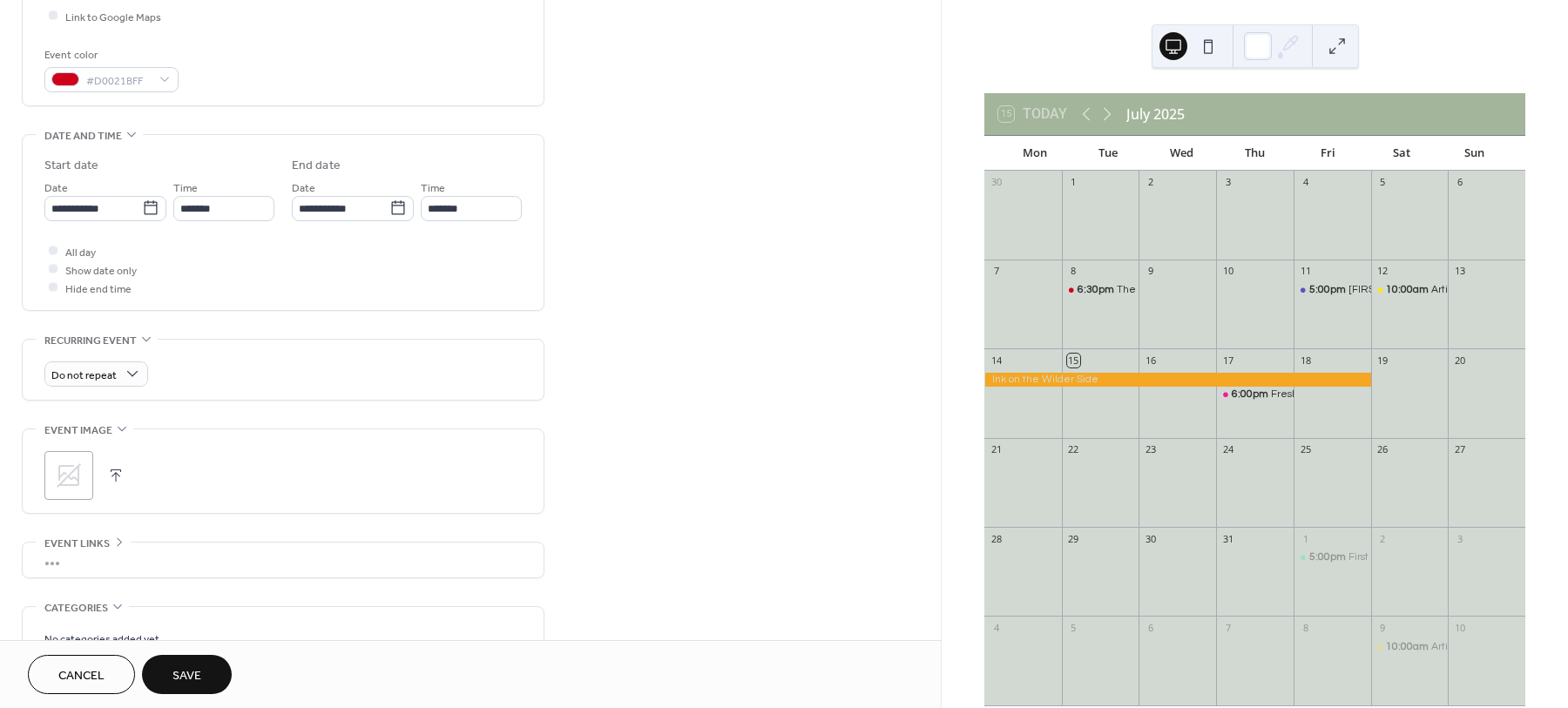 scroll, scrollTop: 435, scrollLeft: 0, axis: vertical 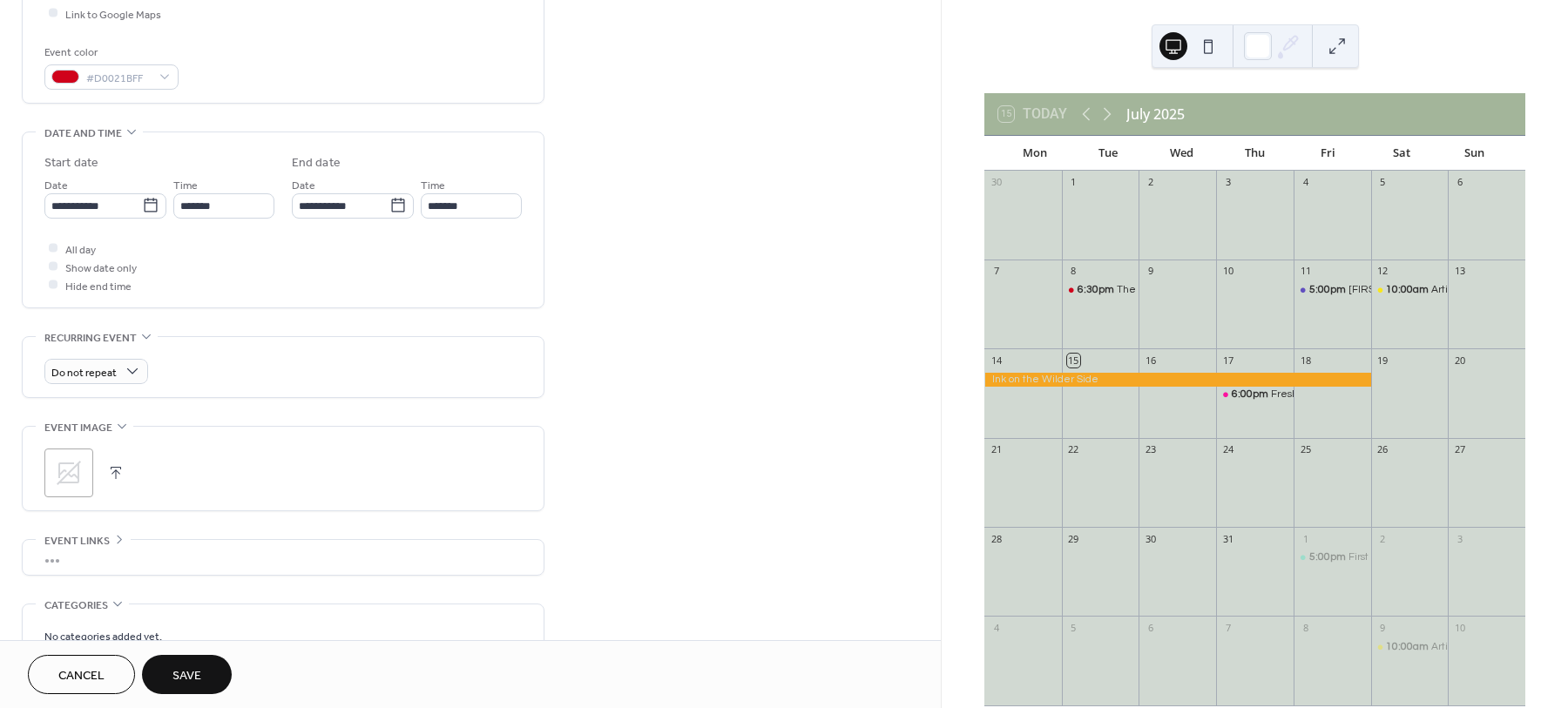 click 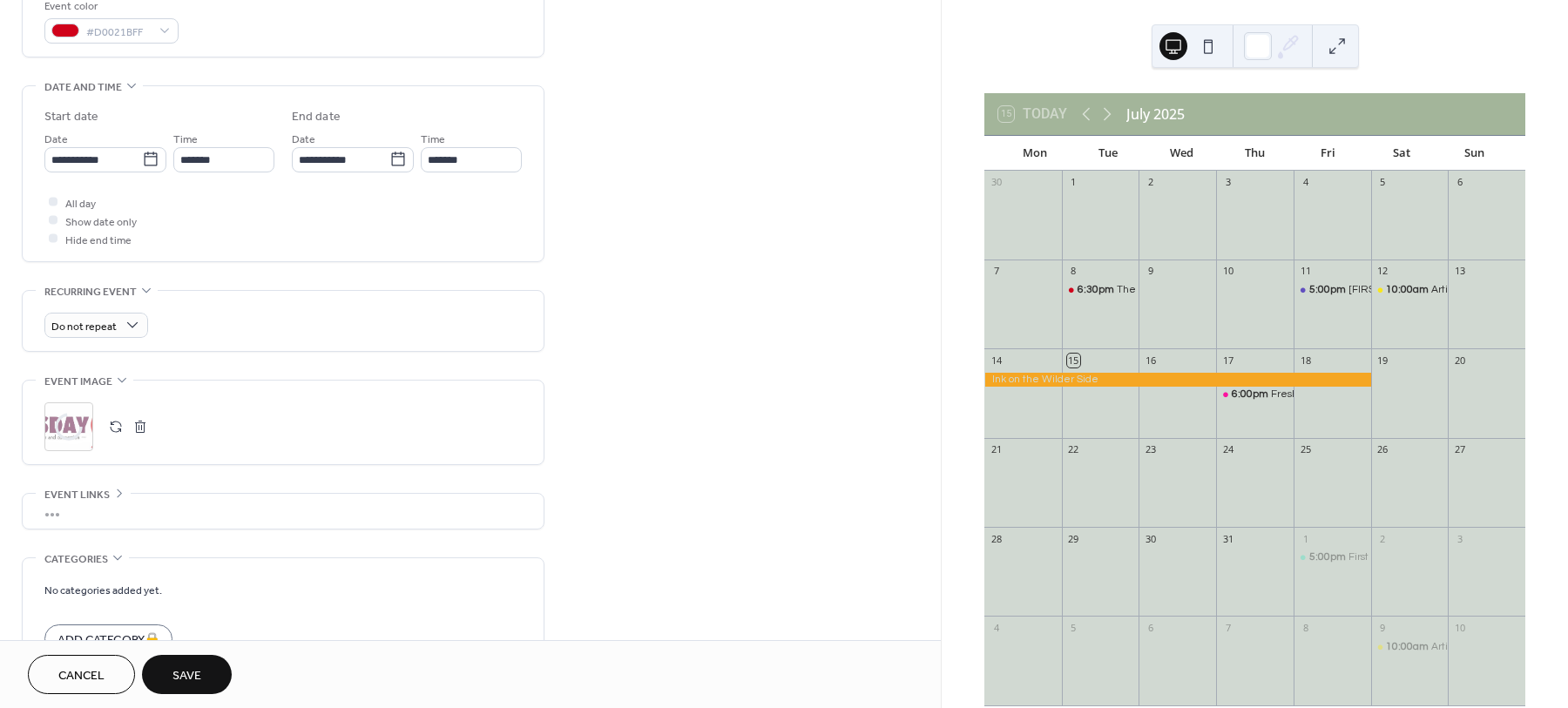 scroll, scrollTop: 653, scrollLeft: 0, axis: vertical 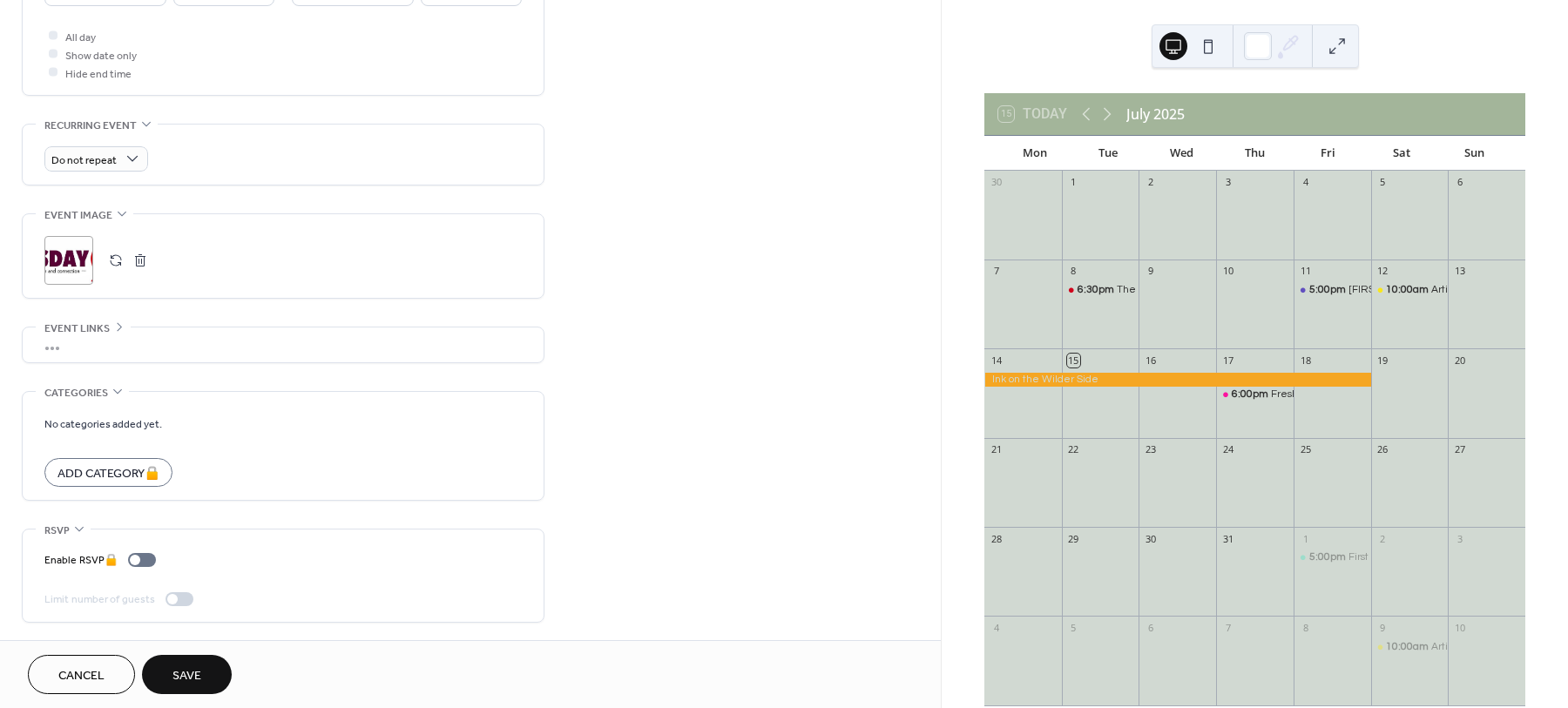 click on "Save" at bounding box center [186, 676] 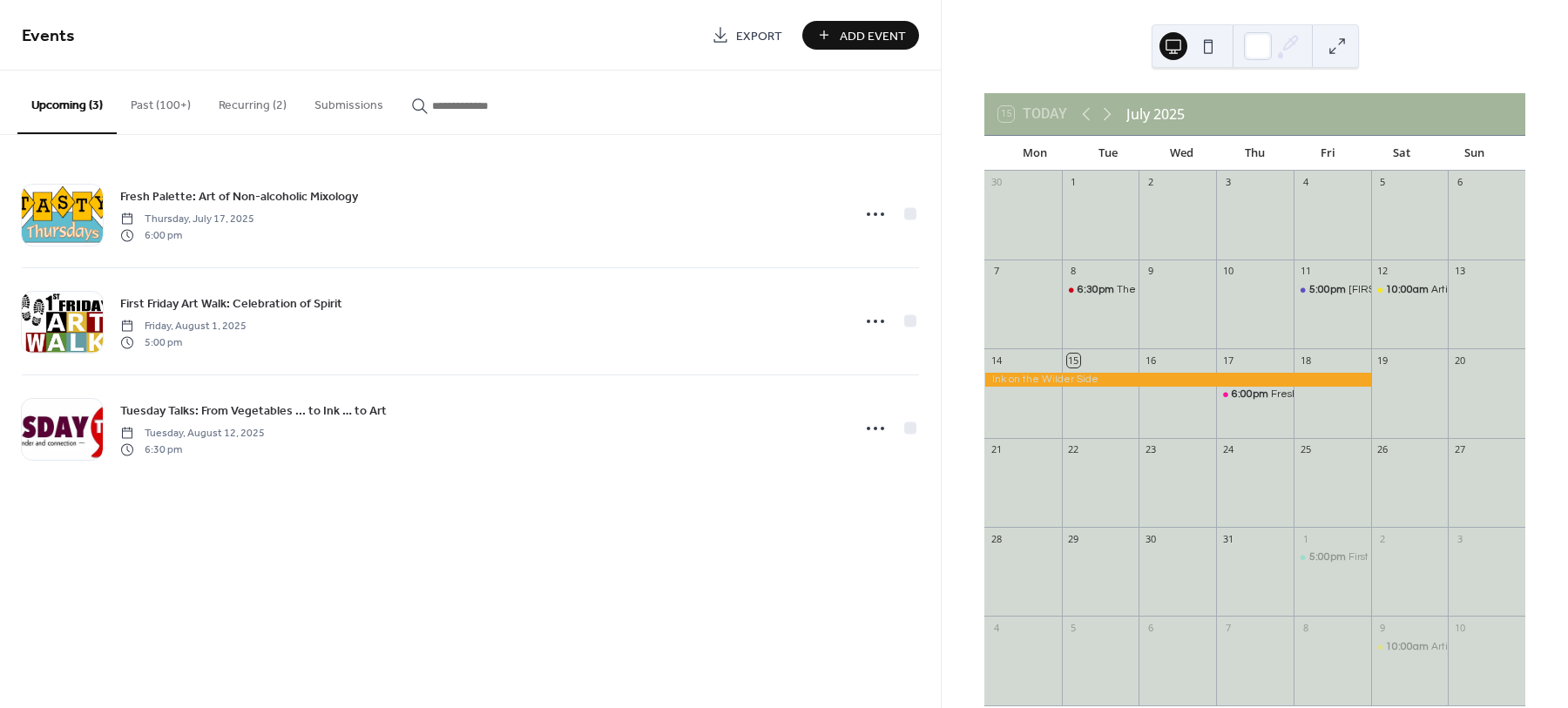 click on "Add Event" at bounding box center (873, 36) 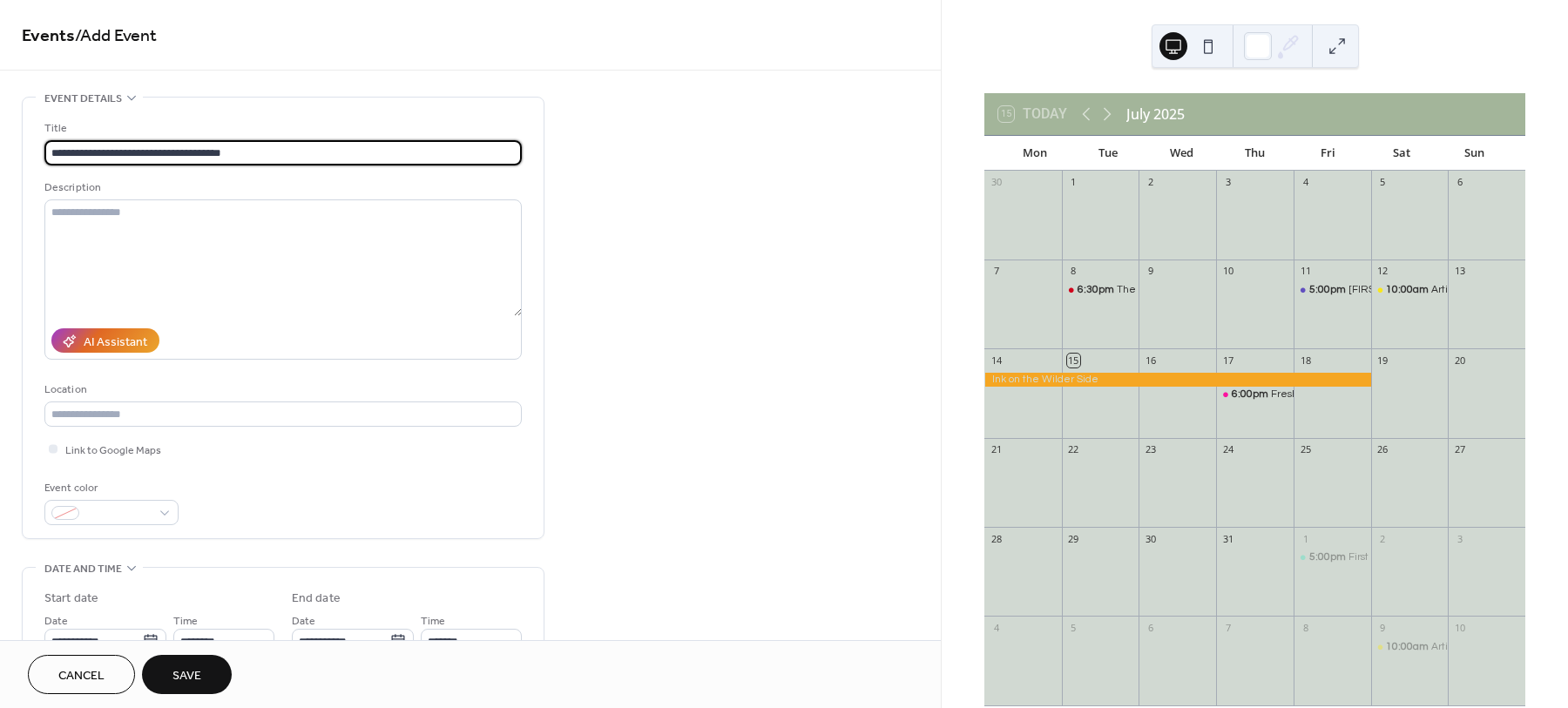 type on "**********" 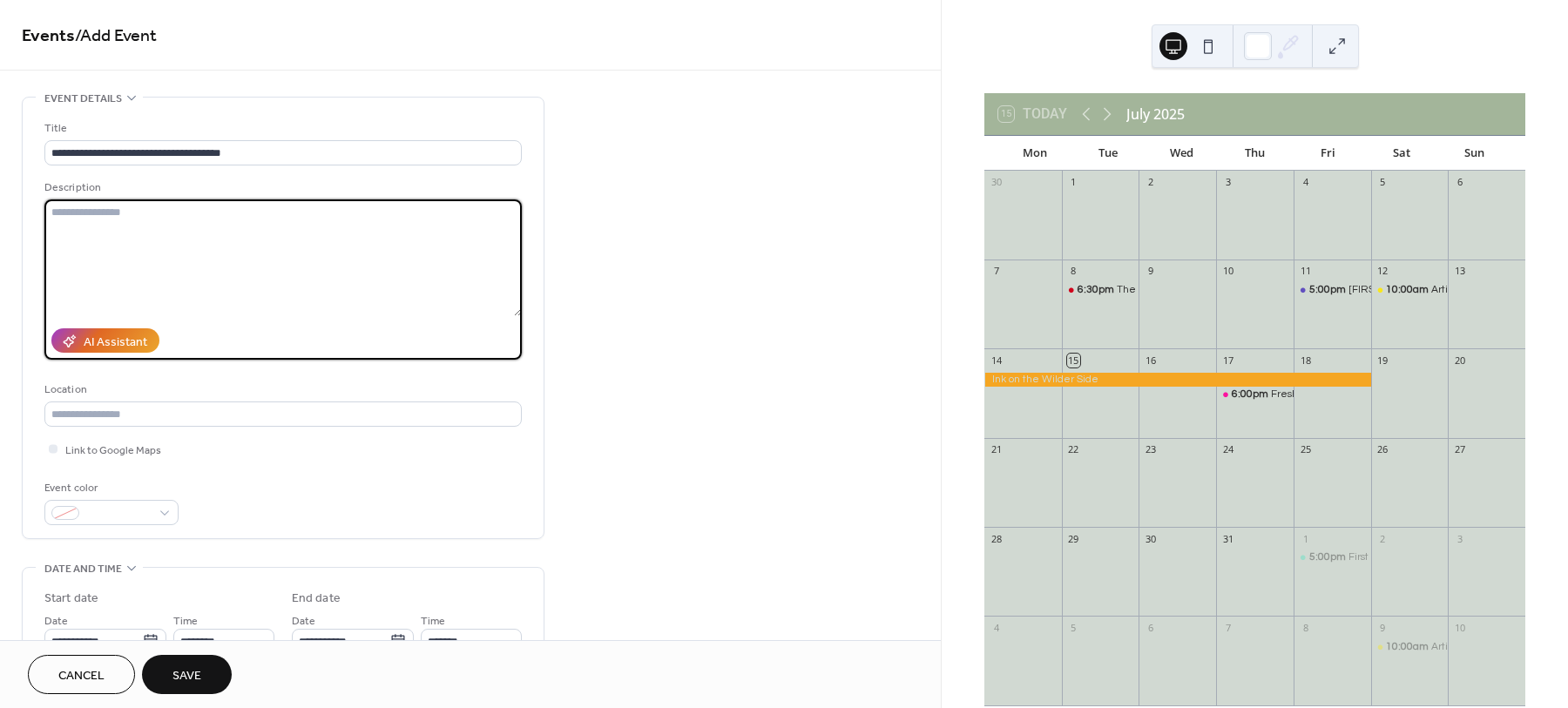 click at bounding box center (283, 258) 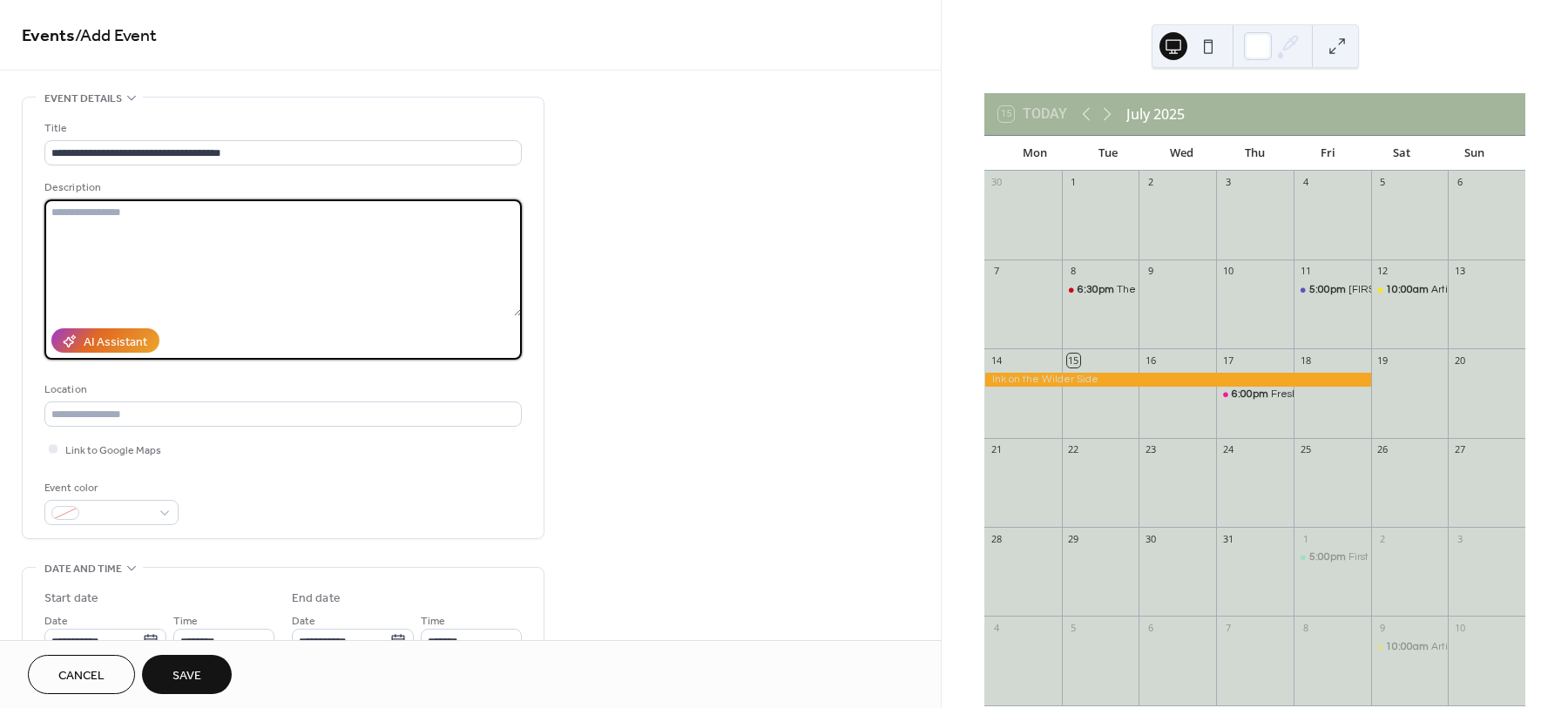 paste on "**********" 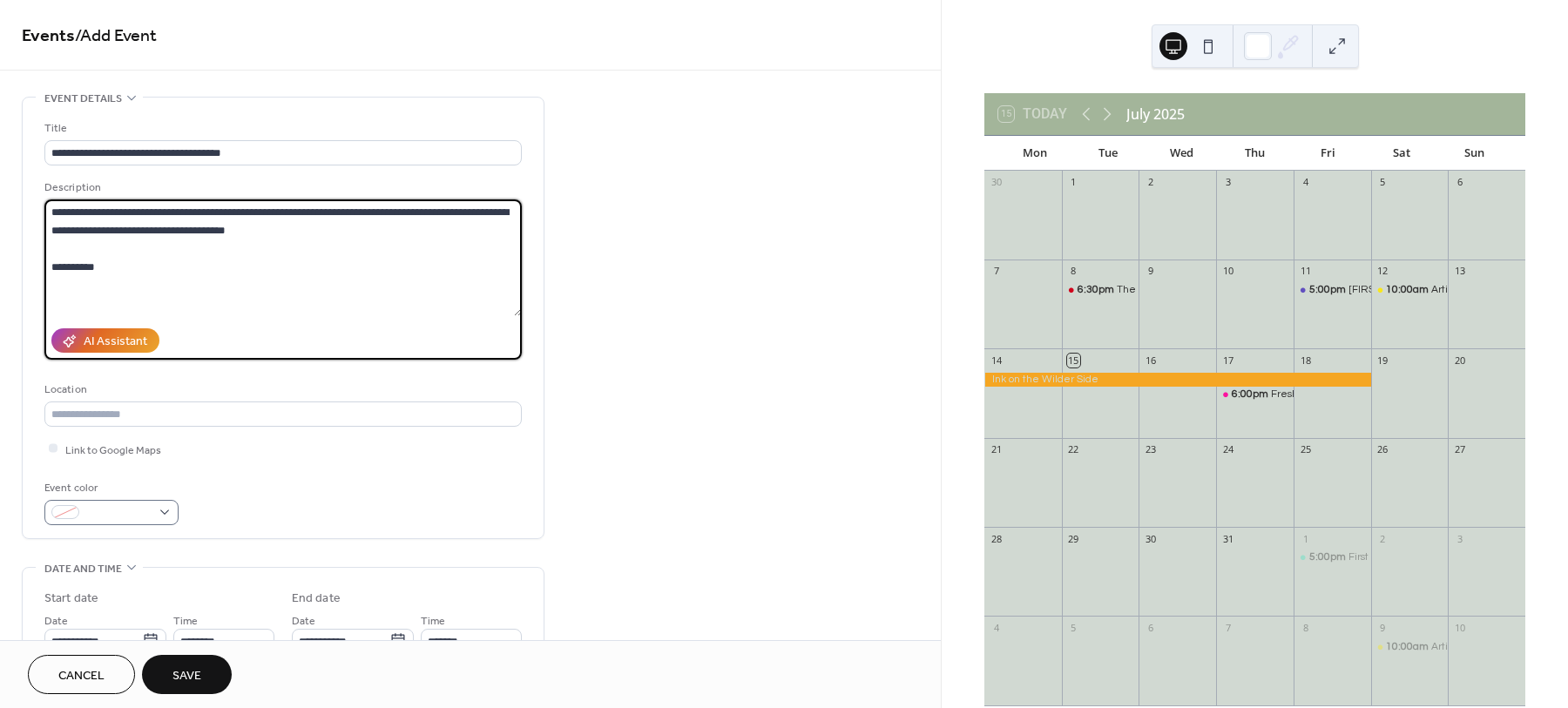 type on "**********" 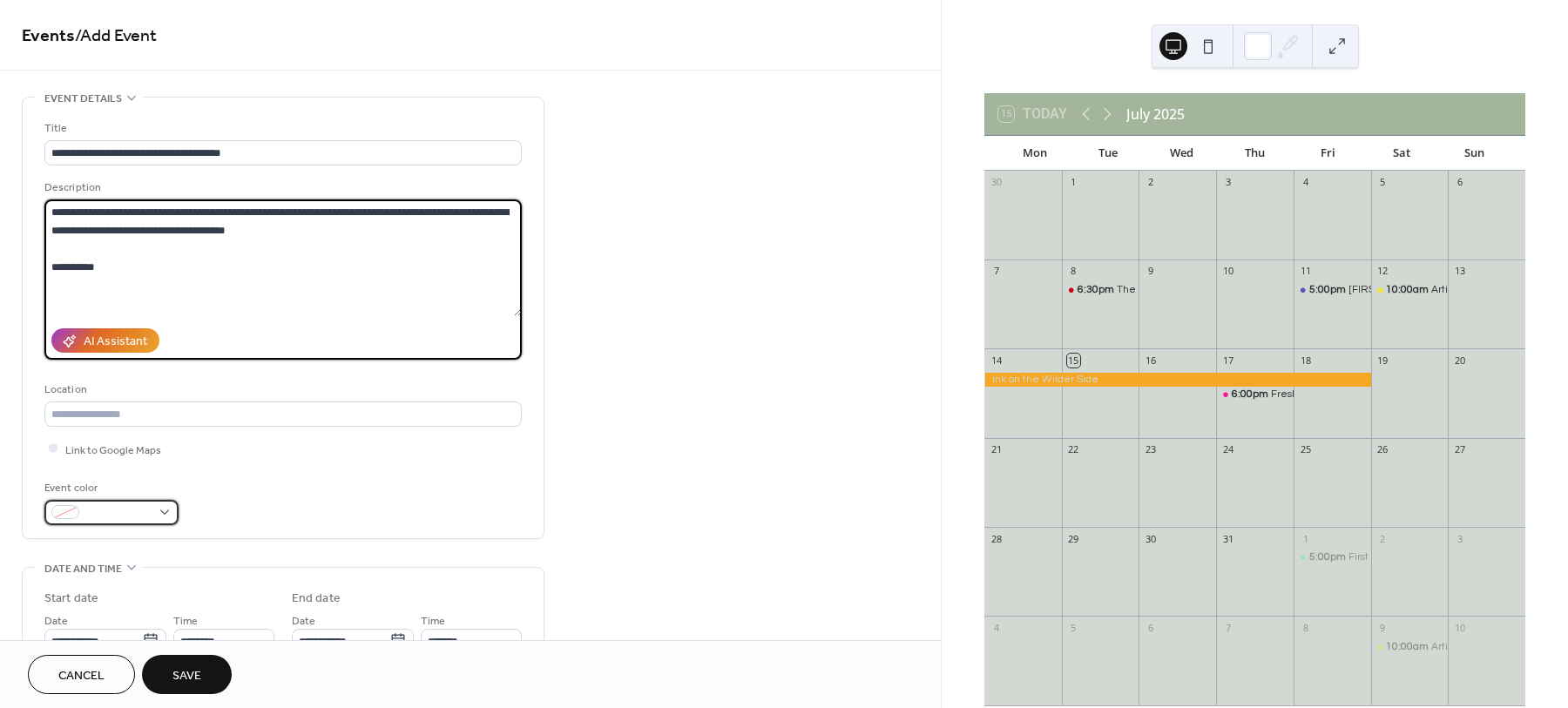 click at bounding box center (65, 512) 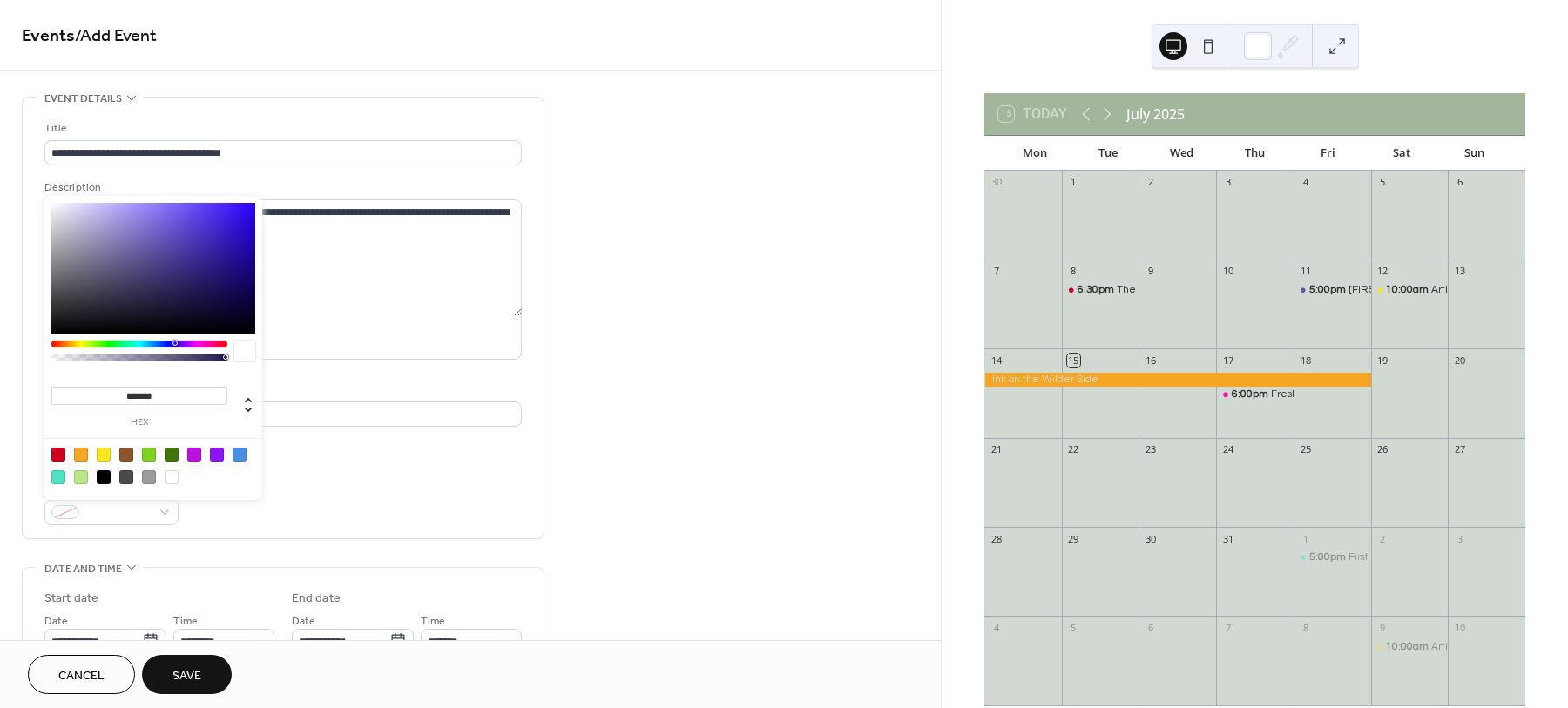 click at bounding box center [104, 455] 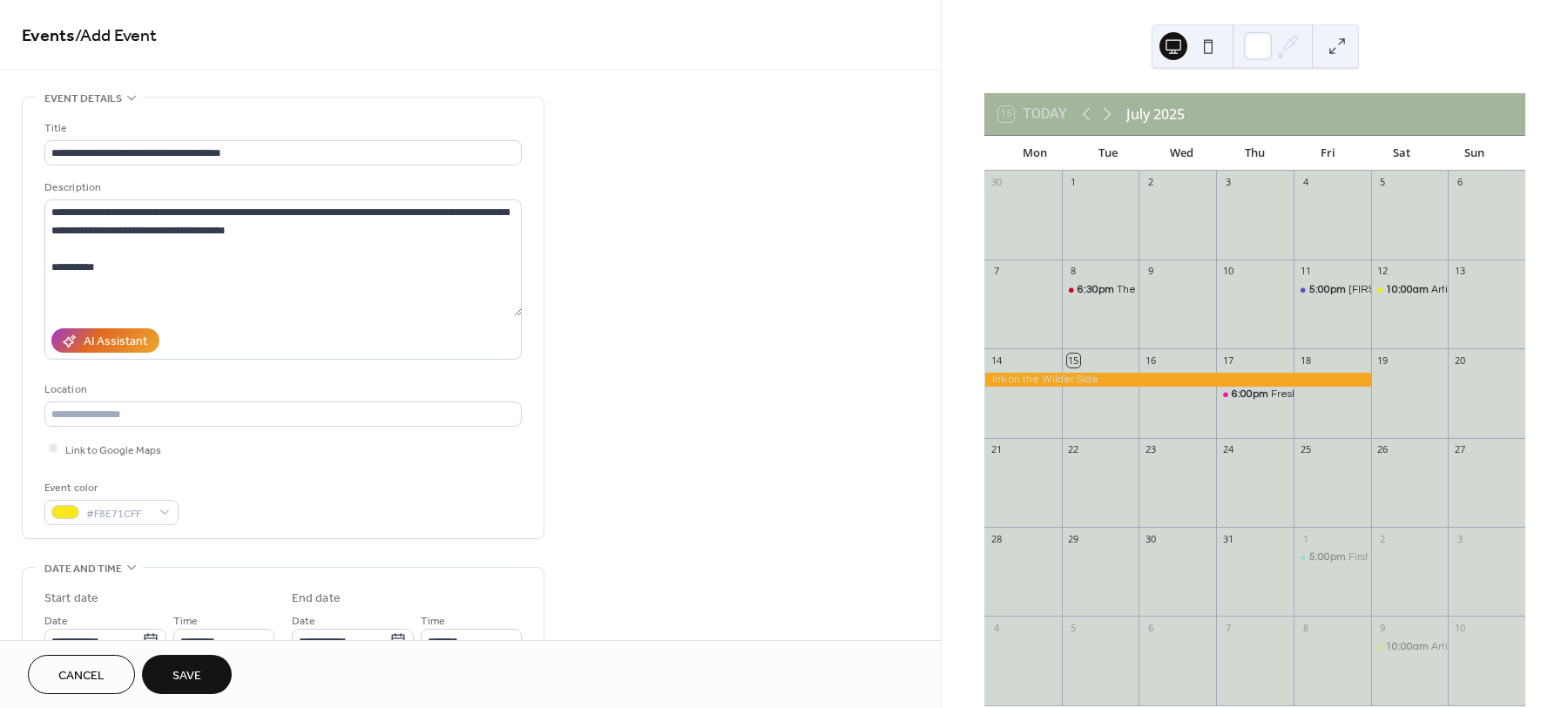 click on "Link to Google Maps" at bounding box center (283, 448) 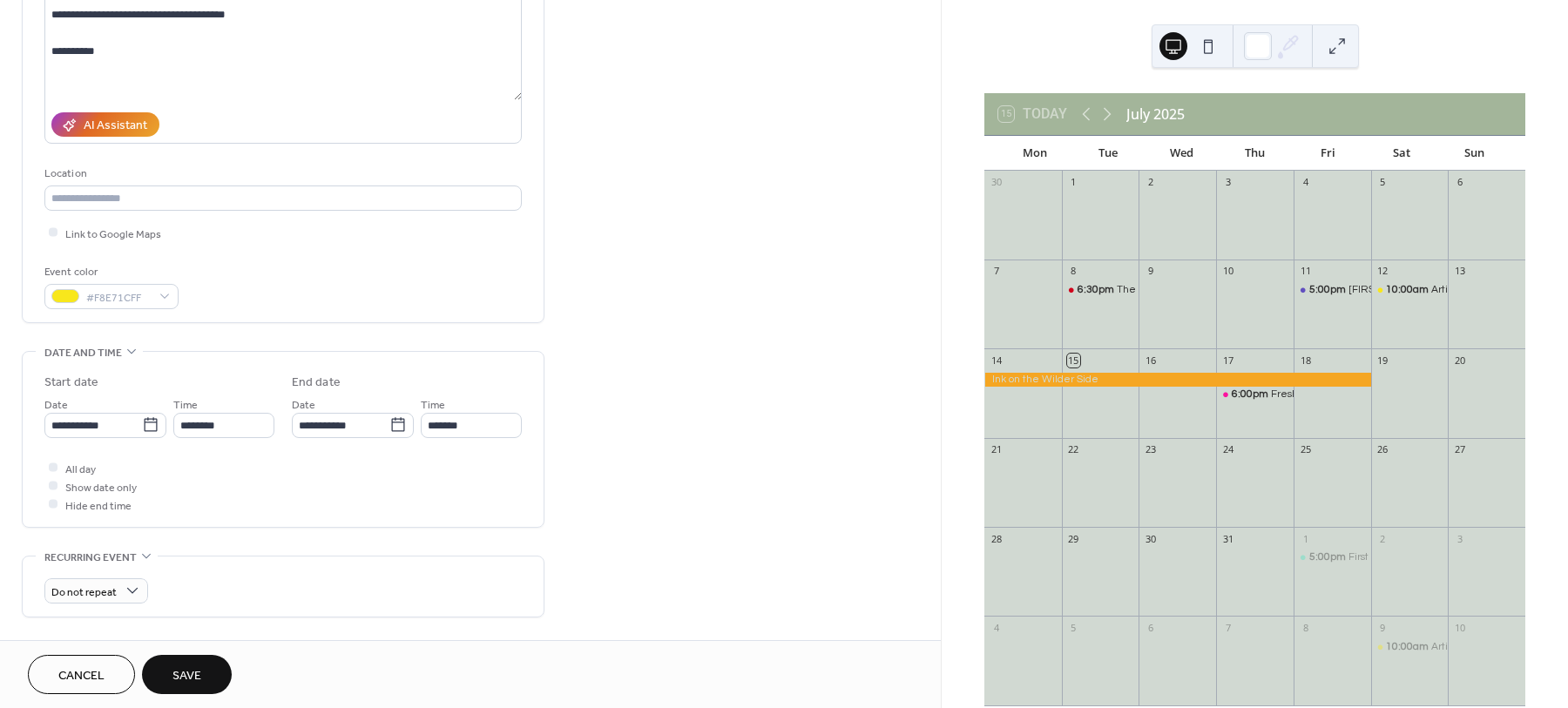 scroll, scrollTop: 218, scrollLeft: 0, axis: vertical 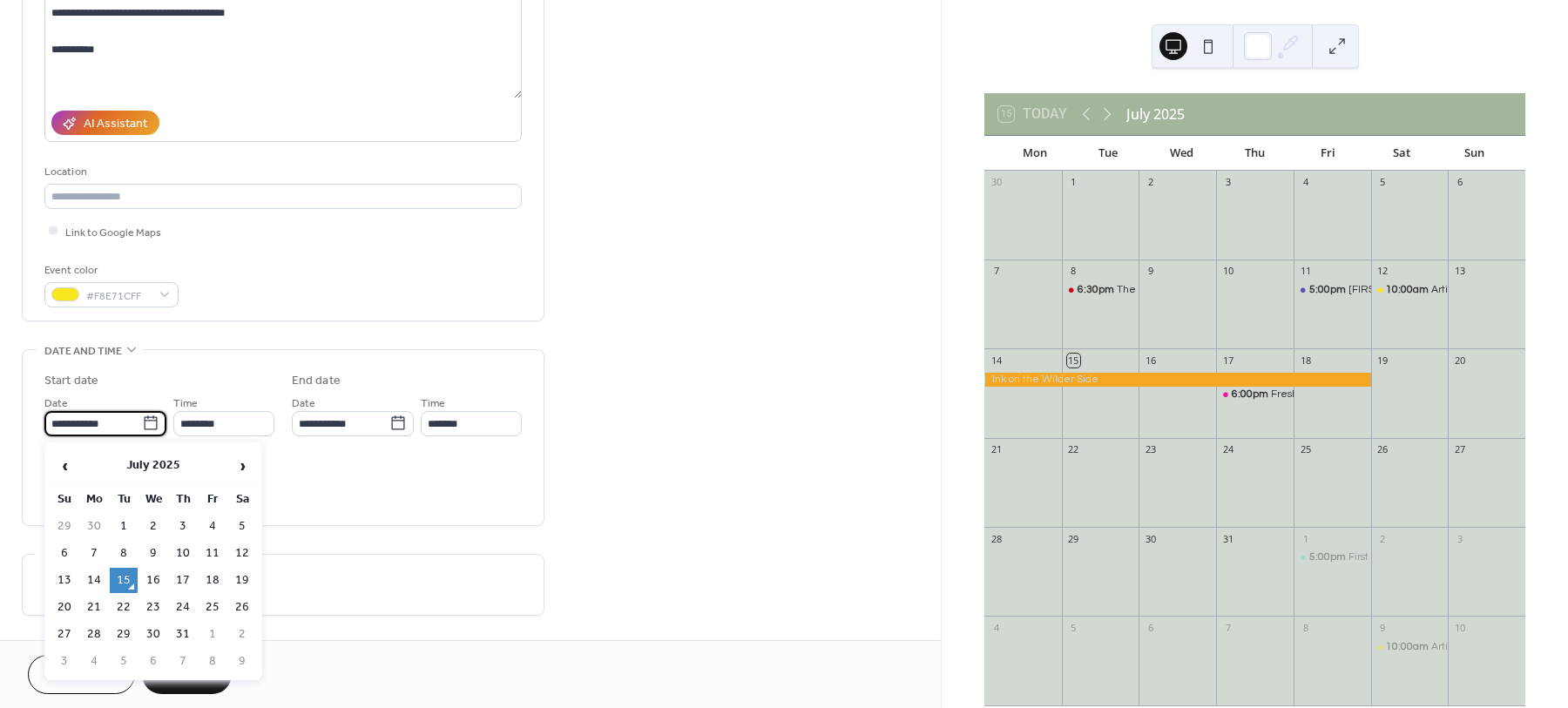 click on "**********" at bounding box center [93, 423] 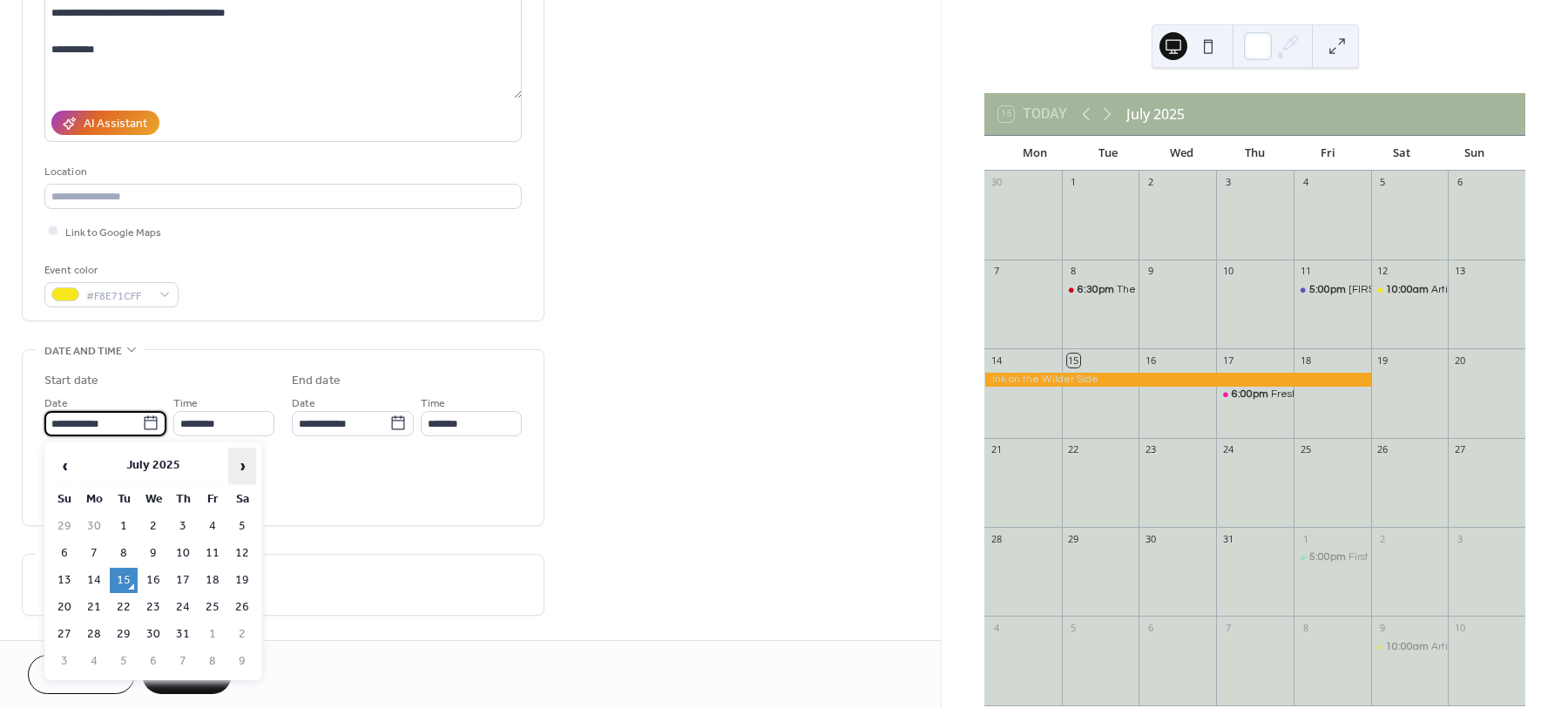 click on "›" at bounding box center [242, 466] 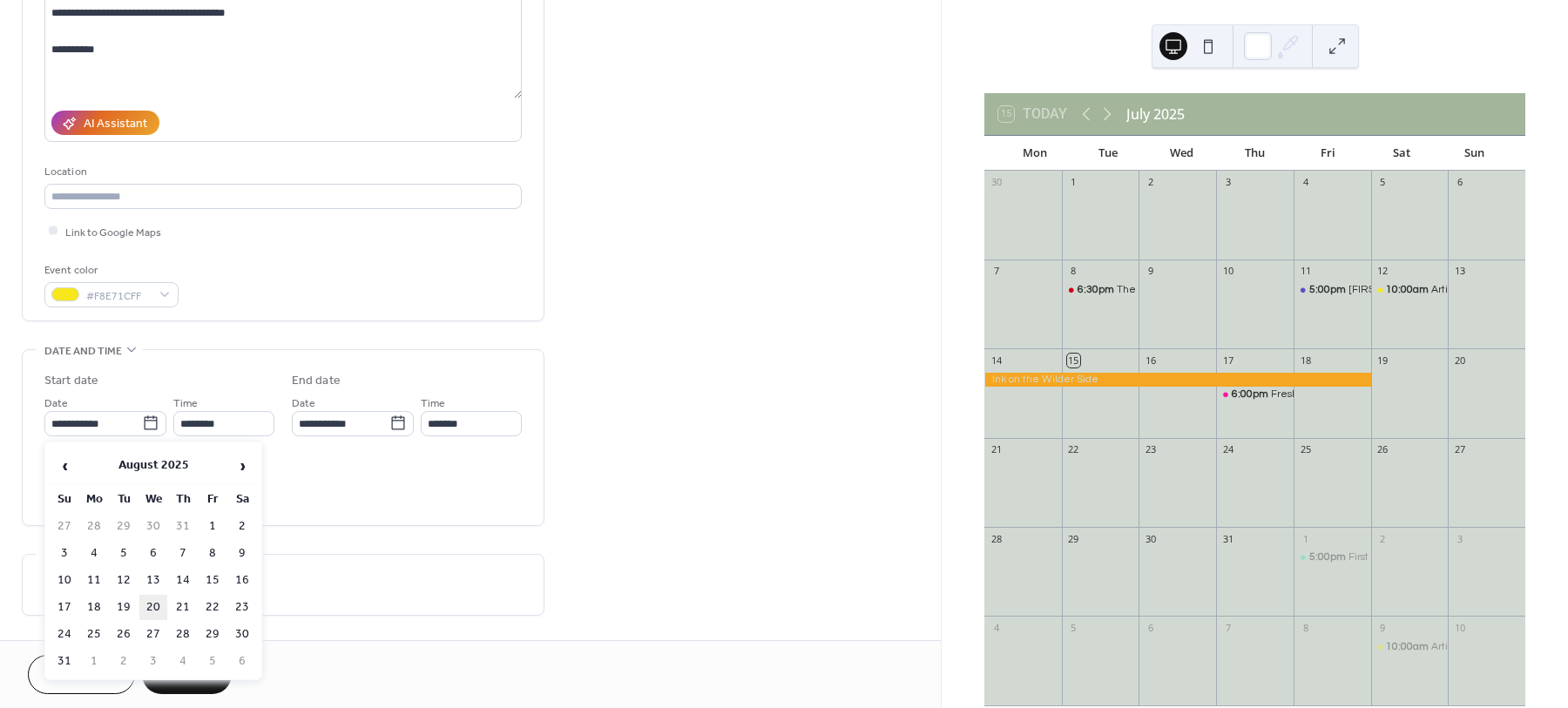 click on "20" at bounding box center (153, 607) 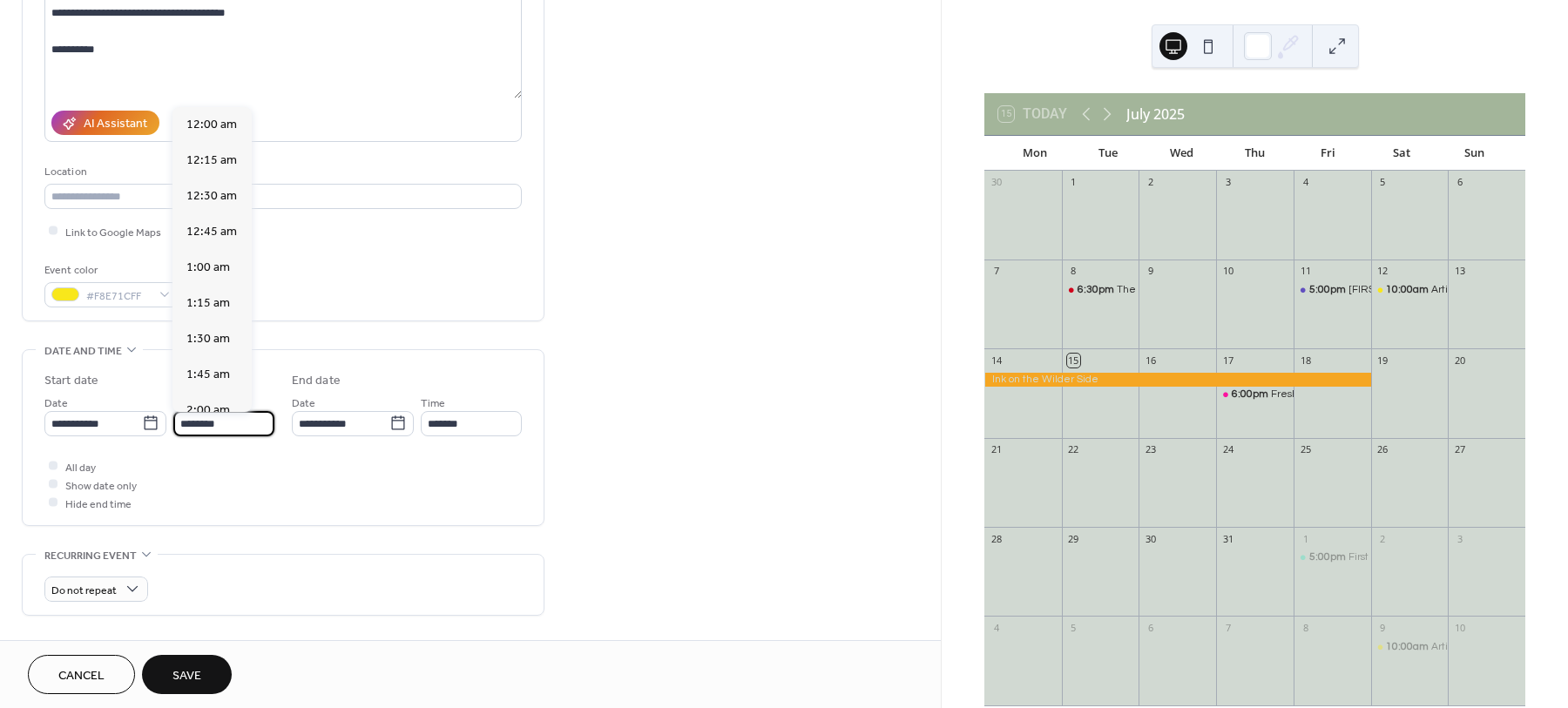 click on "********" at bounding box center (224, 423) 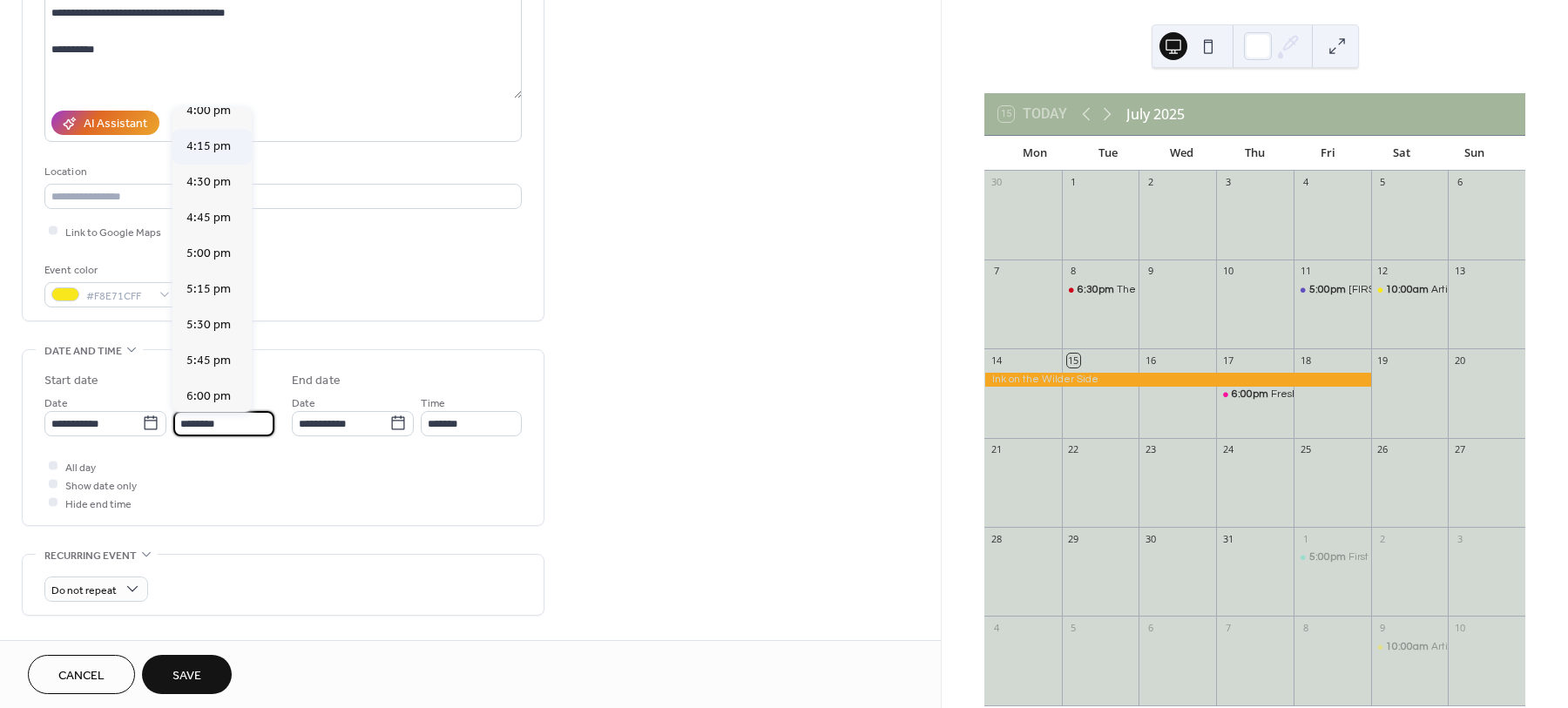 scroll, scrollTop: 2303, scrollLeft: 0, axis: vertical 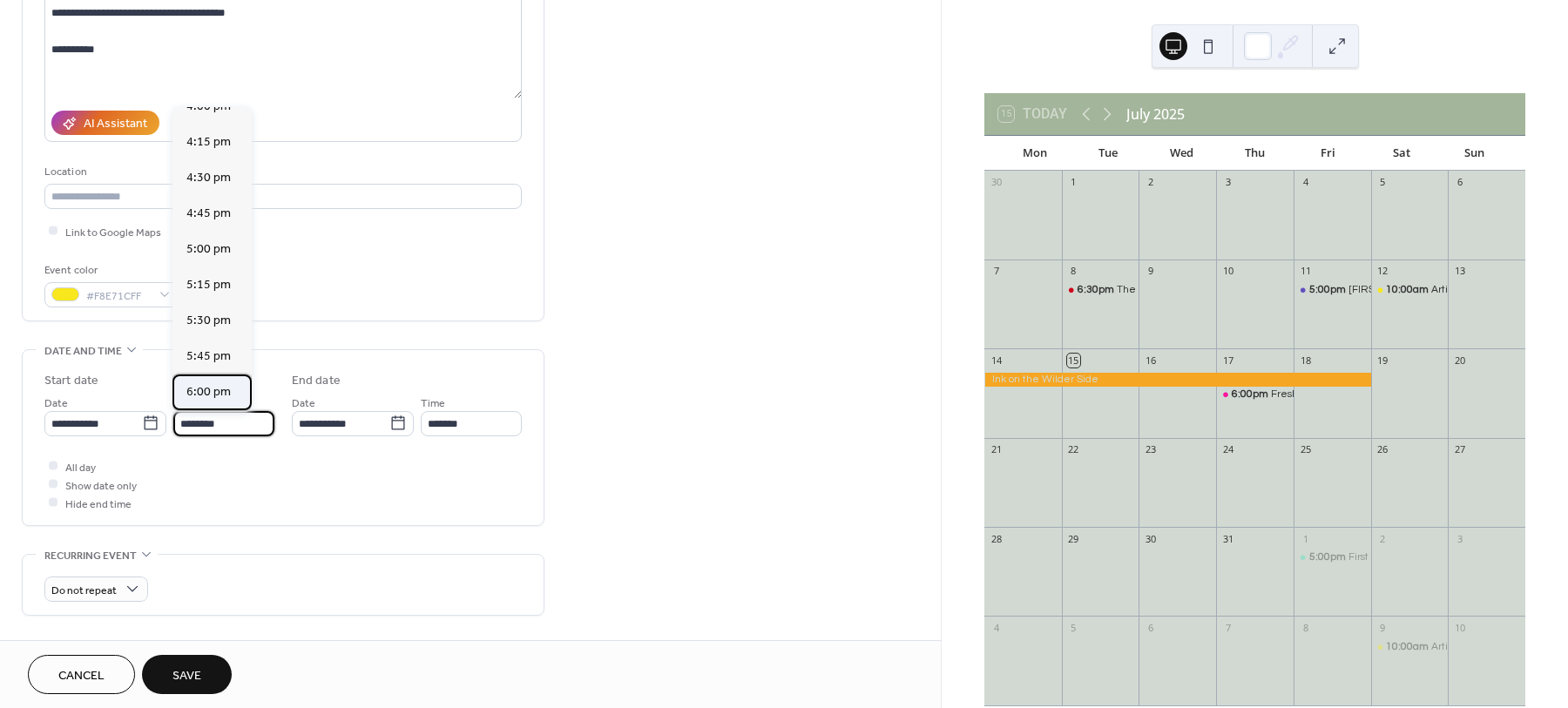 click on "6:00 pm" at bounding box center (208, 391) 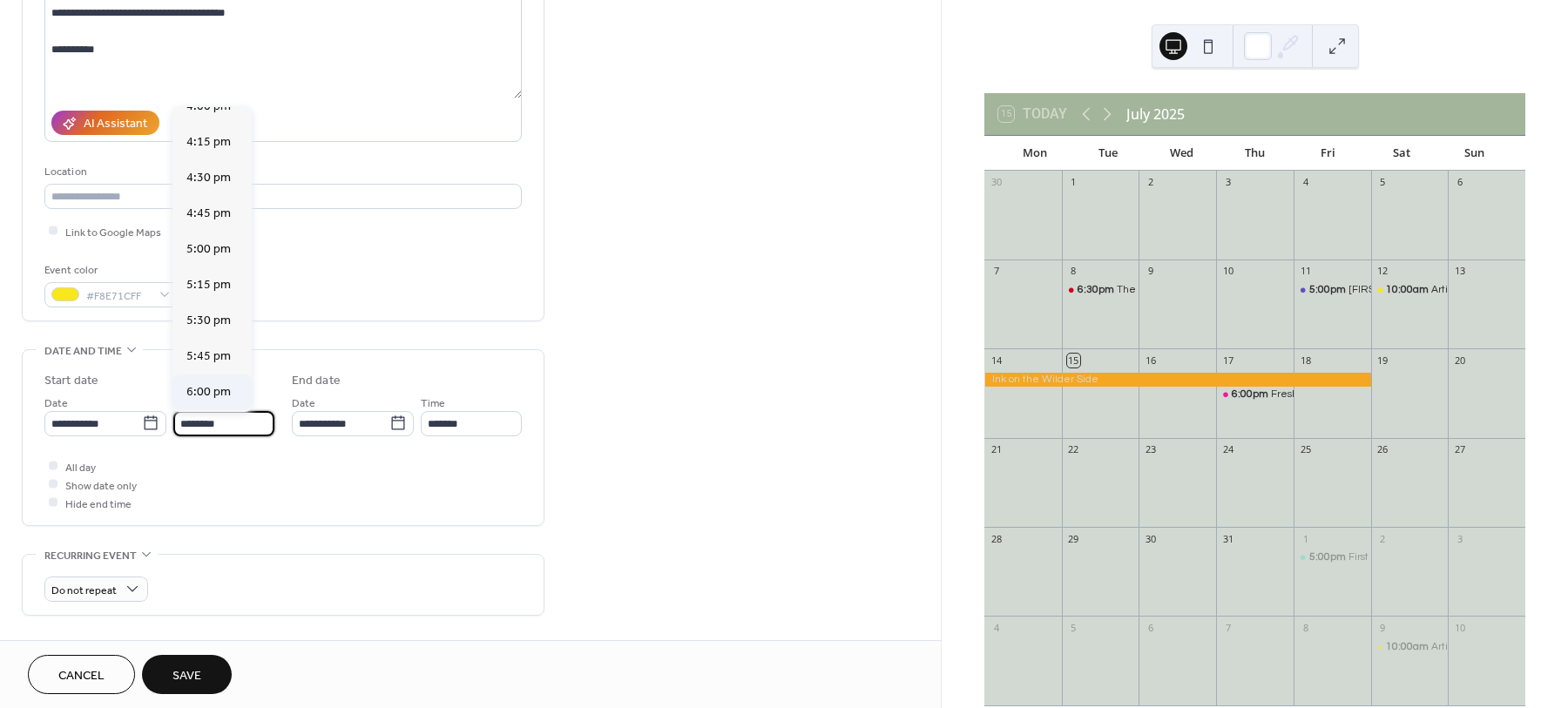 type on "*******" 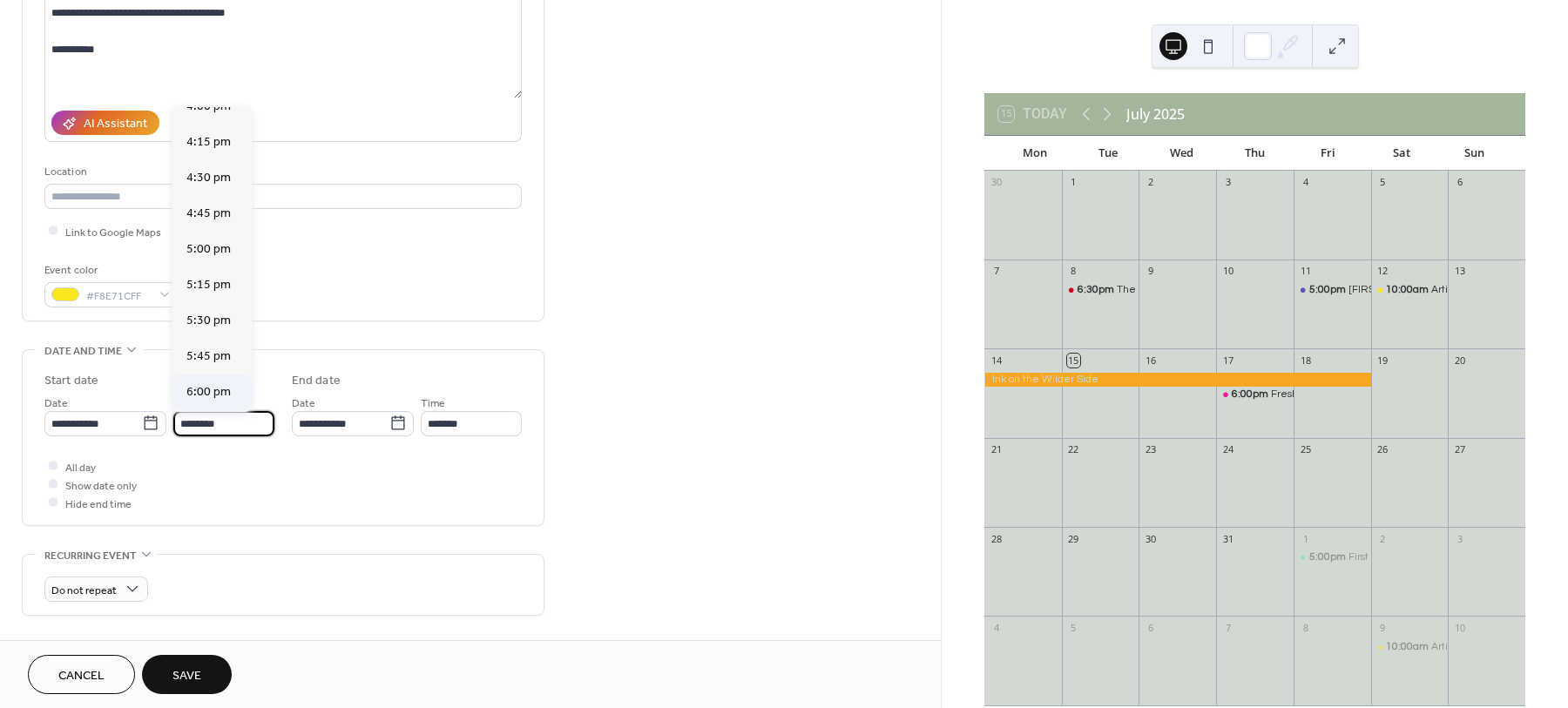 type on "*******" 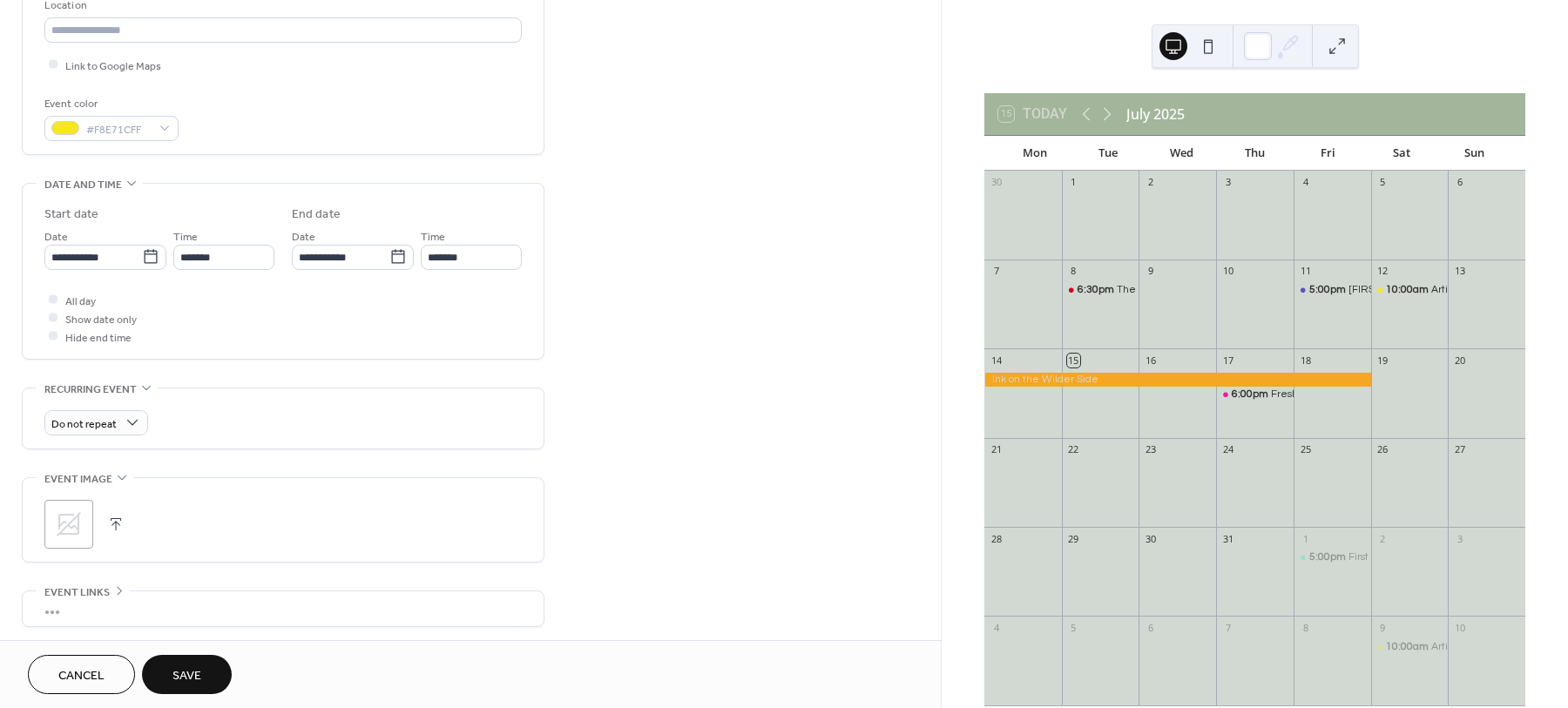scroll, scrollTop: 435, scrollLeft: 0, axis: vertical 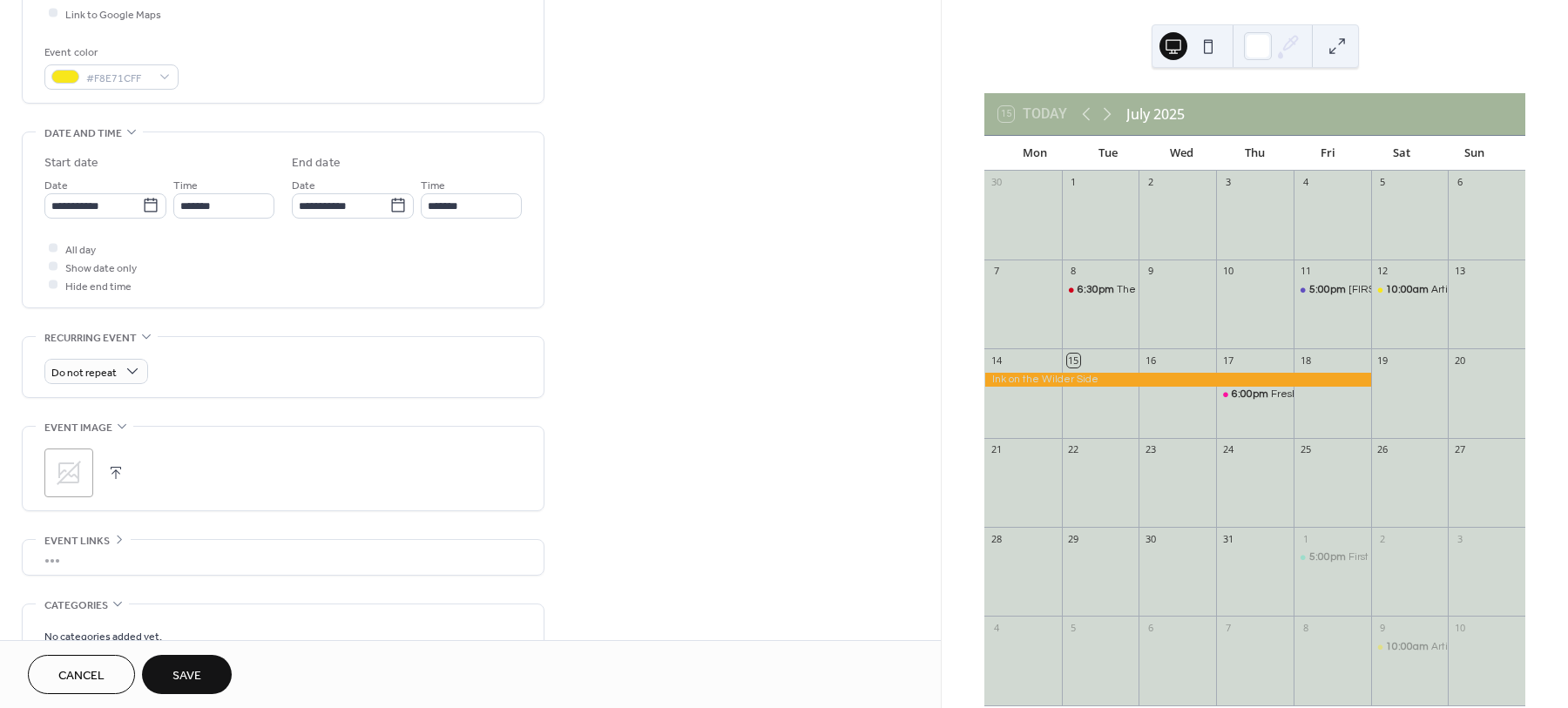 click 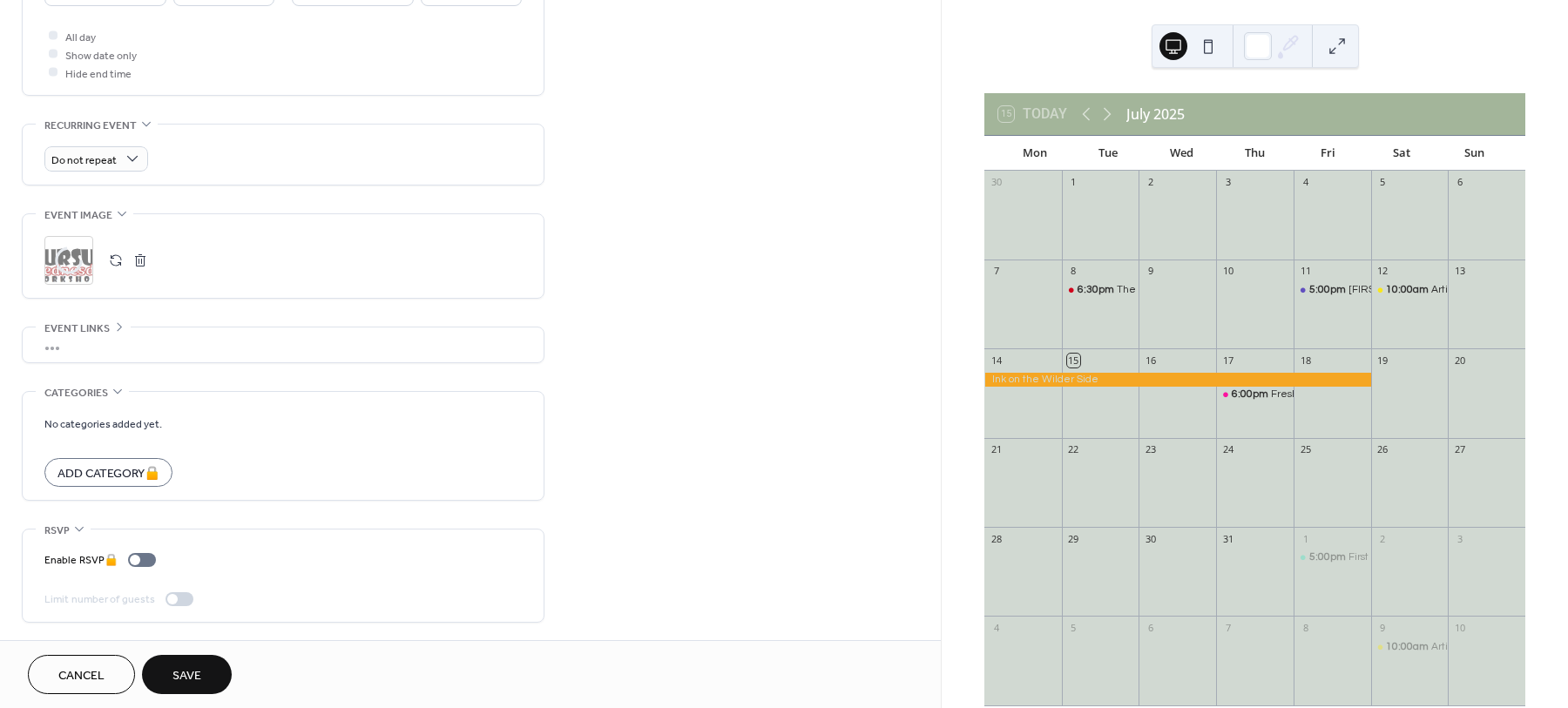 scroll, scrollTop: 653, scrollLeft: 0, axis: vertical 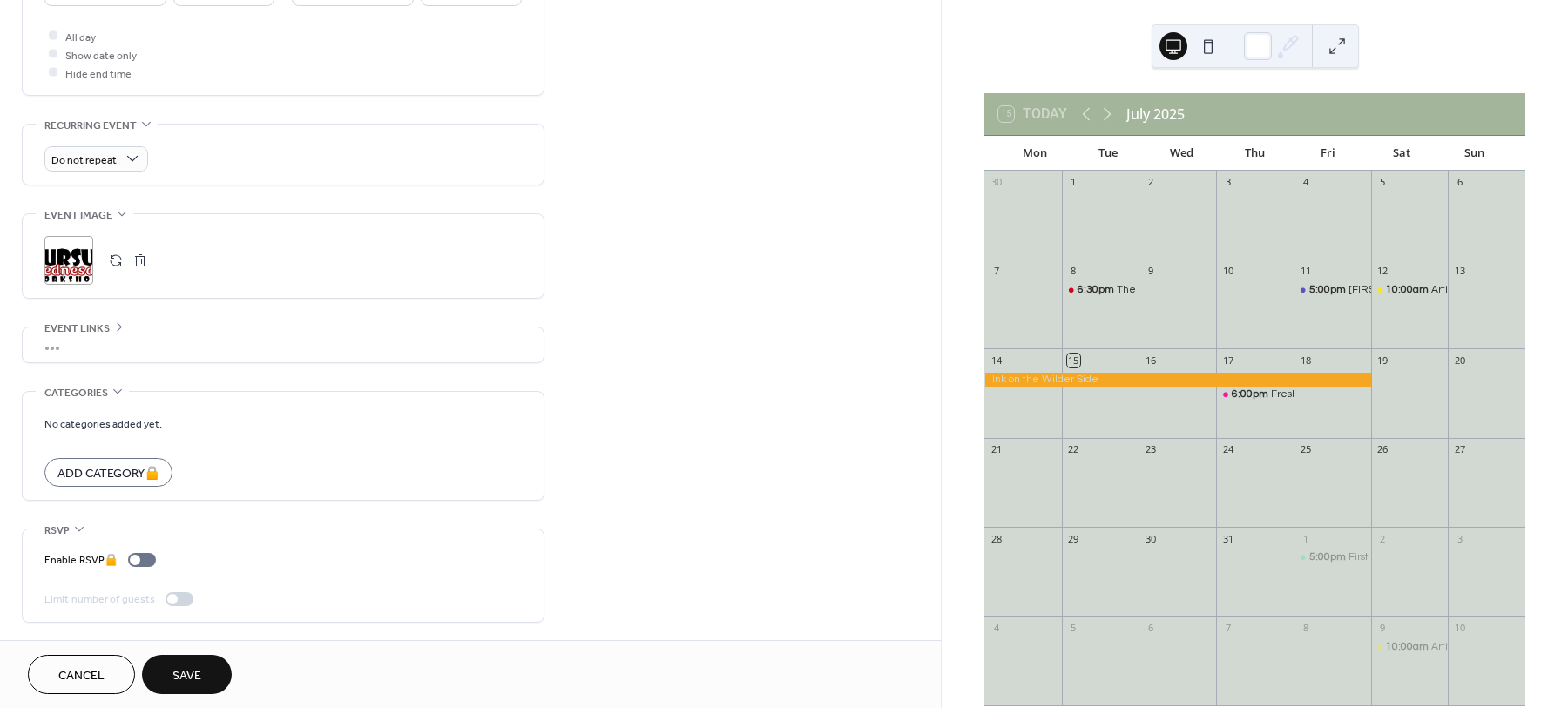 click on "Save" at bounding box center (186, 676) 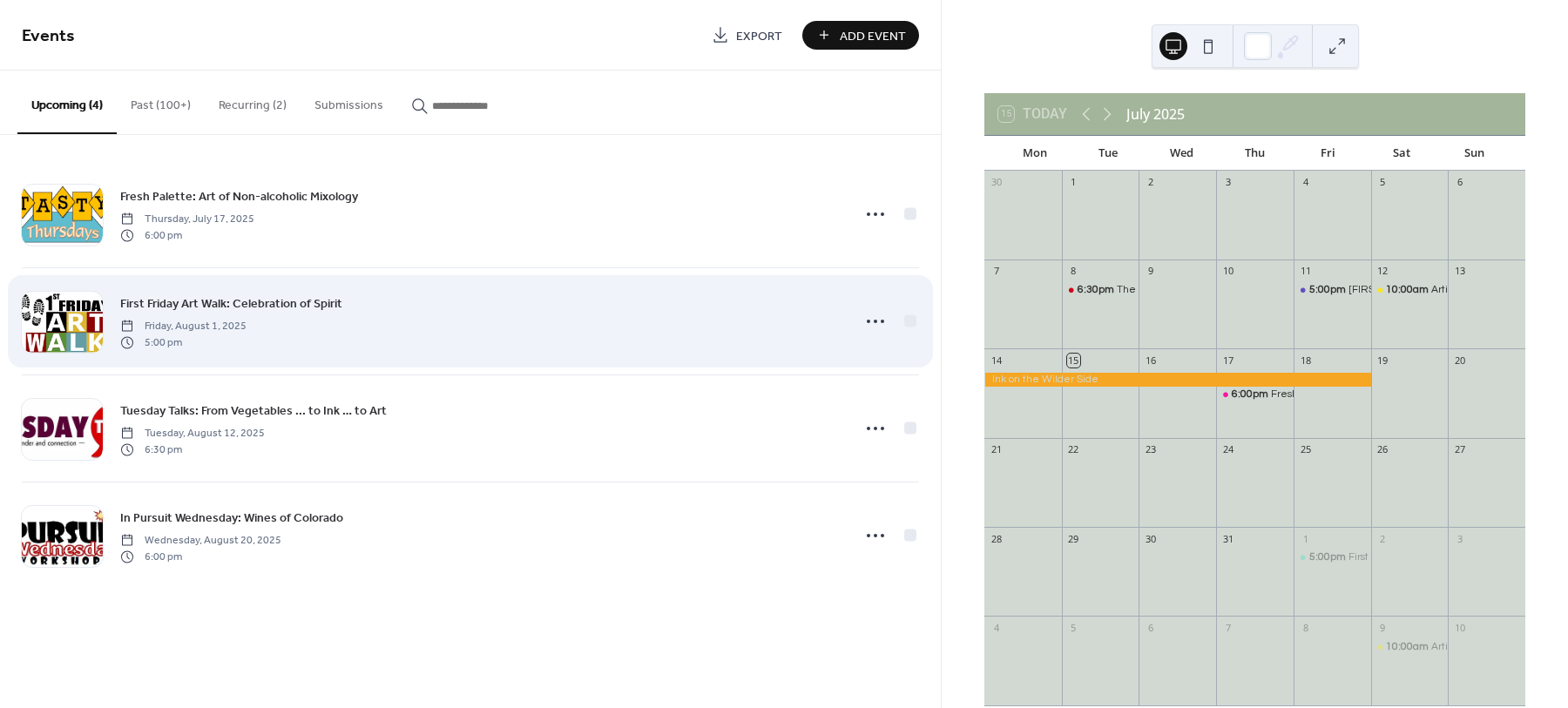 click on "First Friday Art Walk: Celebration of Spirit" at bounding box center [231, 304] 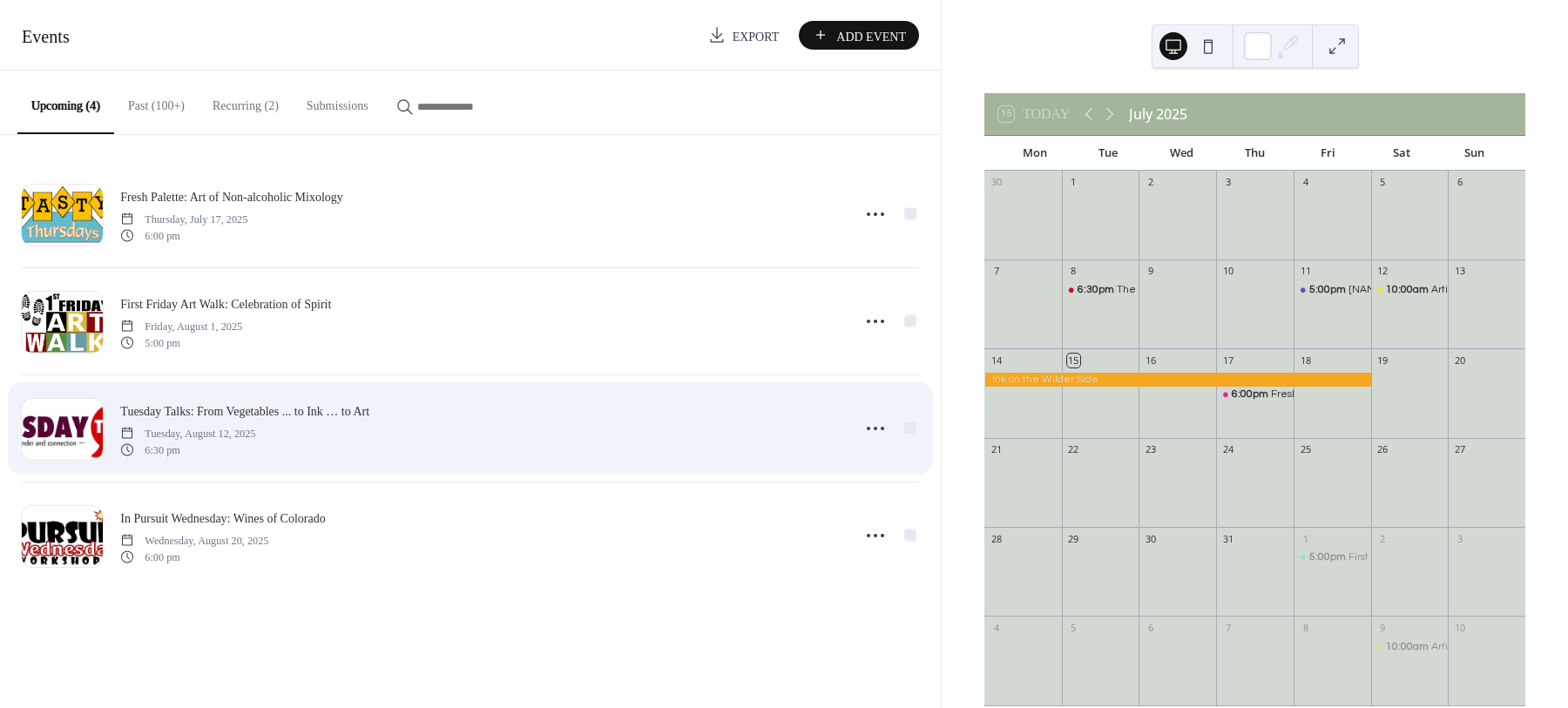 scroll, scrollTop: 0, scrollLeft: 0, axis: both 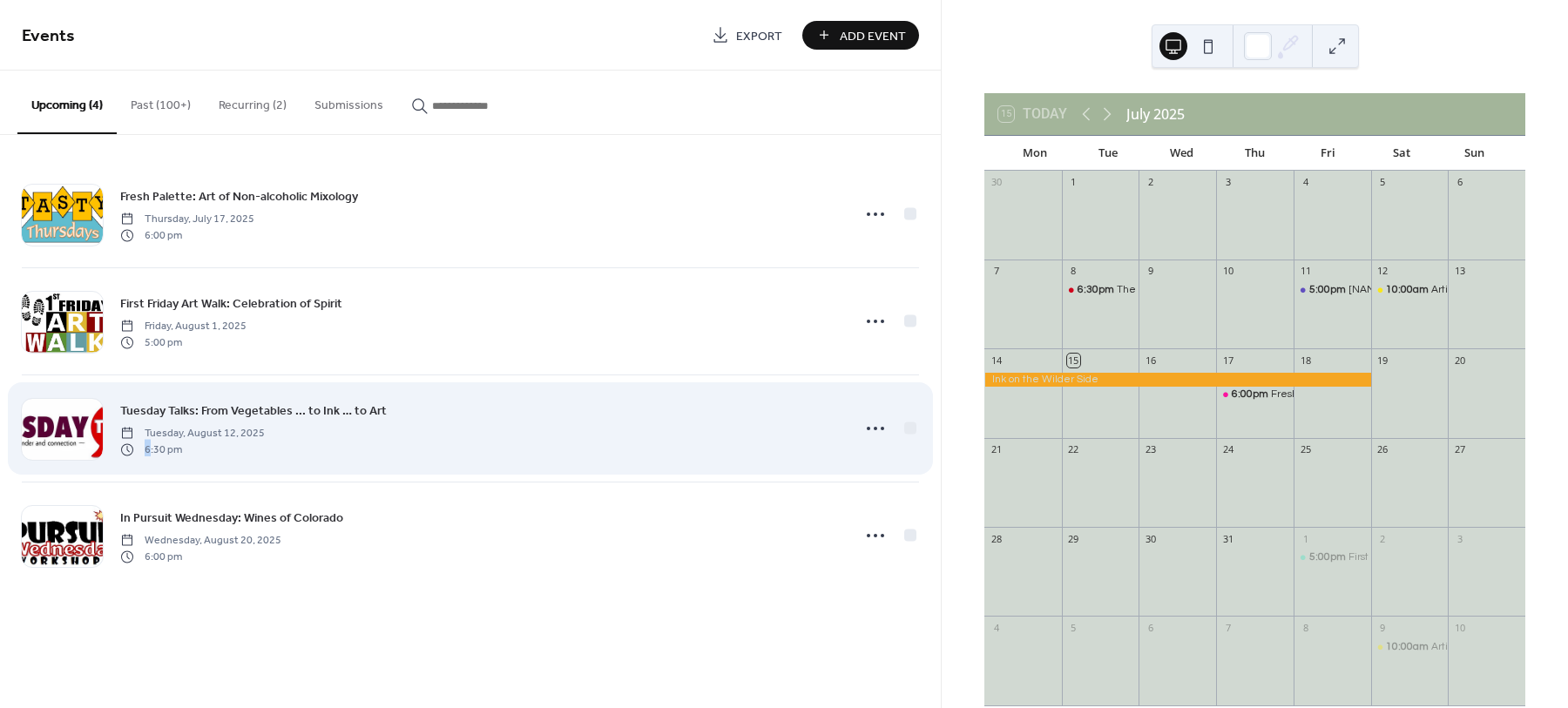 click on "6:30 pm" at bounding box center [193, 449] 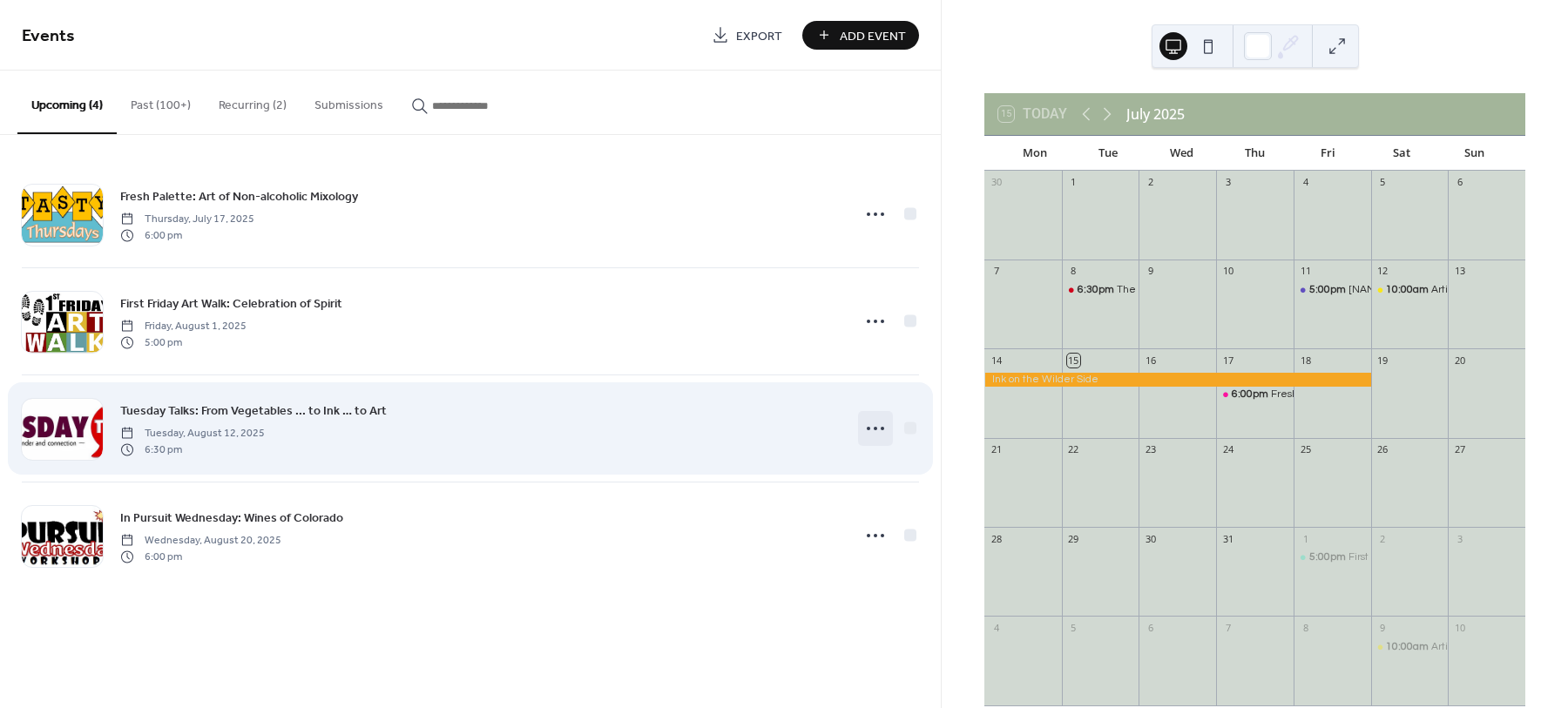 click 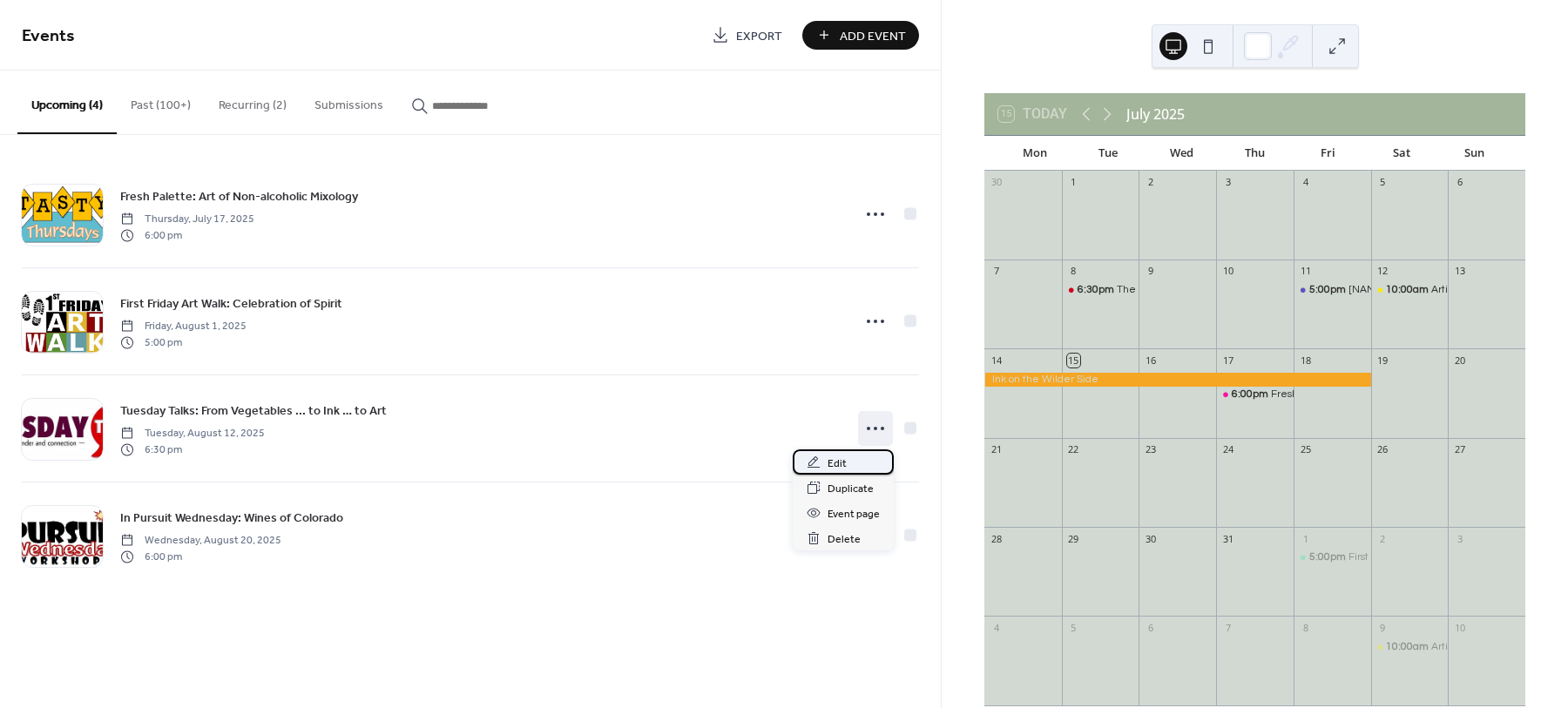 click on "Edit" at bounding box center [837, 463] 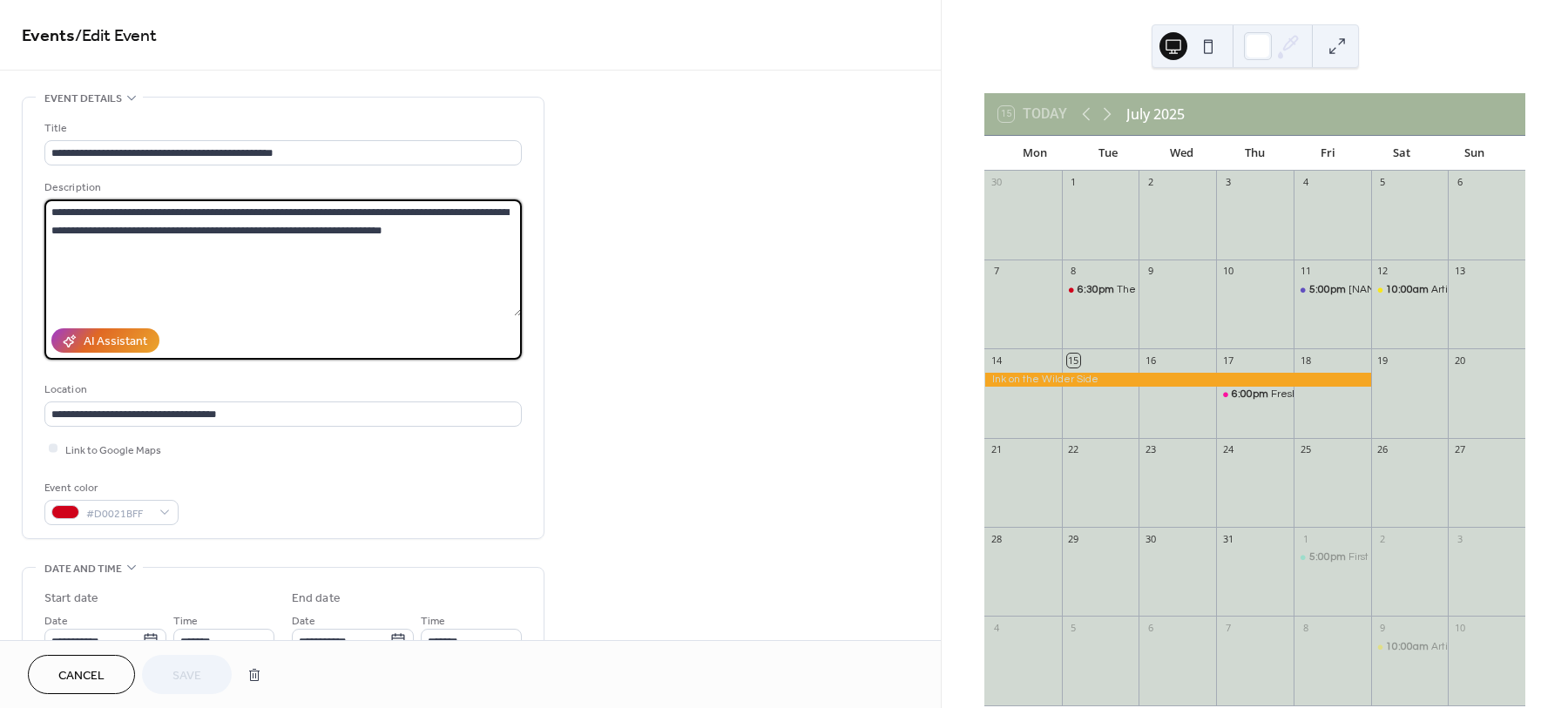 click on "**********" at bounding box center (283, 258) 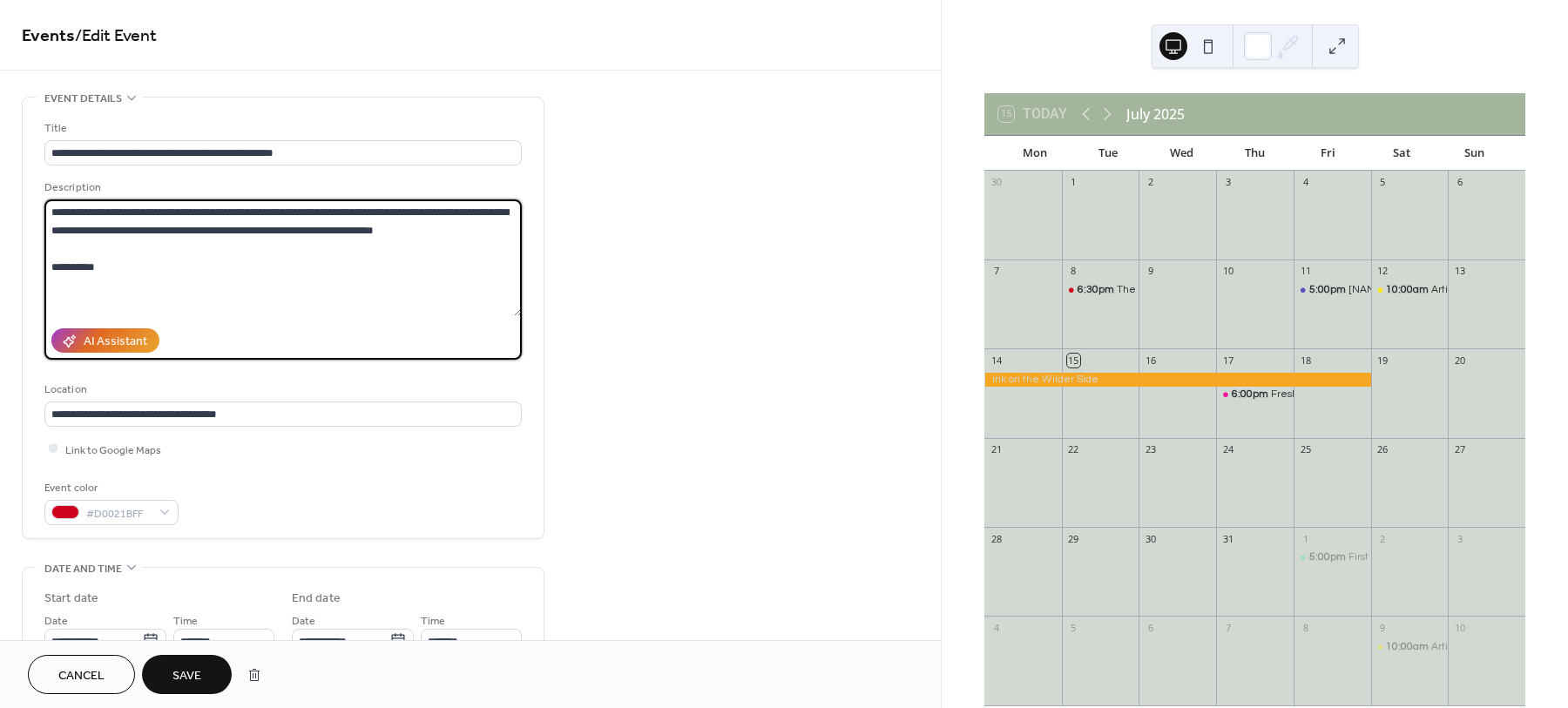 type on "**********" 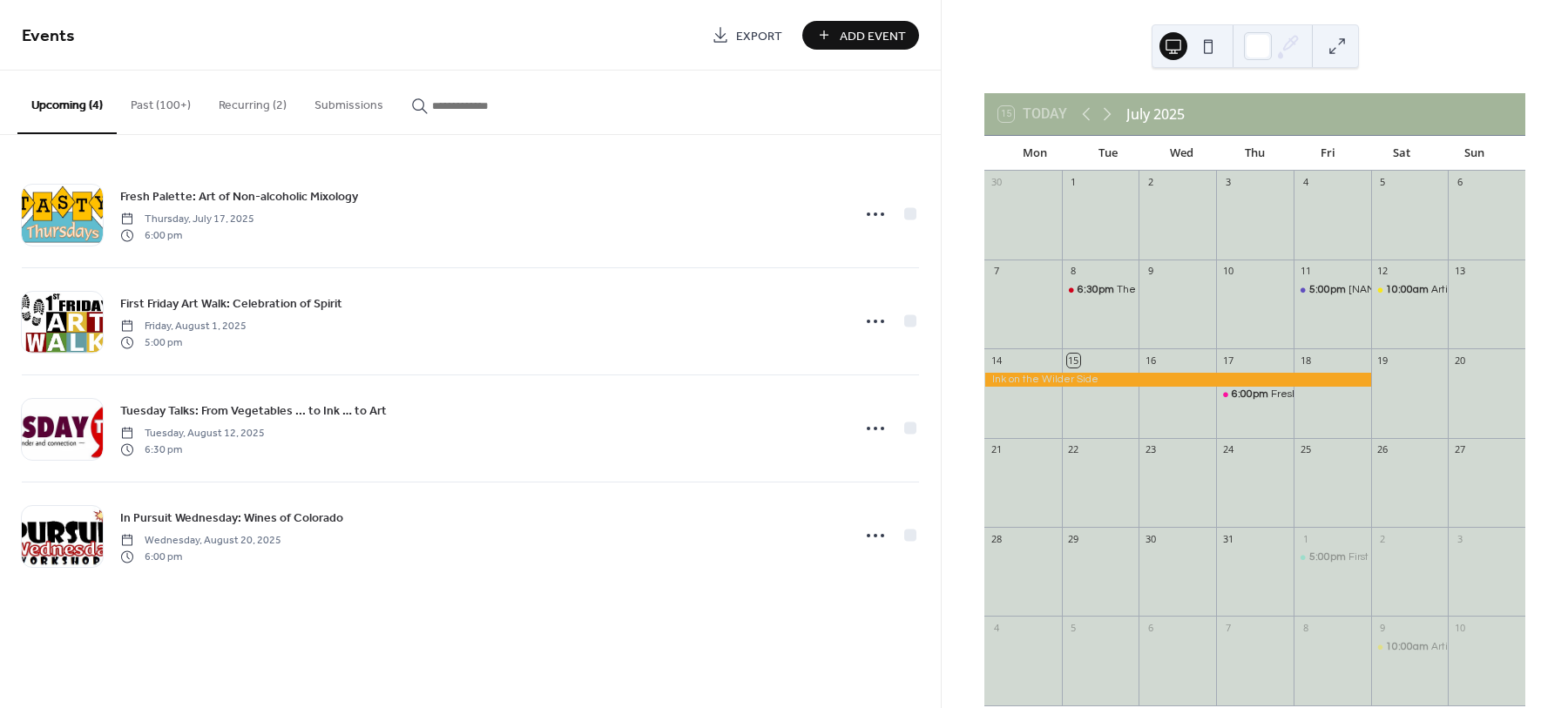 click on "Add Event" at bounding box center (873, 36) 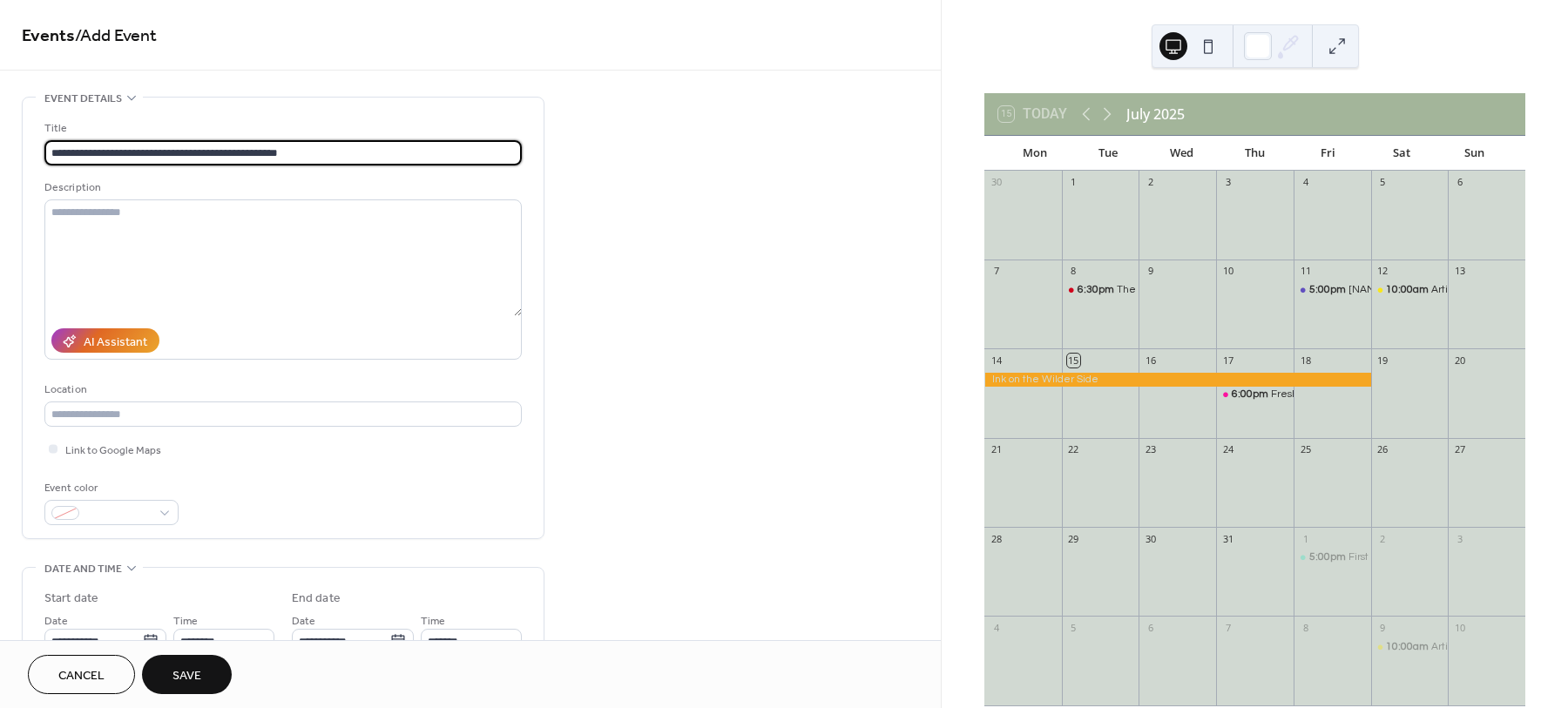 type on "**********" 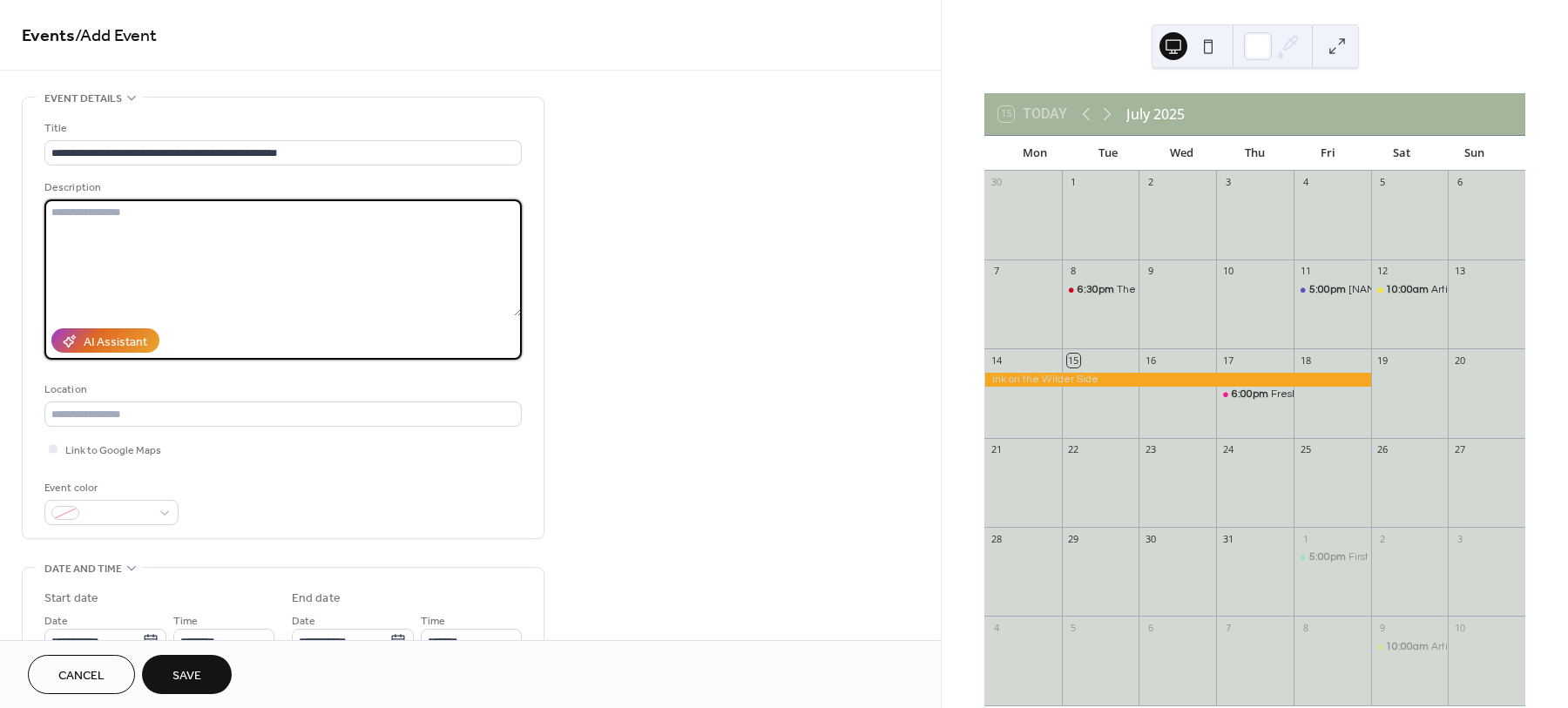 click at bounding box center (283, 258) 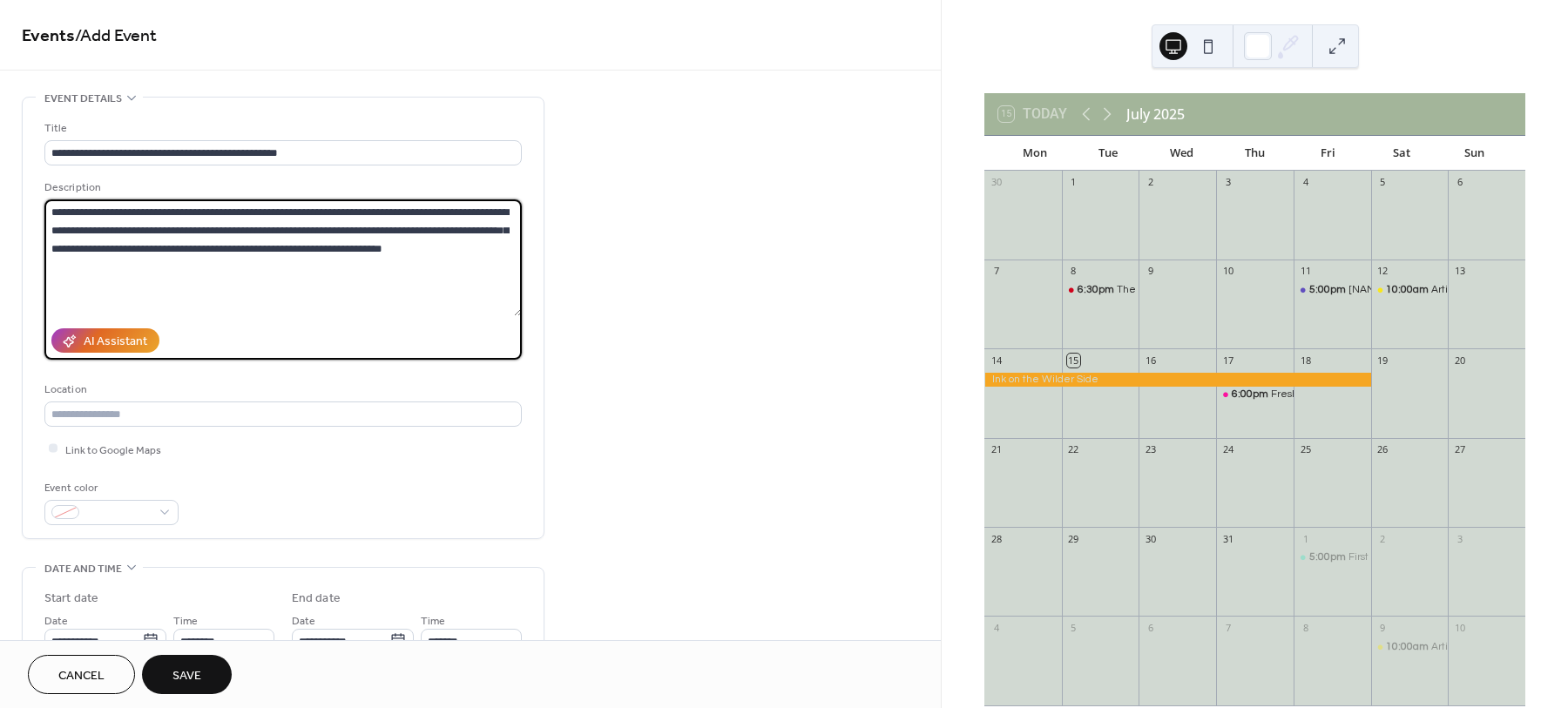 click on "**********" at bounding box center [283, 258] 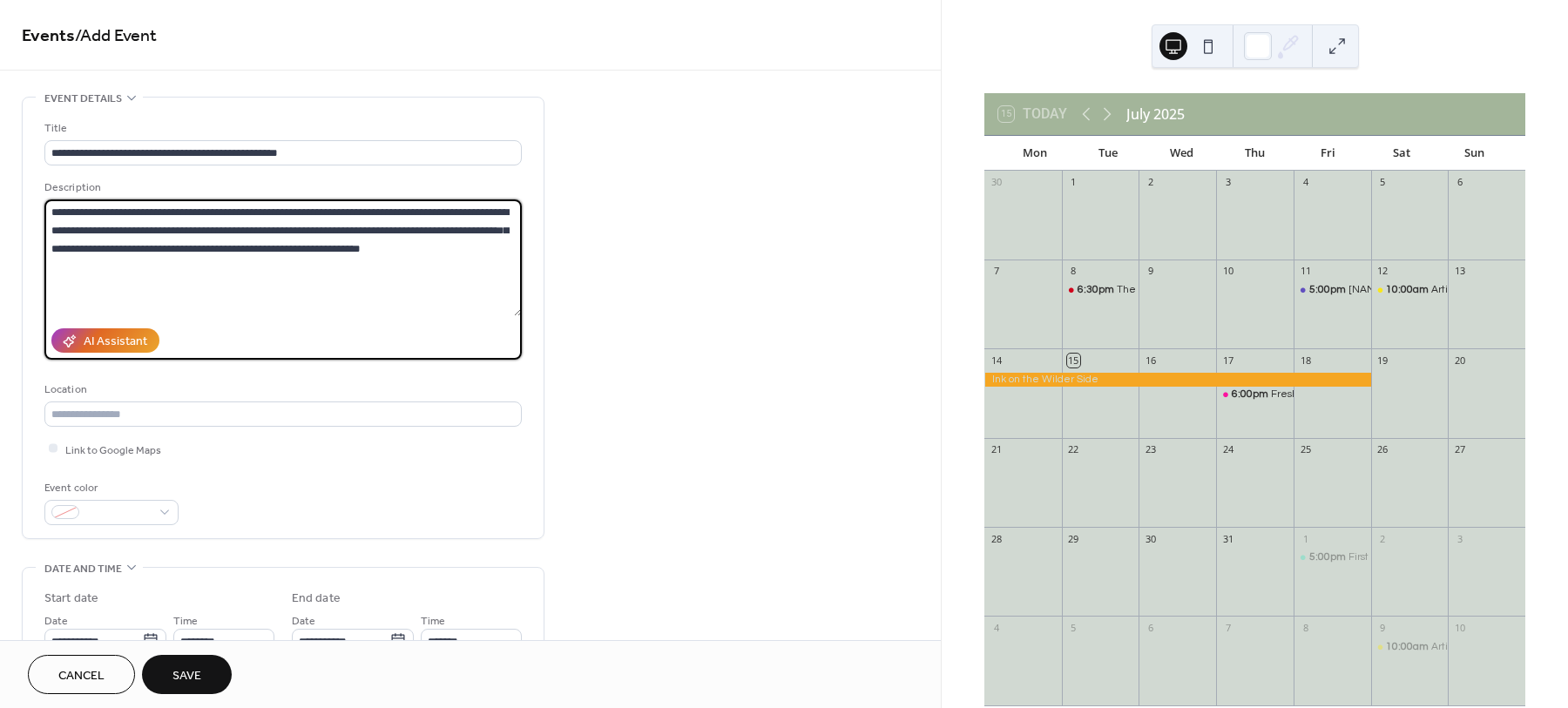 click on "**********" at bounding box center (283, 258) 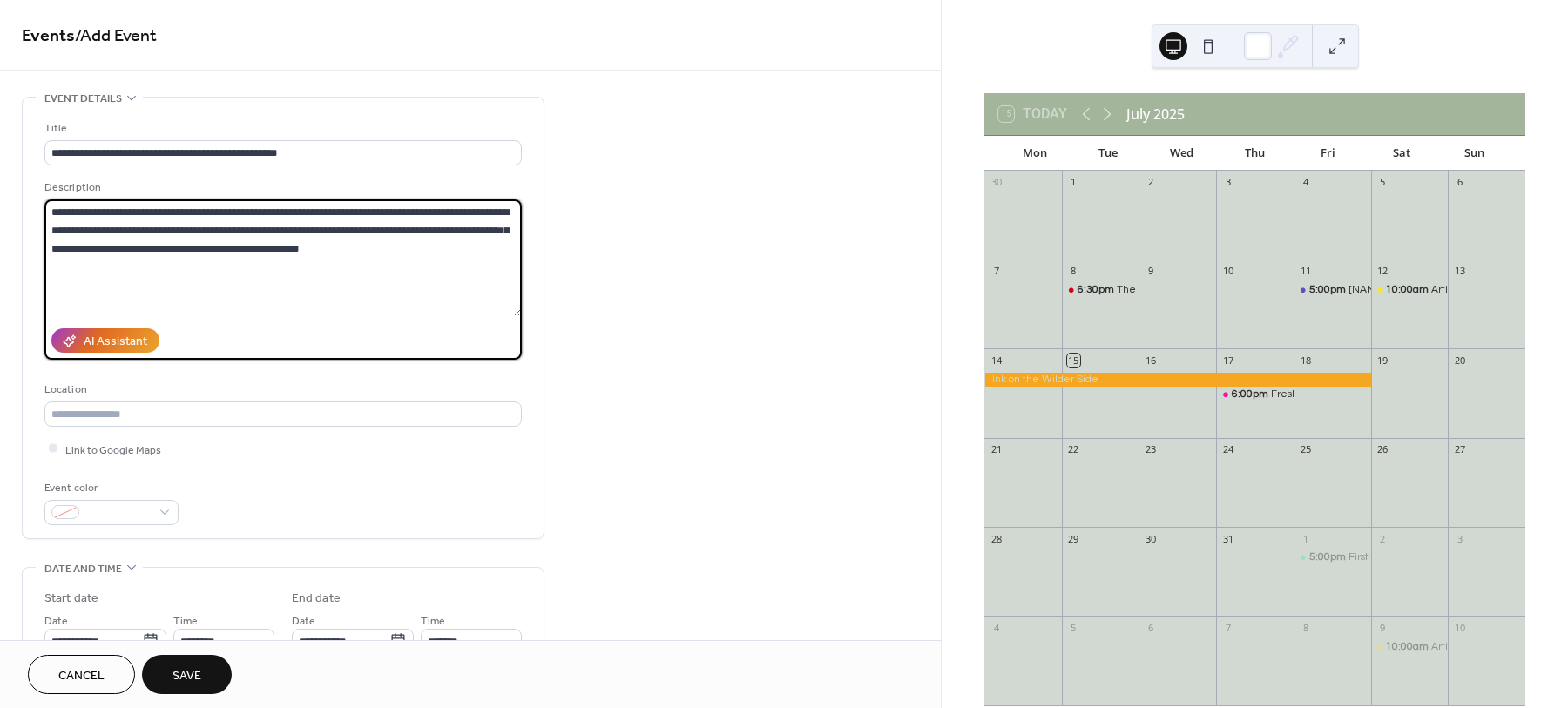 click on "**********" at bounding box center (283, 258) 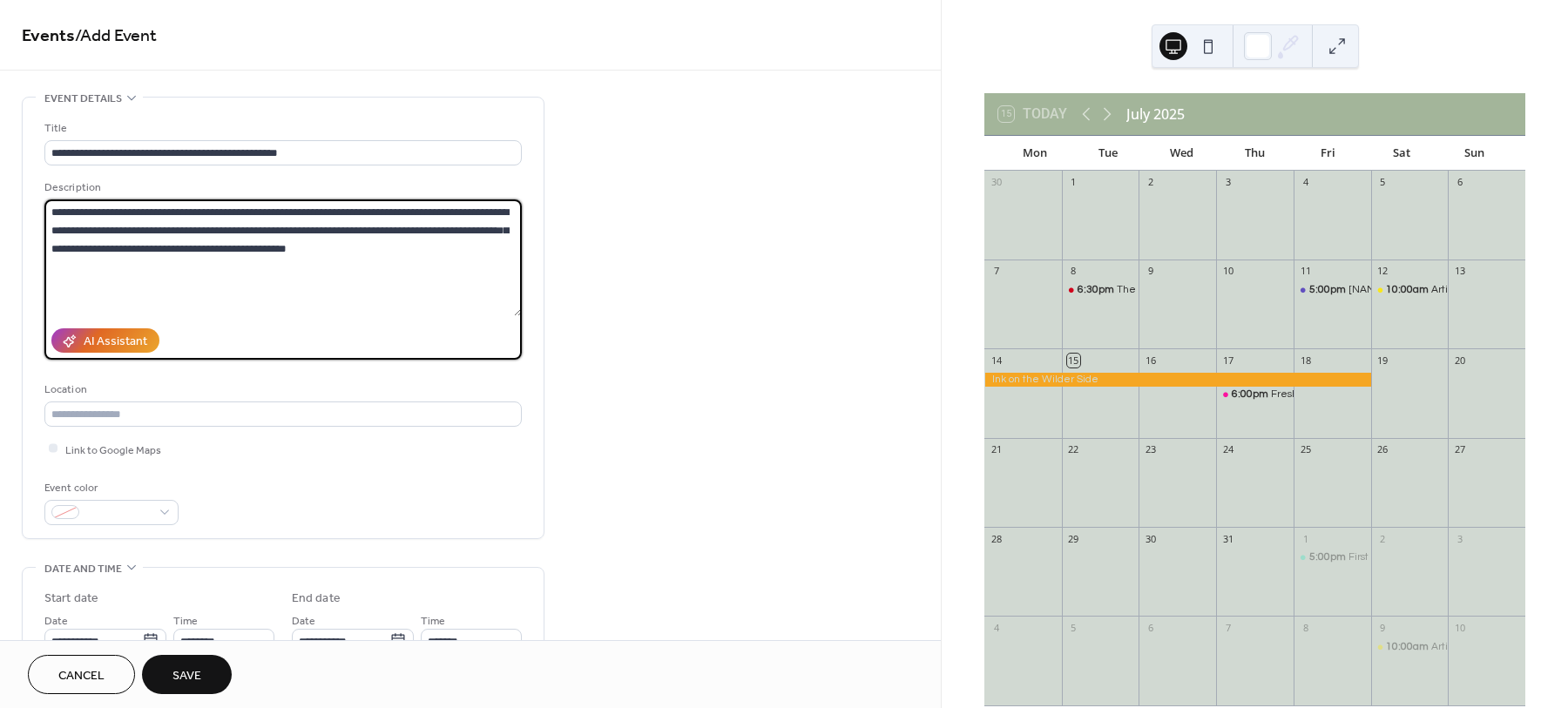 click on "**********" at bounding box center [283, 258] 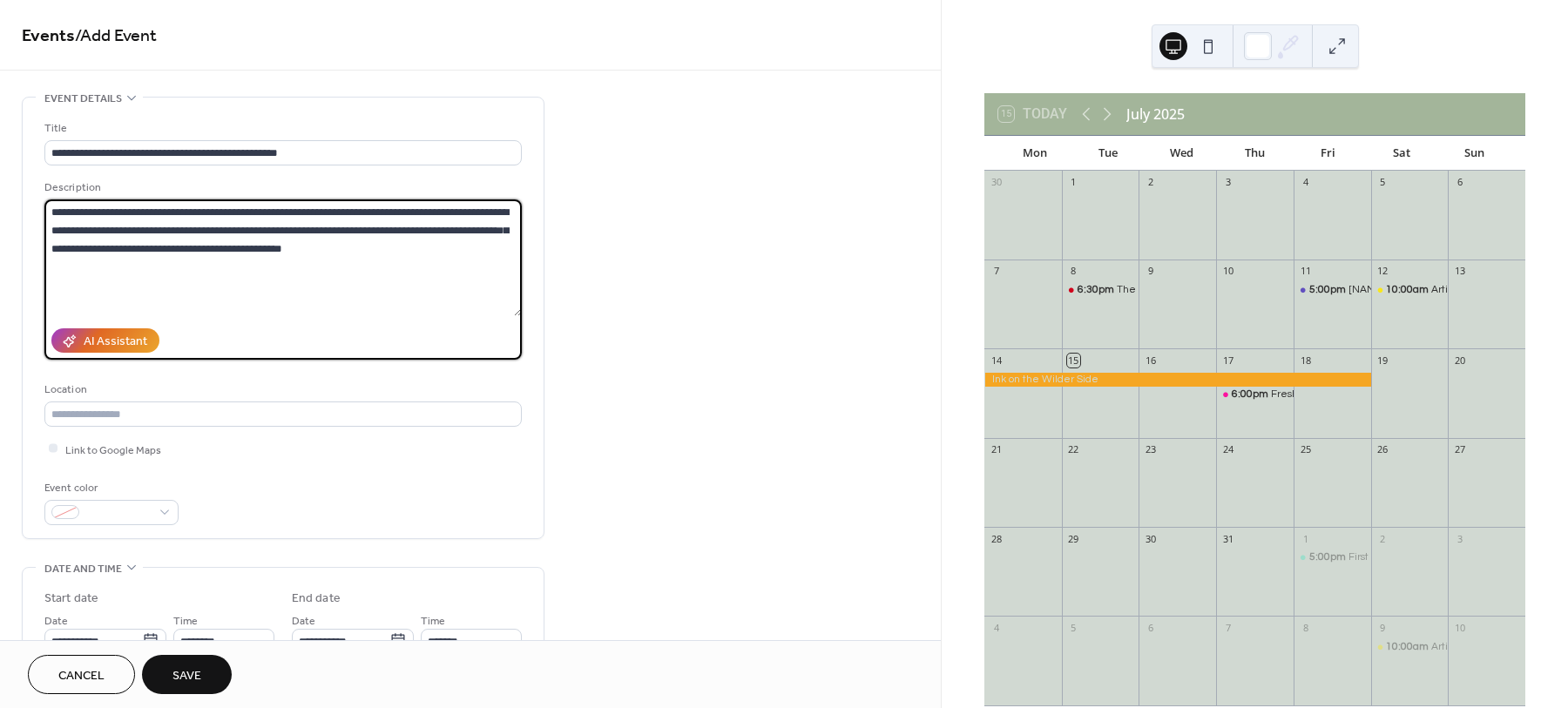 click on "**********" at bounding box center (283, 258) 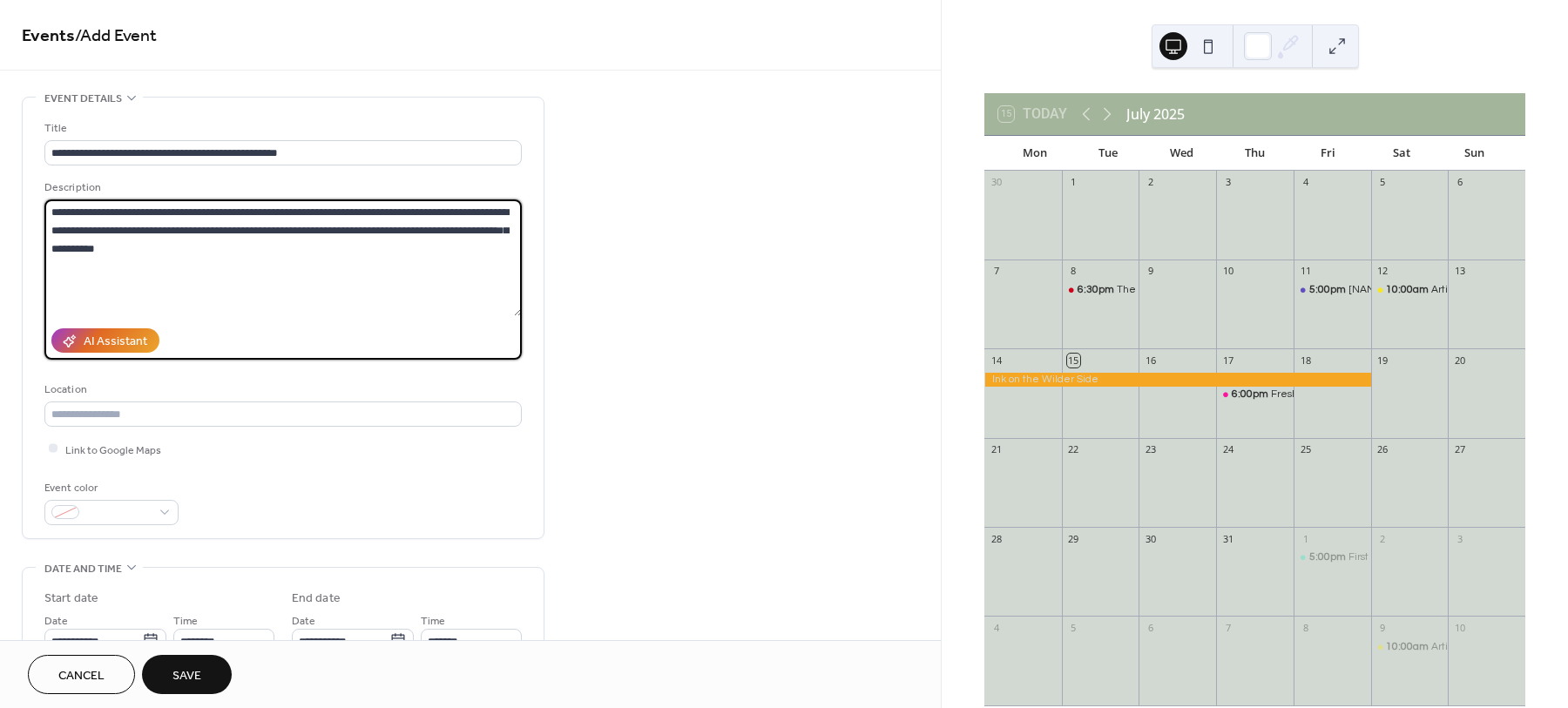 click on "**********" at bounding box center (283, 258) 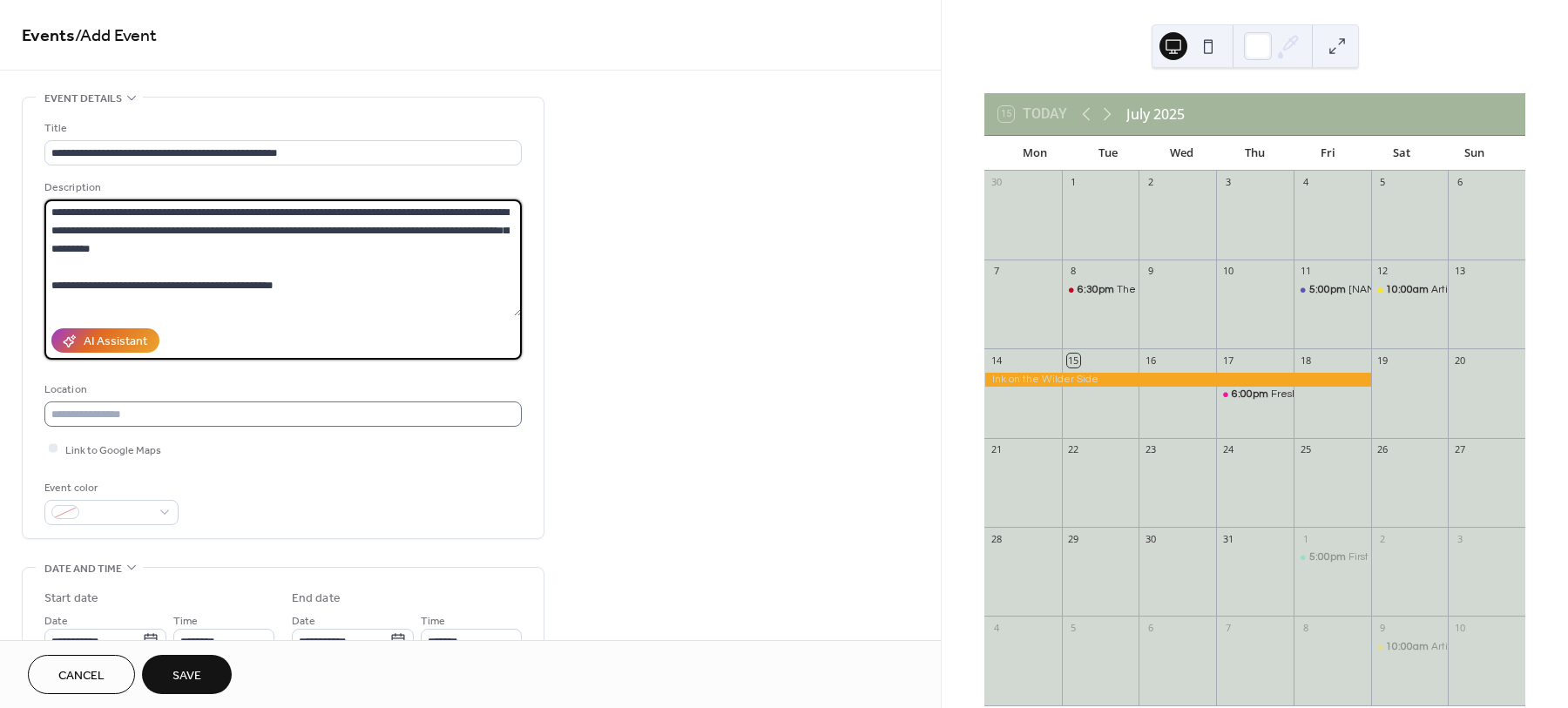 type on "**********" 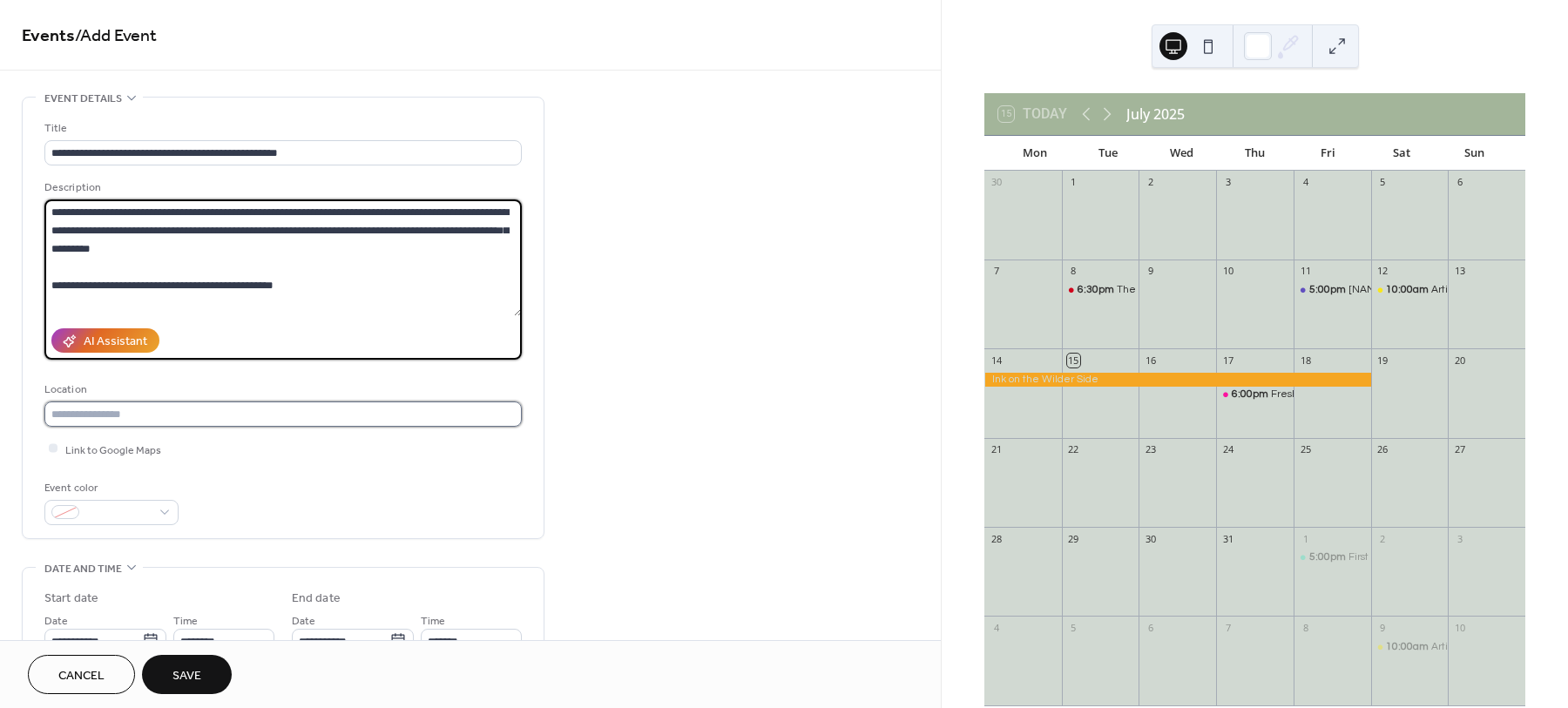 click at bounding box center [283, 414] 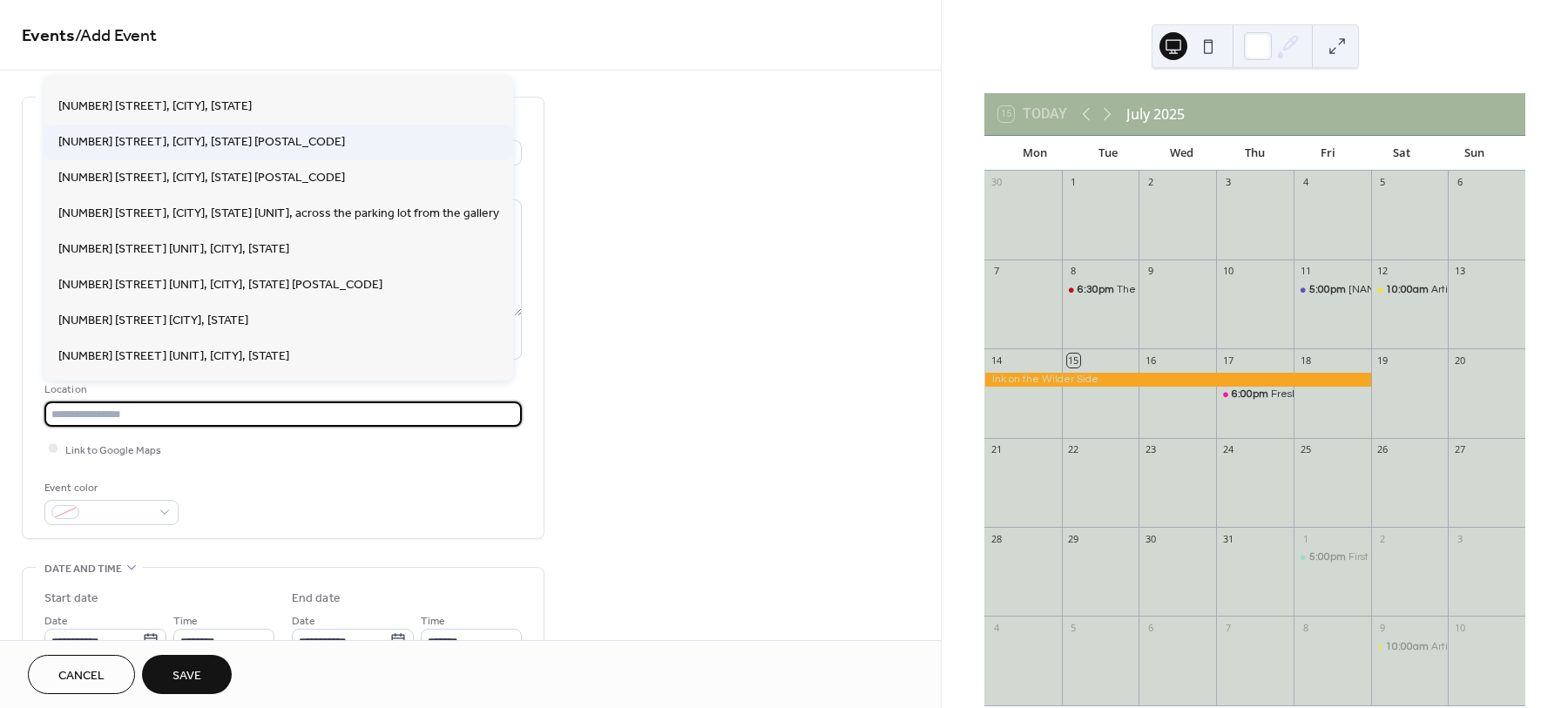 scroll, scrollTop: 327, scrollLeft: 0, axis: vertical 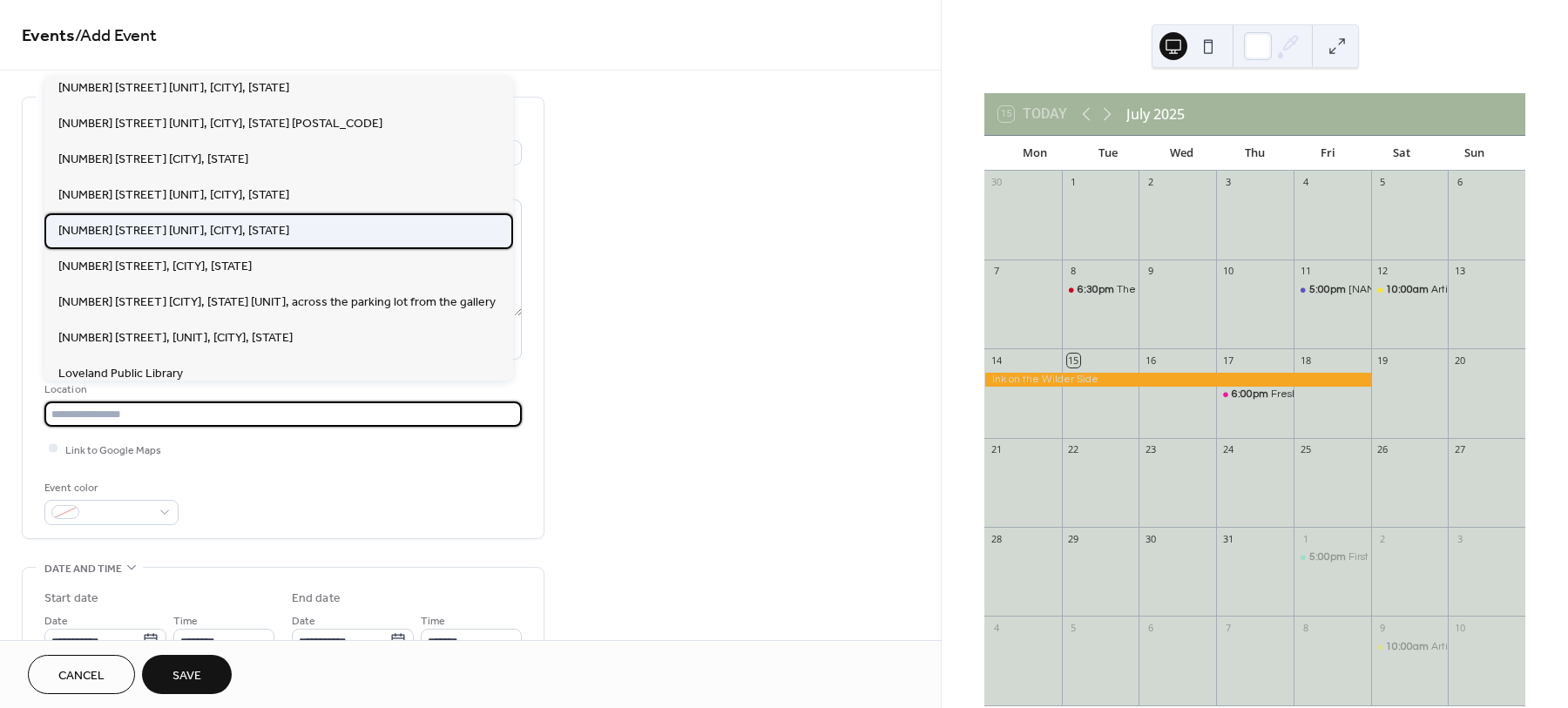 click on "[NUMBER] [STREET] [UNIT], [CITY], [STATE]" at bounding box center (173, 231) 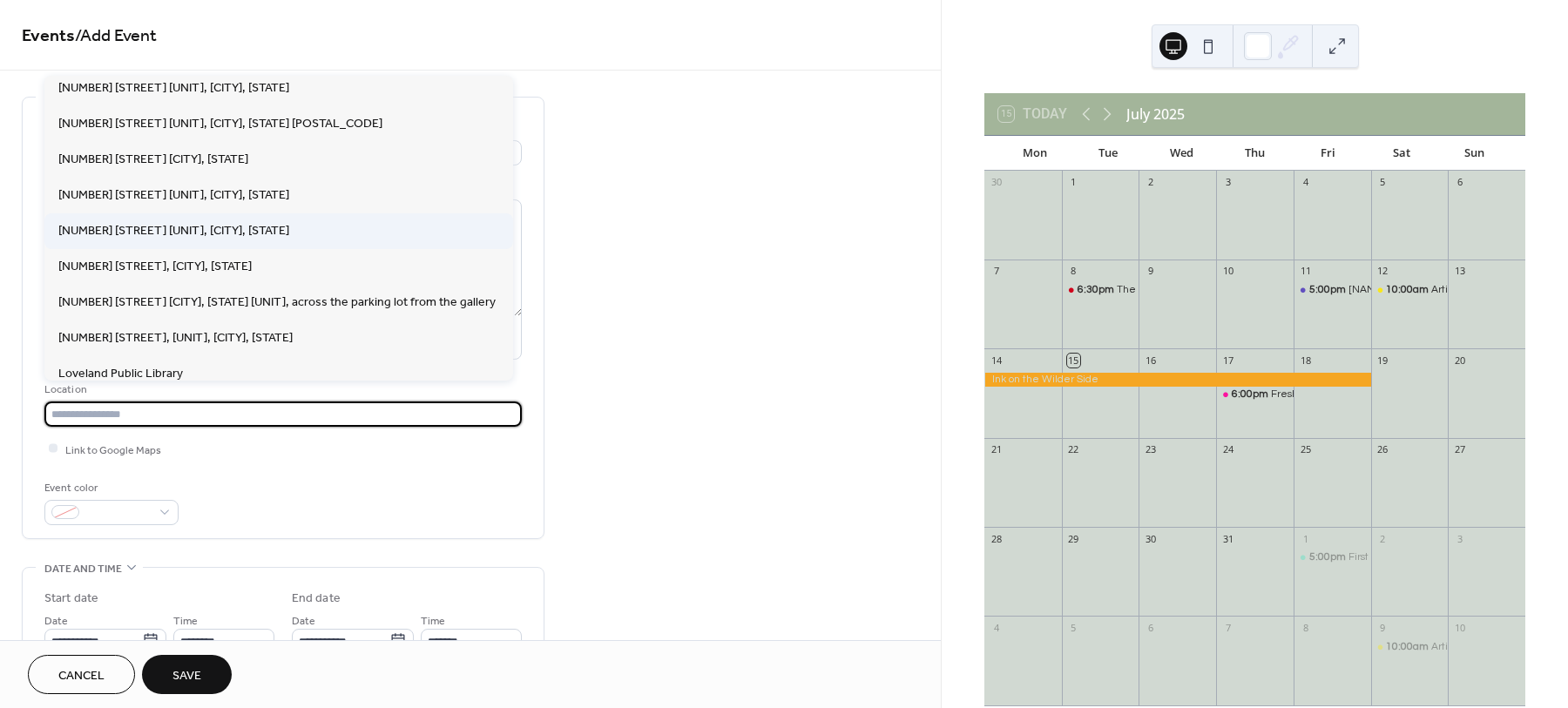 type on "**********" 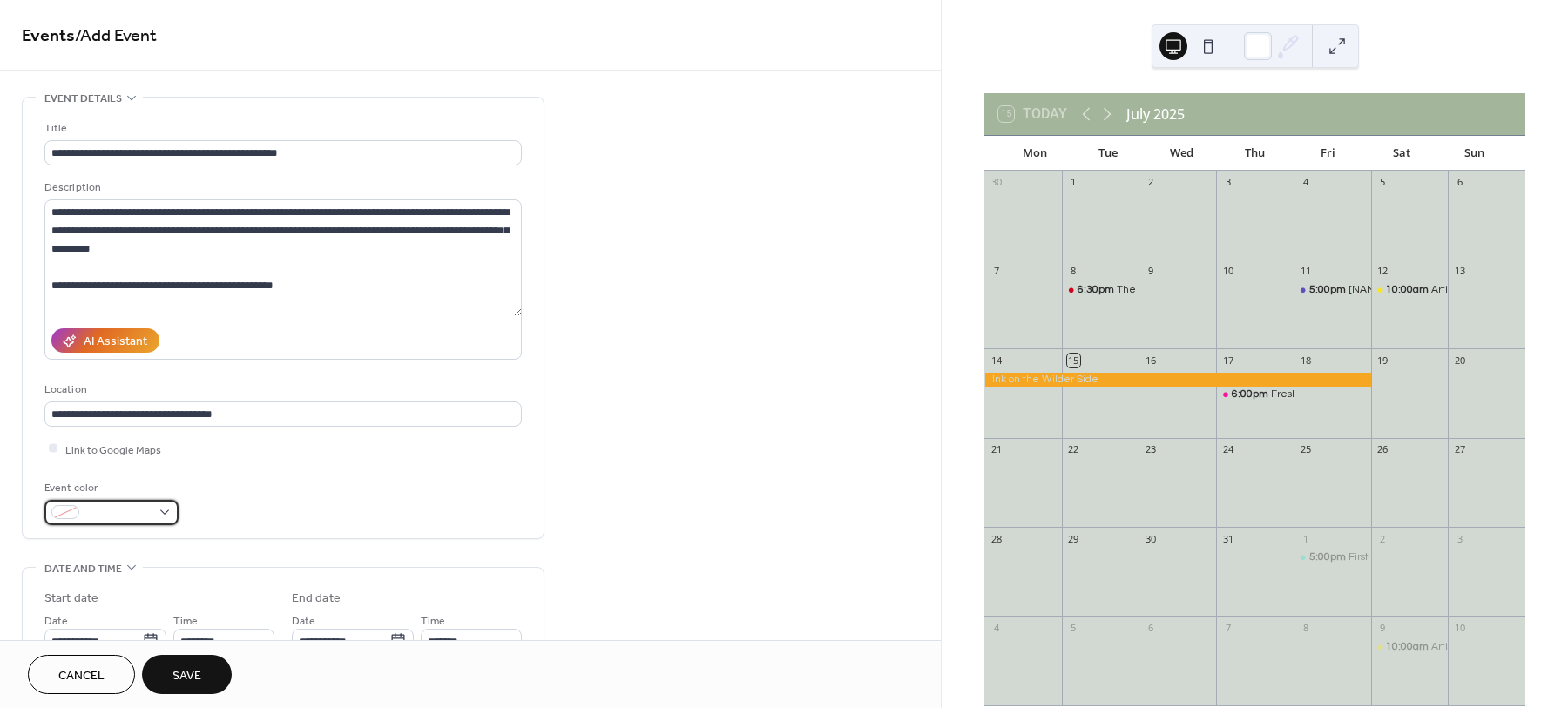 click at bounding box center (65, 512) 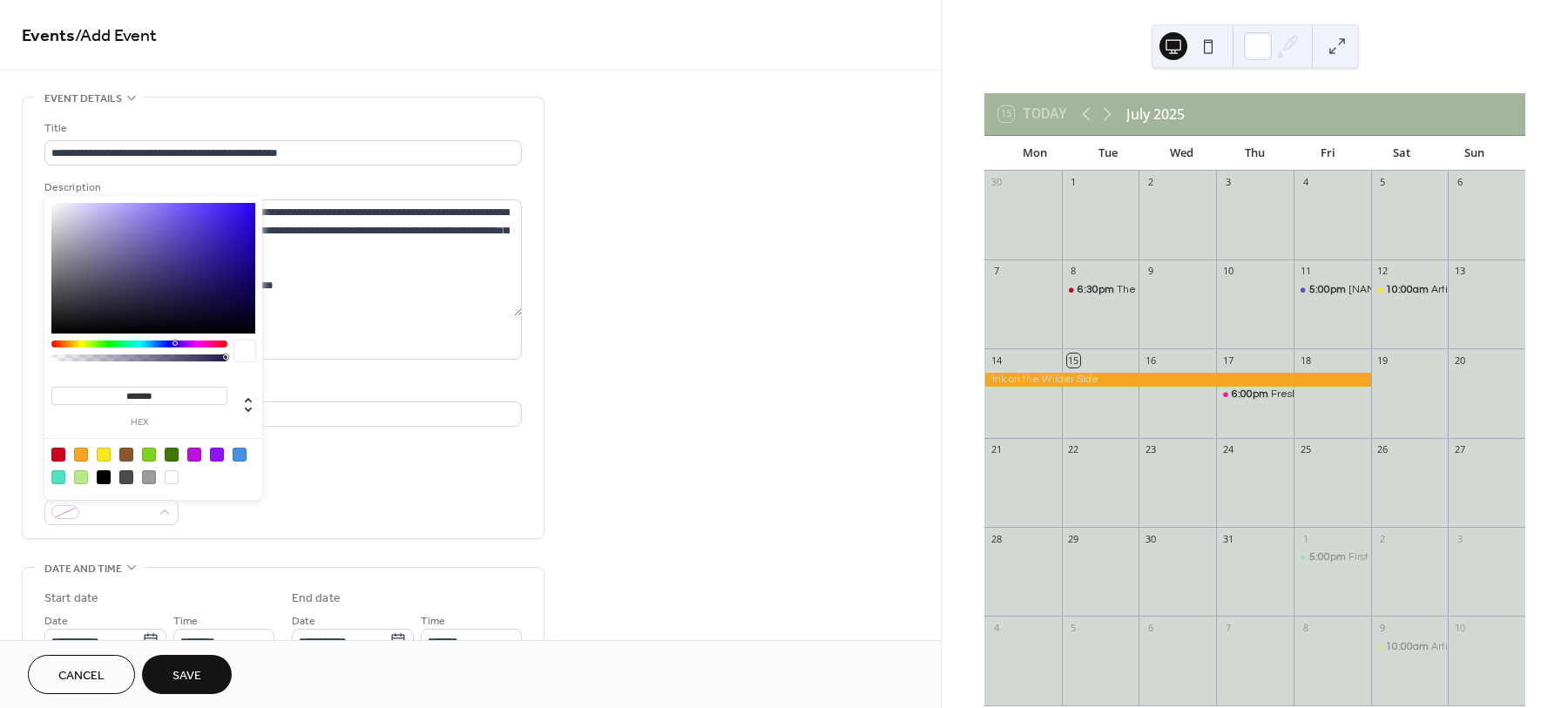 click at bounding box center [104, 455] 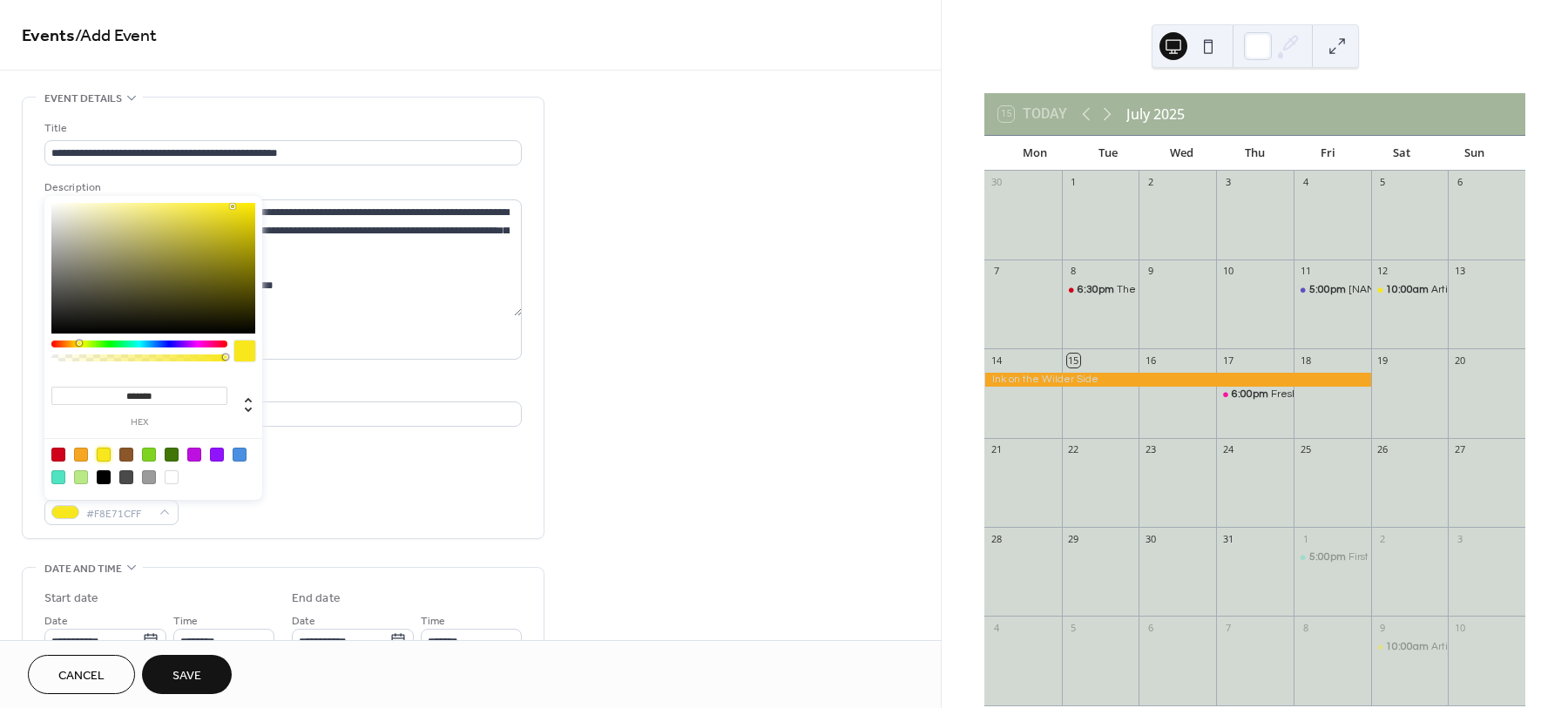 click on "Event color #F8E71CFF" at bounding box center [283, 502] 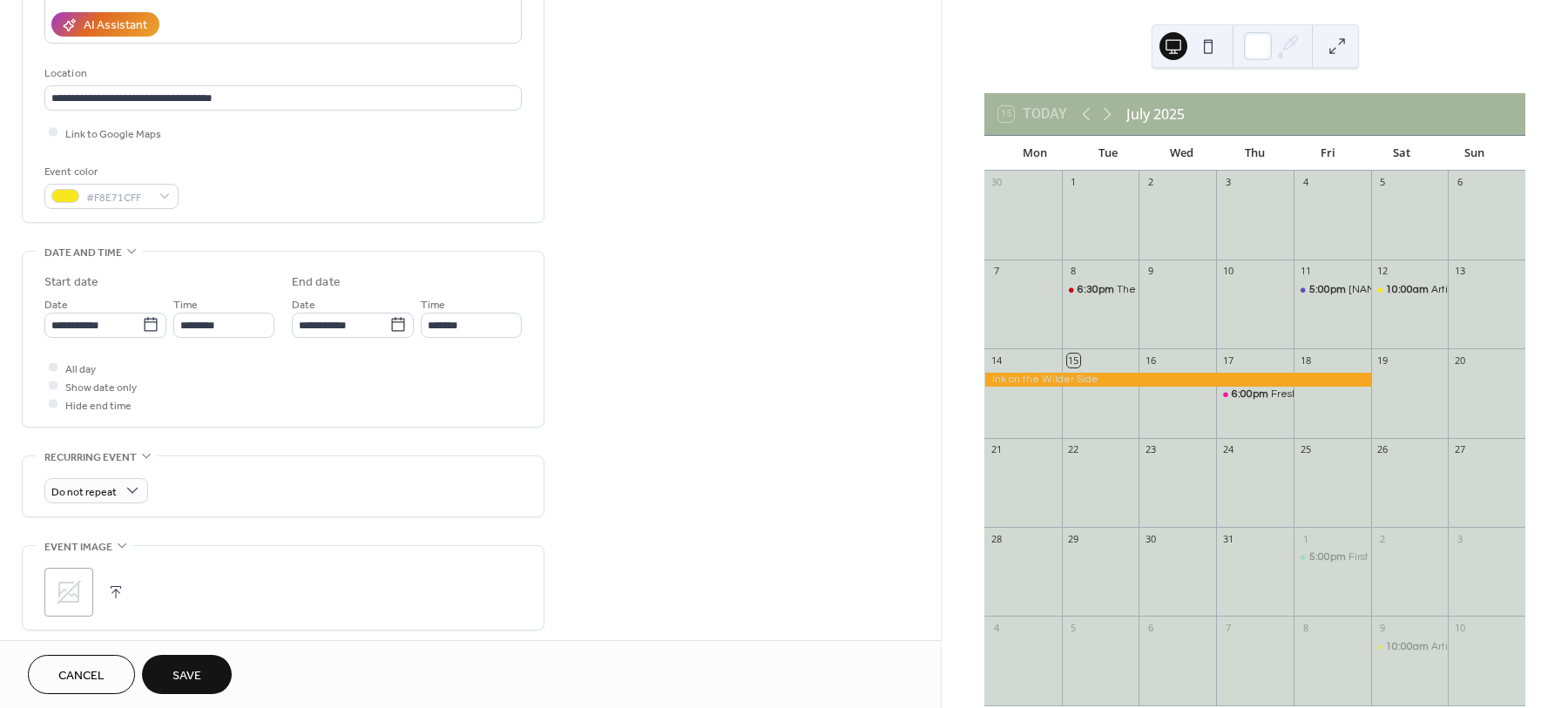 scroll, scrollTop: 327, scrollLeft: 0, axis: vertical 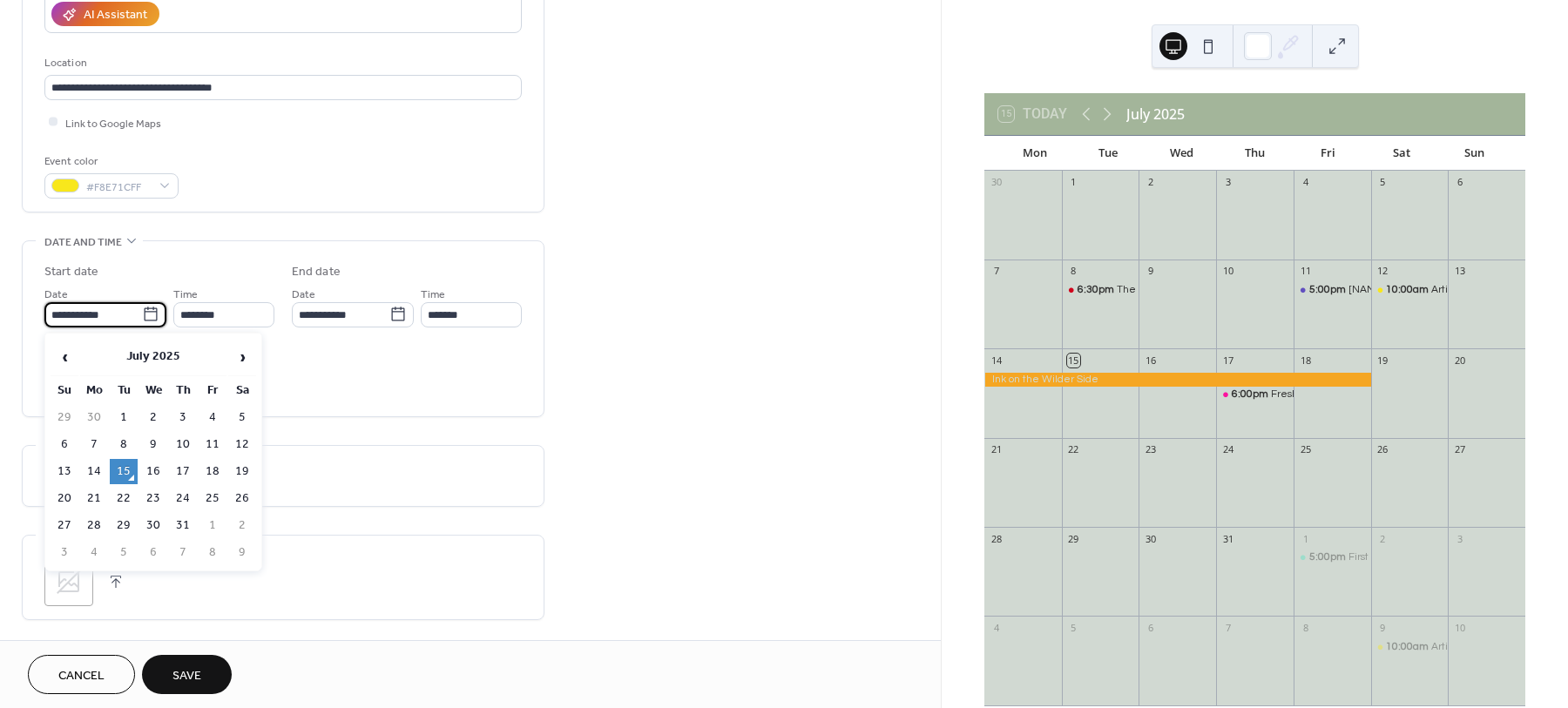 click on "**********" at bounding box center (93, 314) 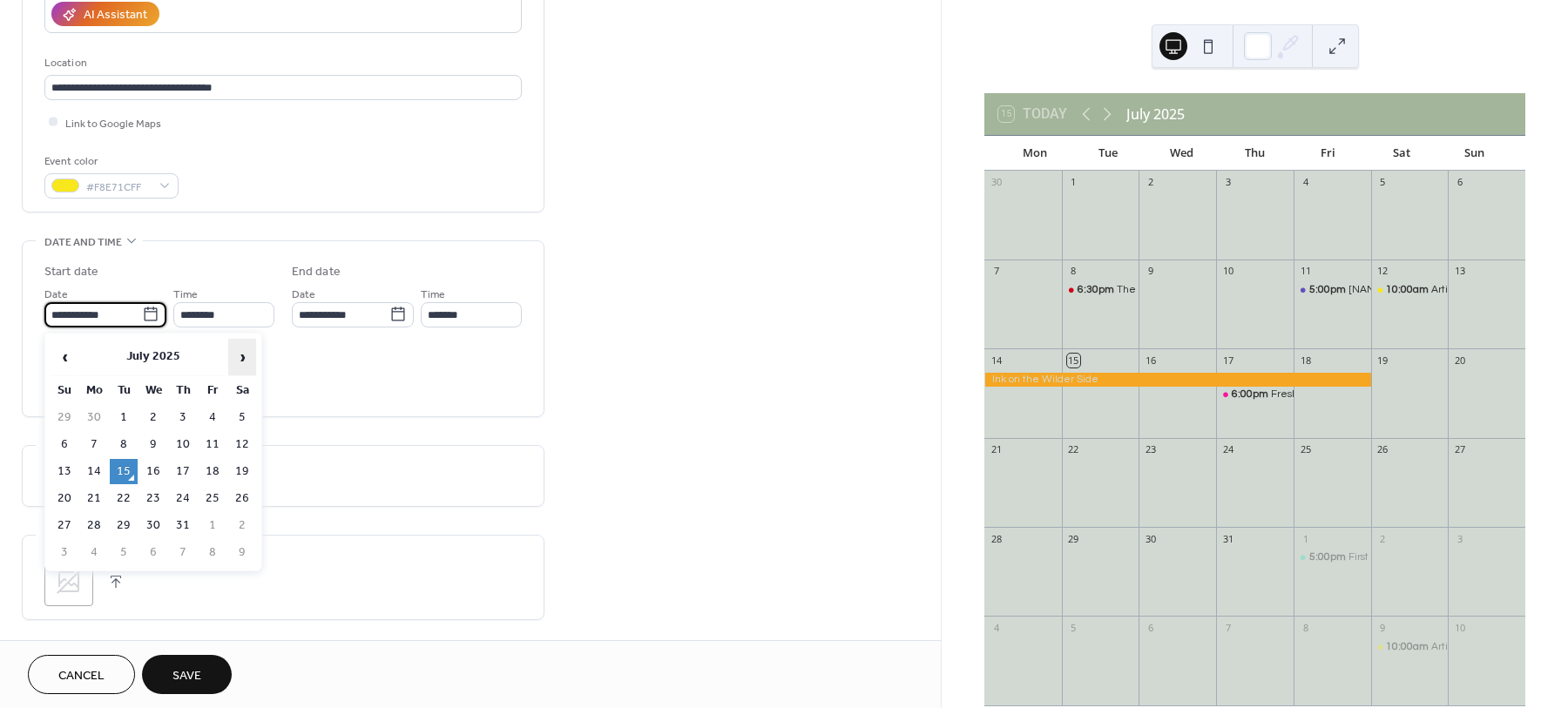 click on "›" at bounding box center (242, 357) 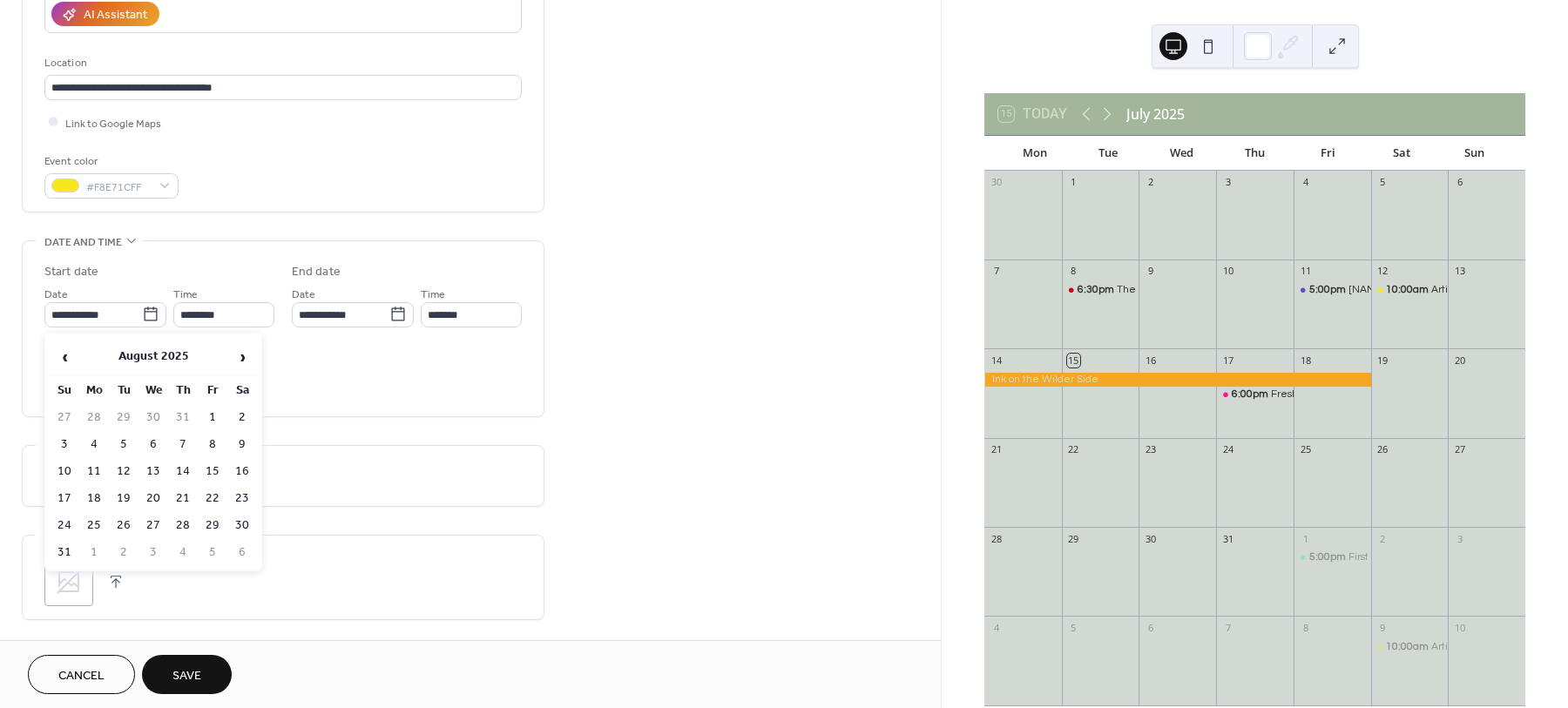 click on "27" at bounding box center (153, 525) 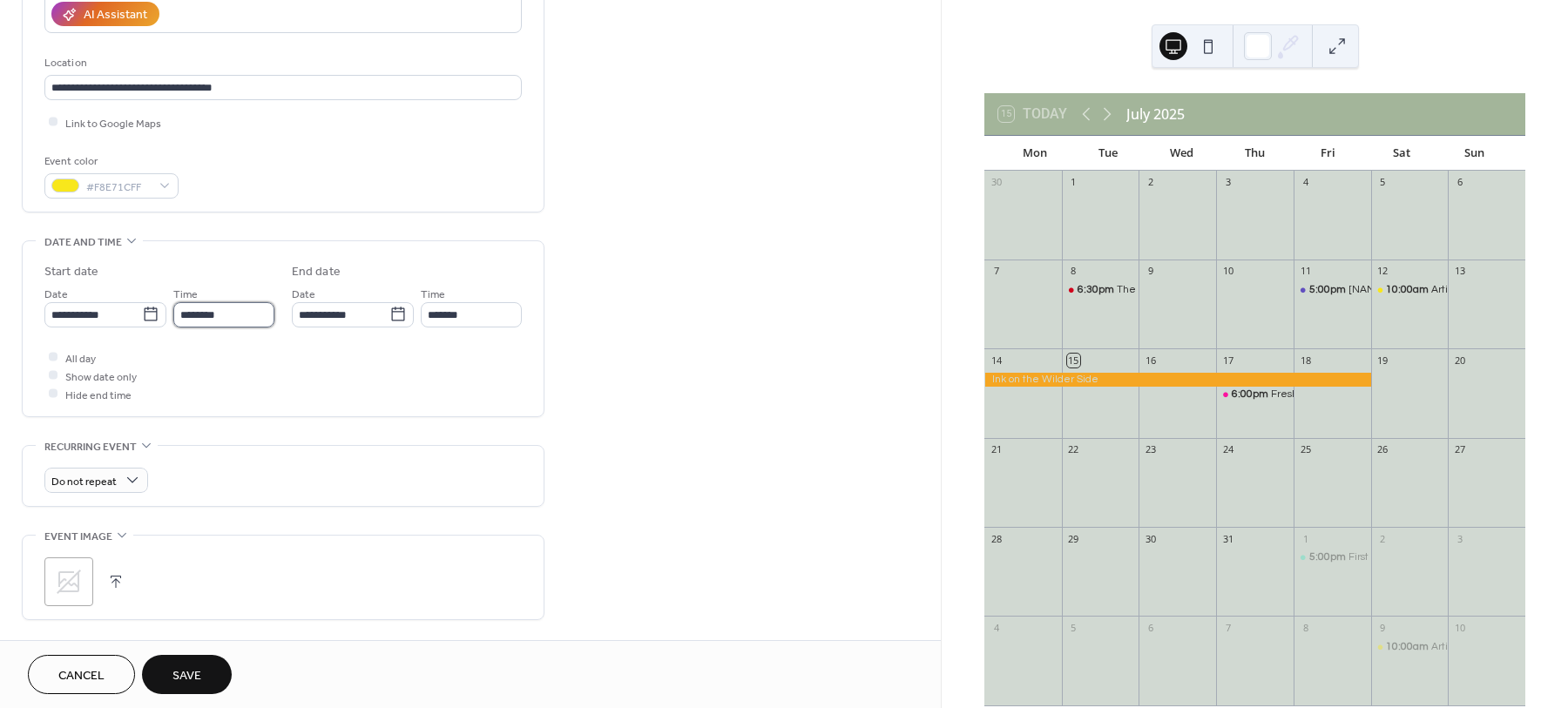 click on "********" at bounding box center [224, 314] 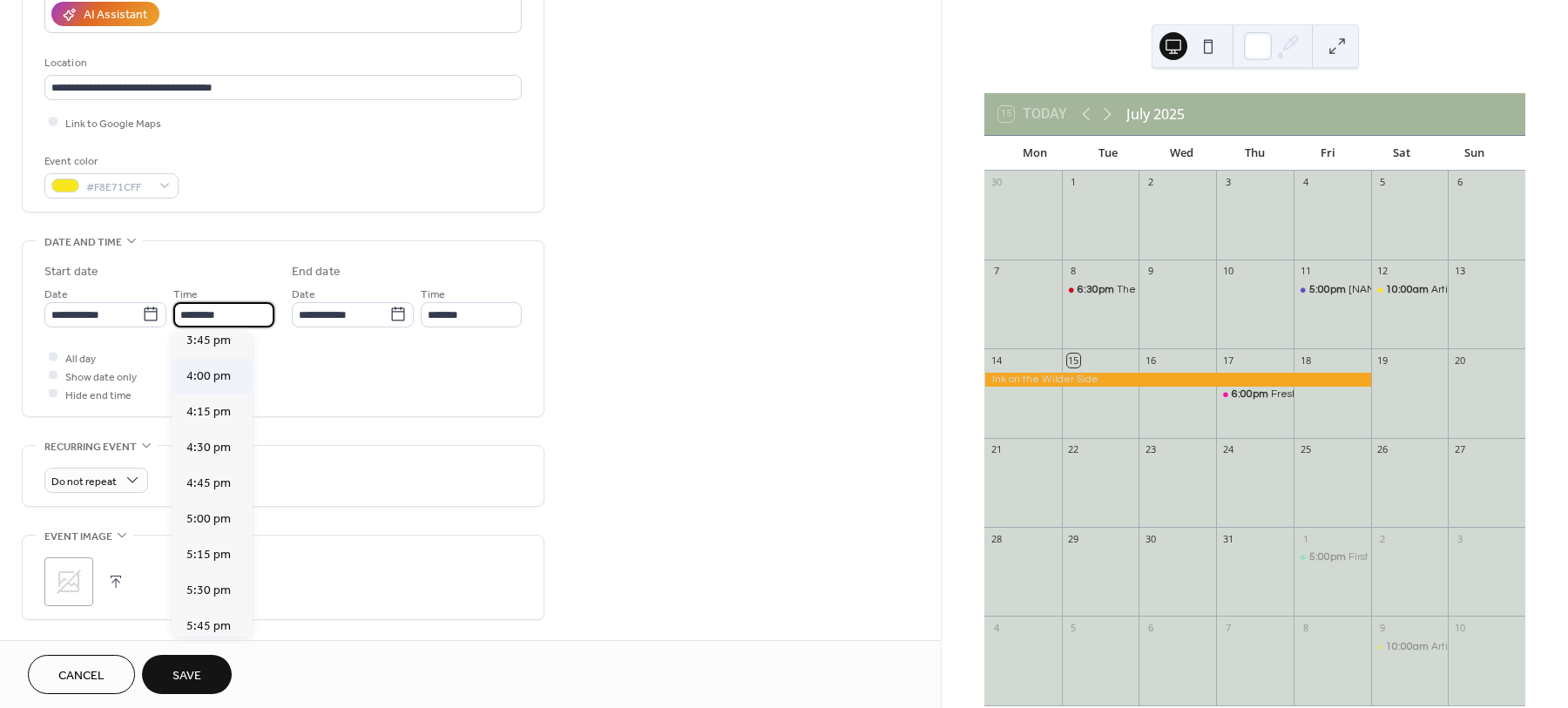 scroll, scrollTop: 2303, scrollLeft: 0, axis: vertical 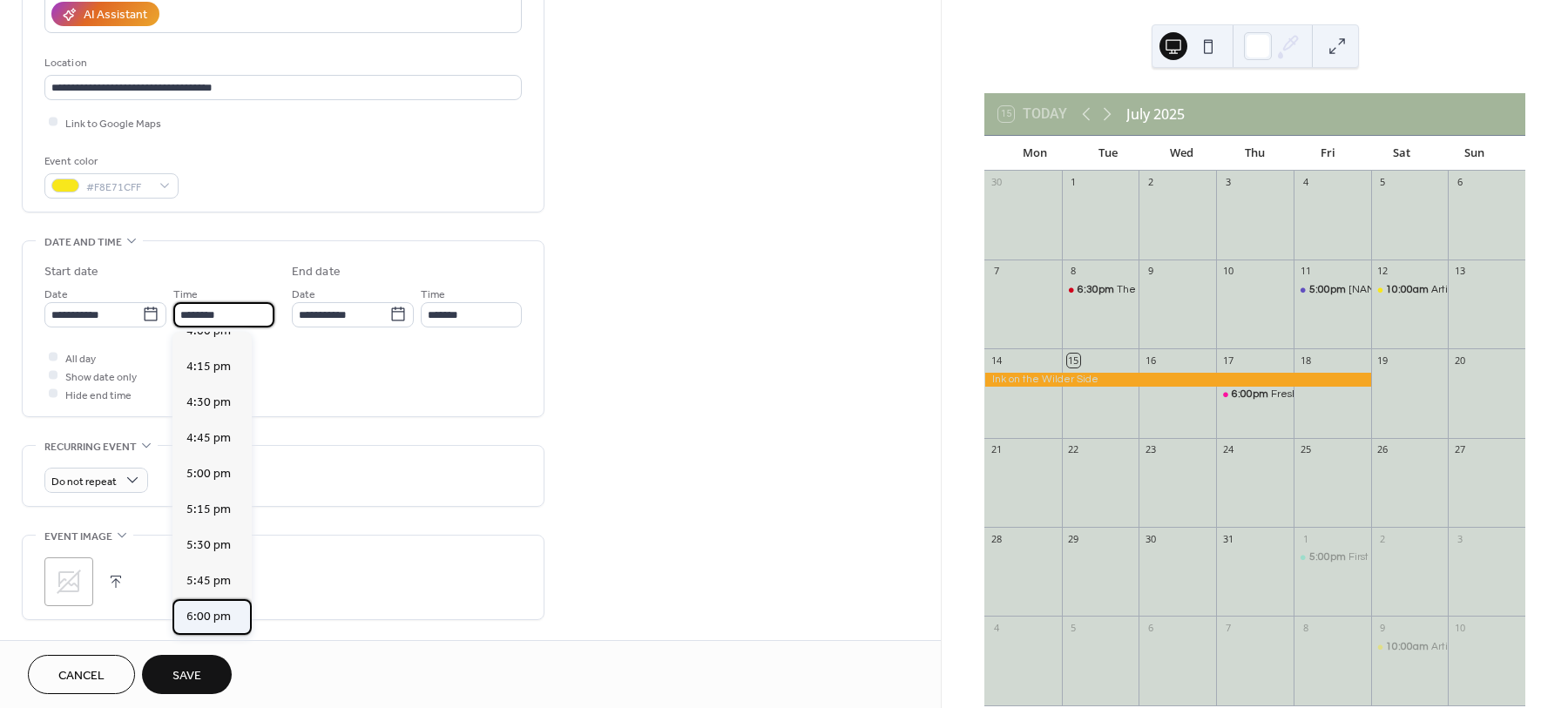 click on "6:00 pm" at bounding box center [208, 616] 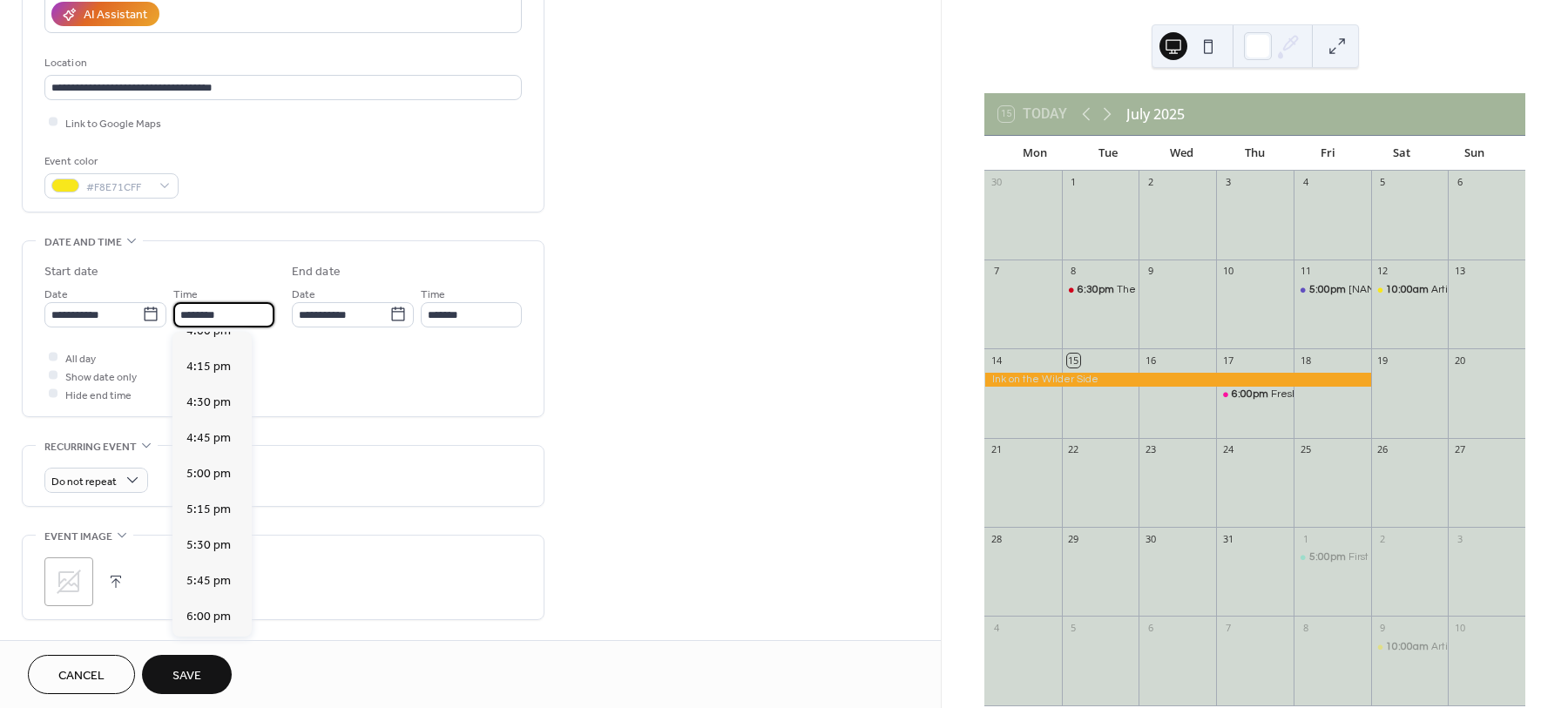 type on "*******" 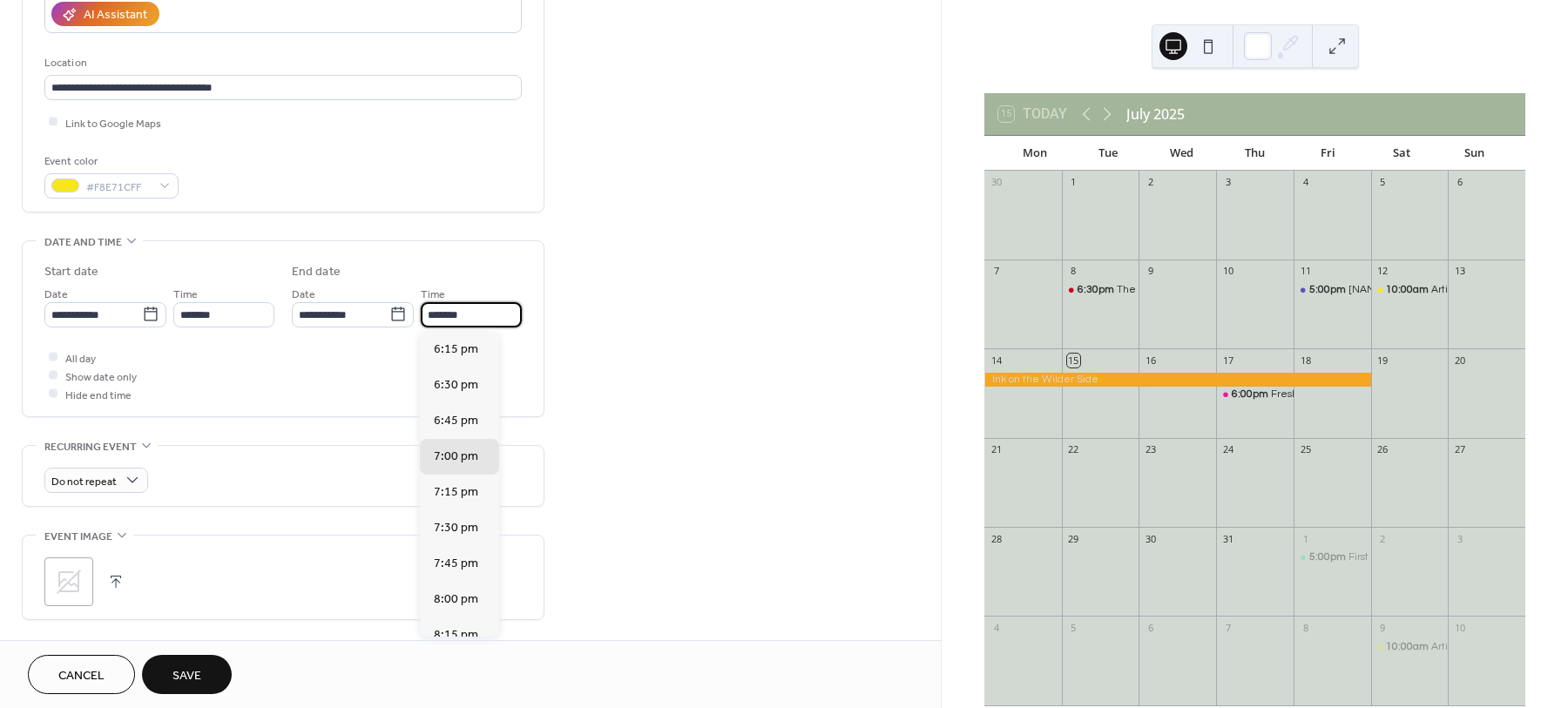 click on "*******" at bounding box center [471, 314] 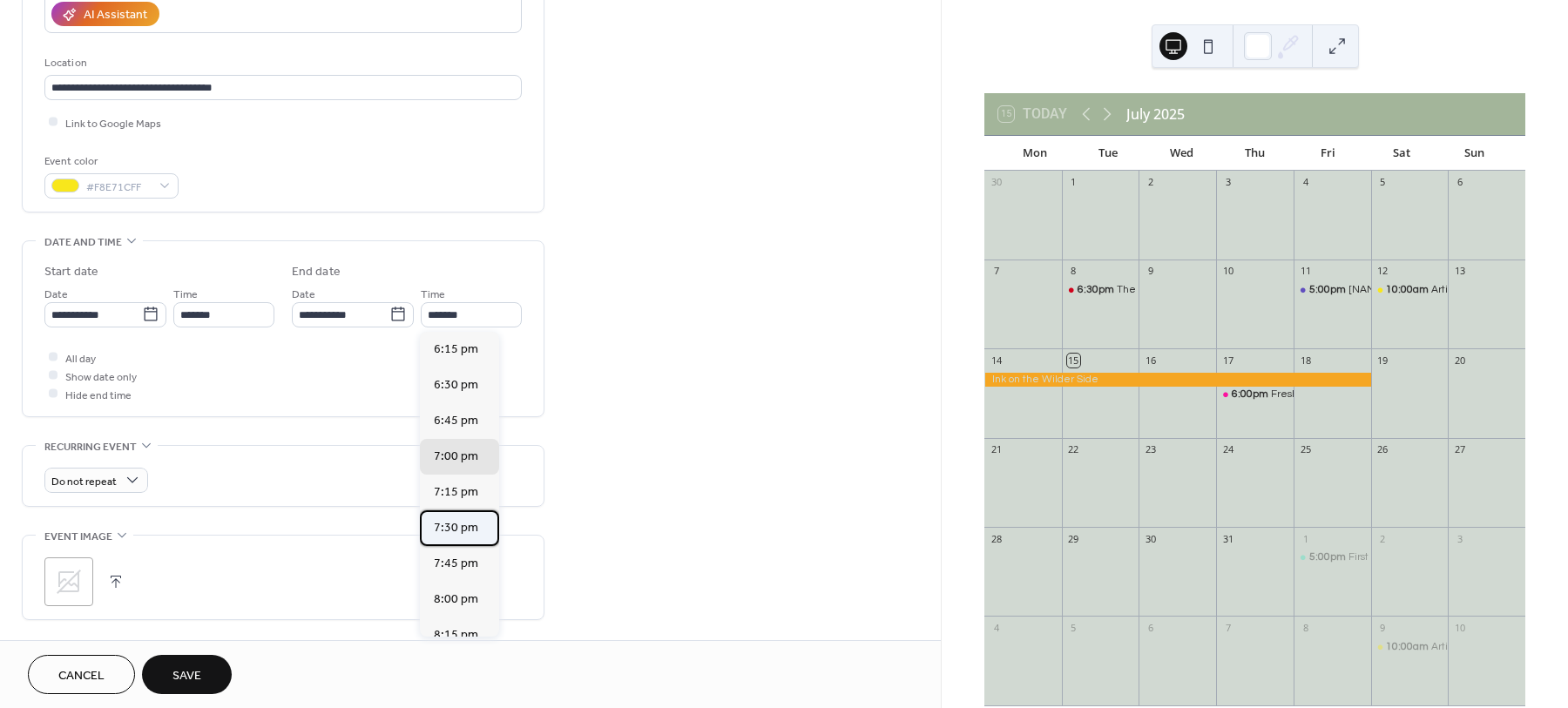 click on "7:30 pm" at bounding box center (456, 527) 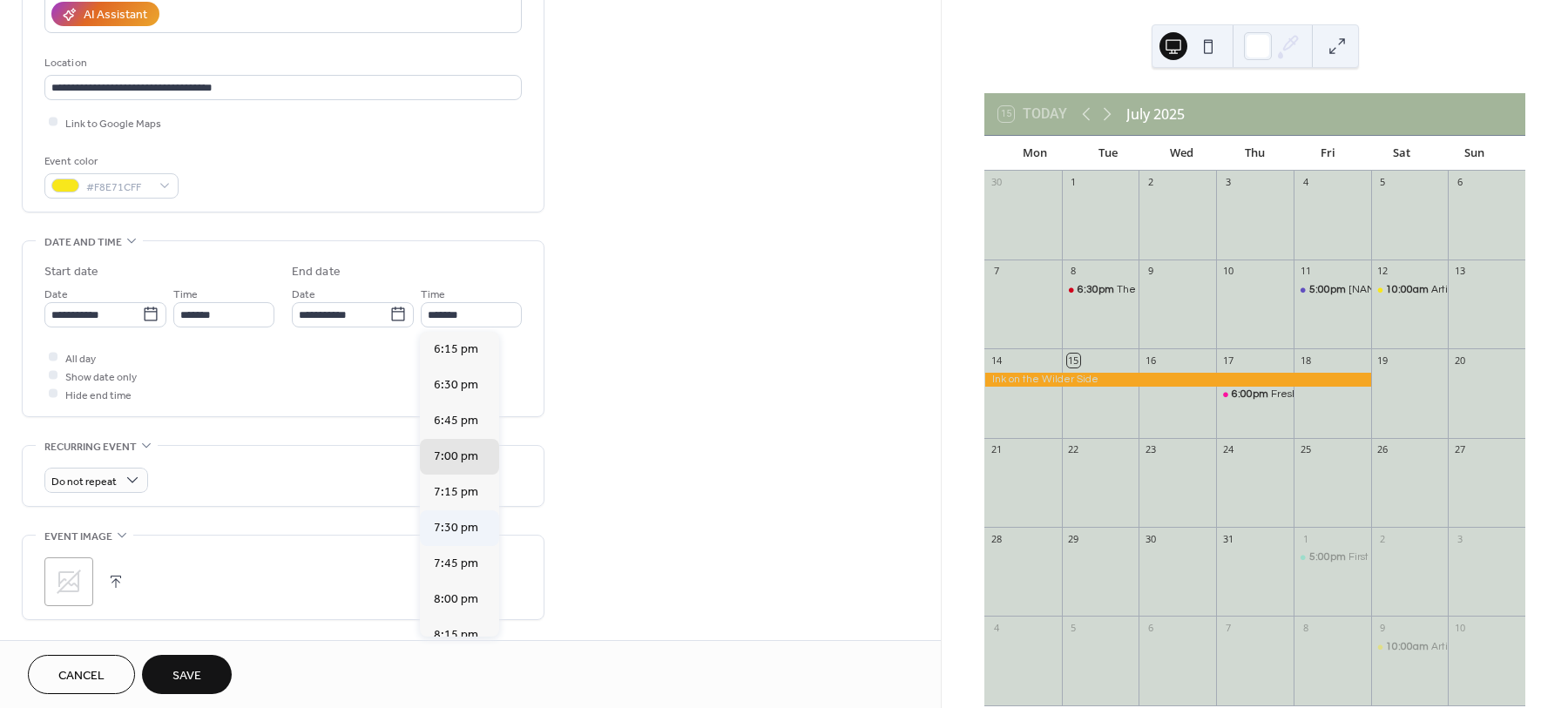 type on "*******" 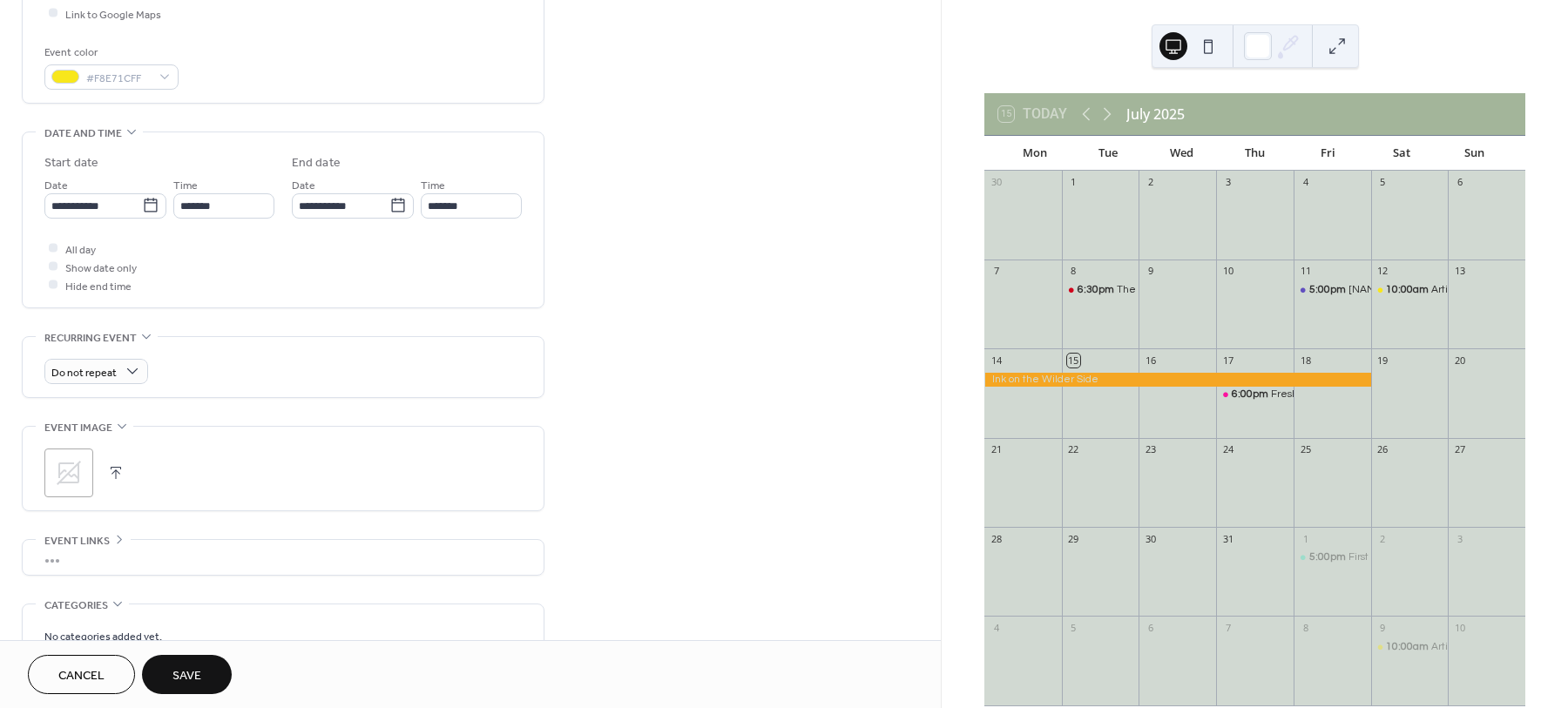 click on ";" at bounding box center [283, 473] 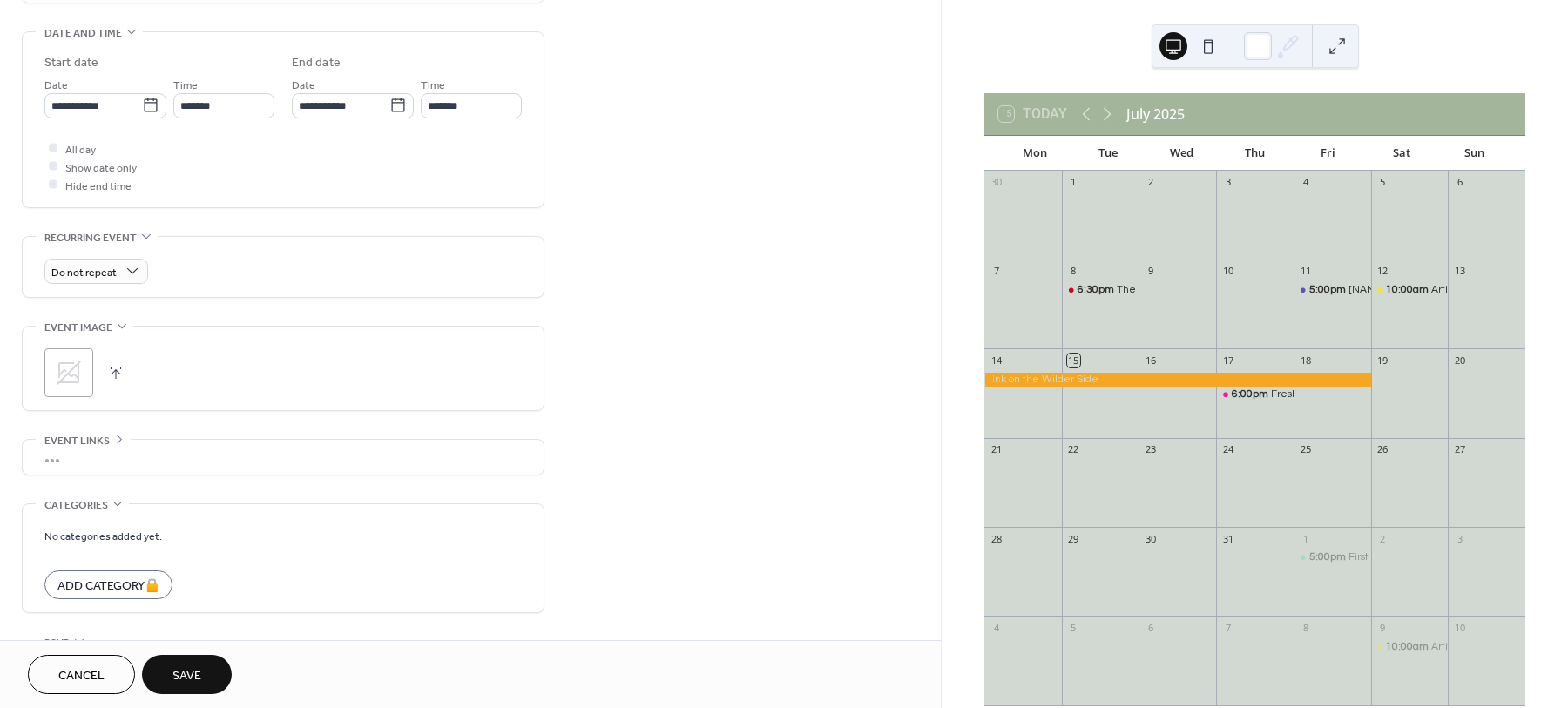 scroll, scrollTop: 544, scrollLeft: 0, axis: vertical 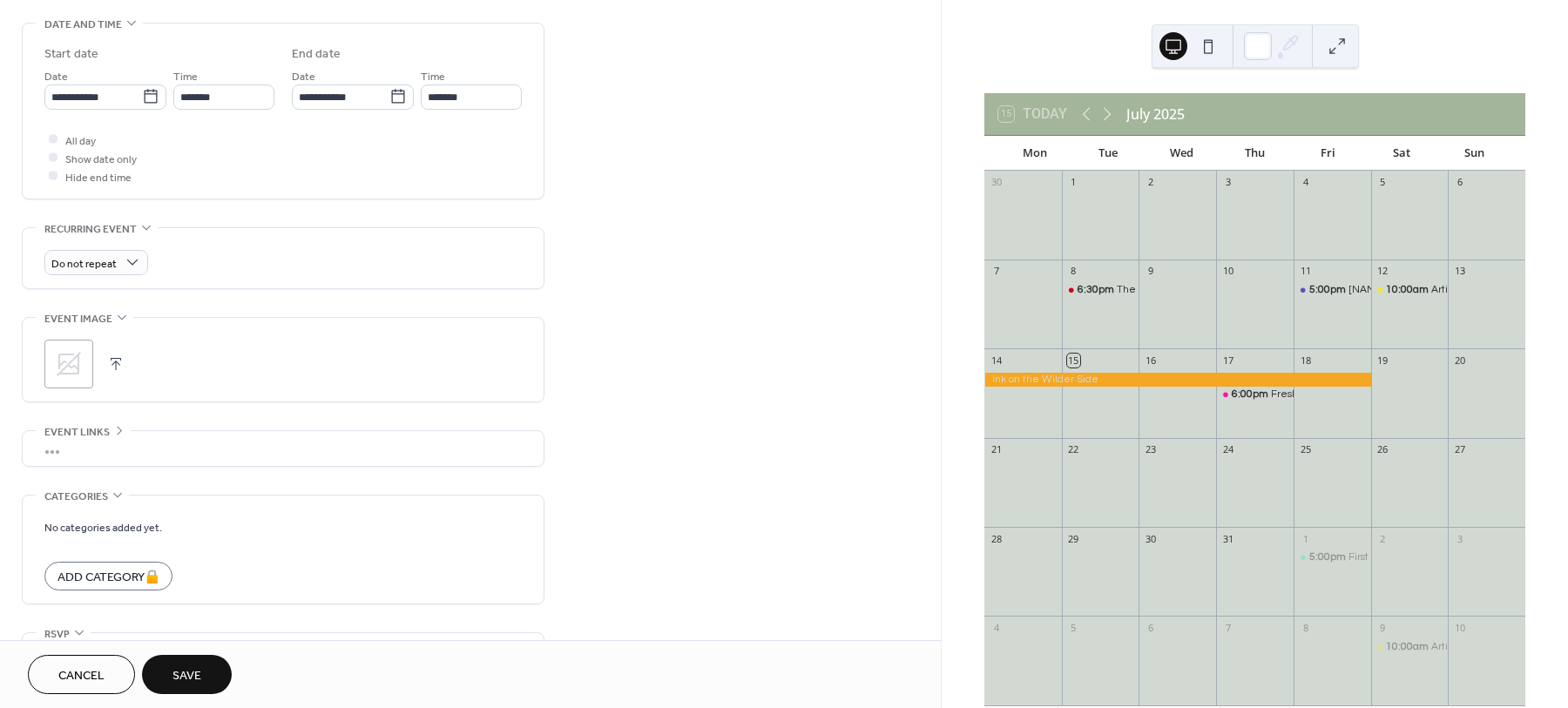 click 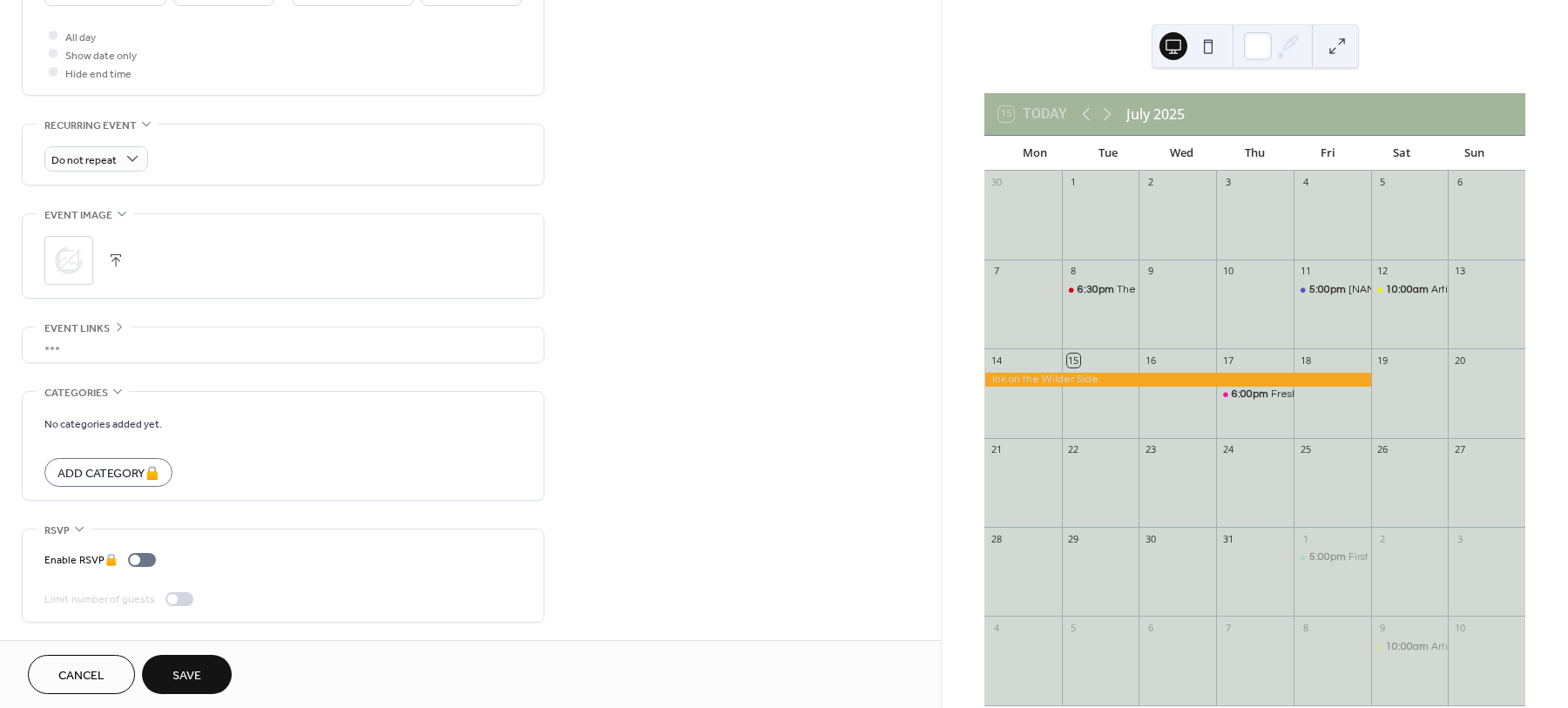 scroll, scrollTop: 653, scrollLeft: 0, axis: vertical 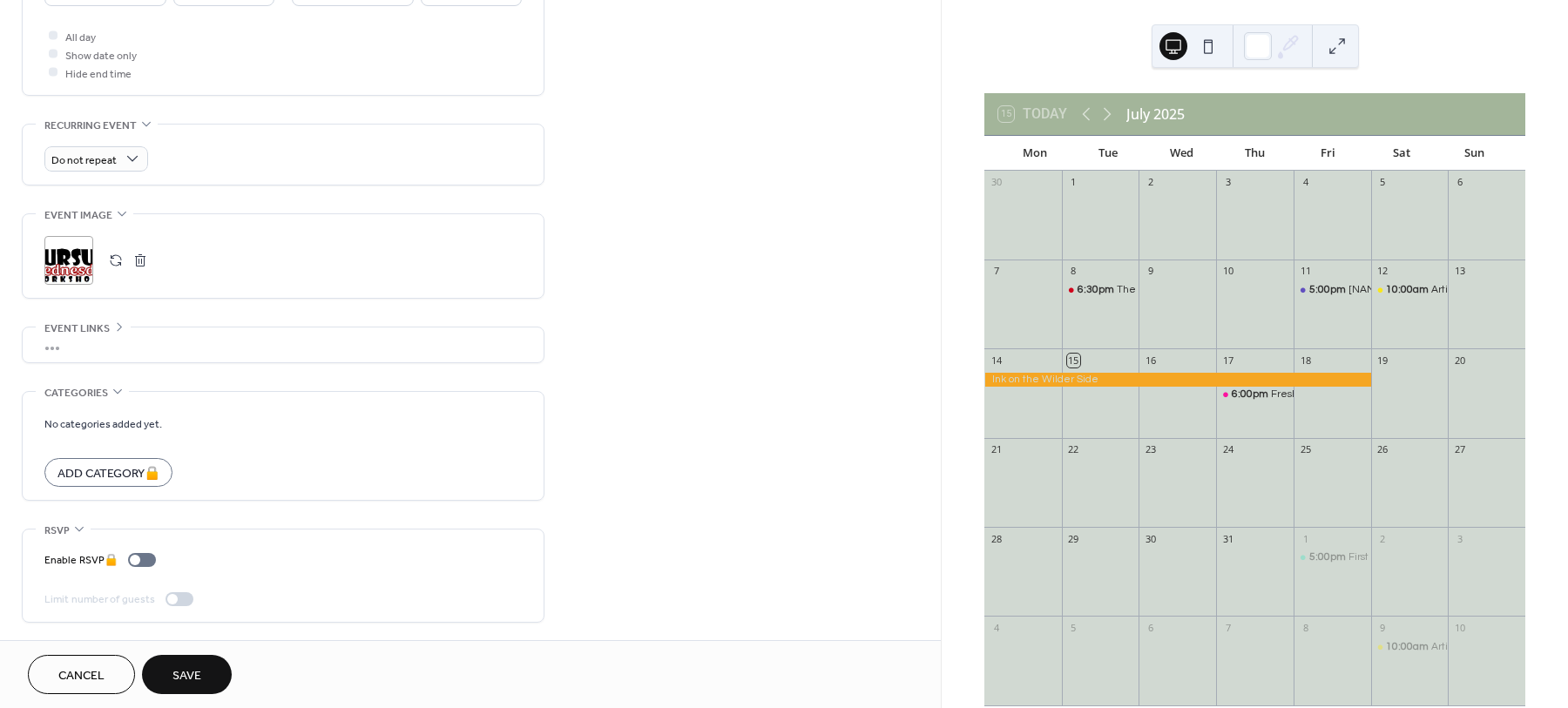 click on "Save" at bounding box center [186, 676] 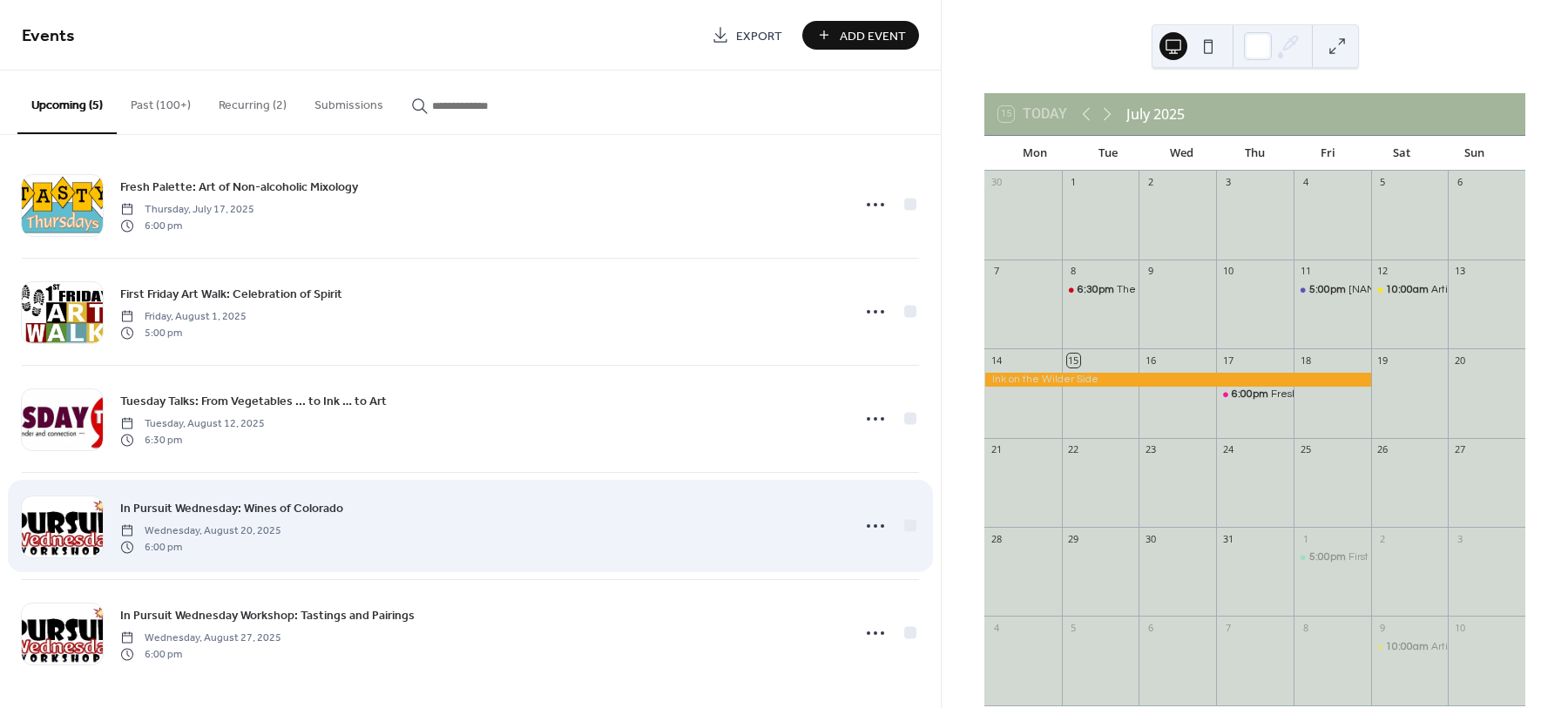 scroll, scrollTop: 14, scrollLeft: 0, axis: vertical 